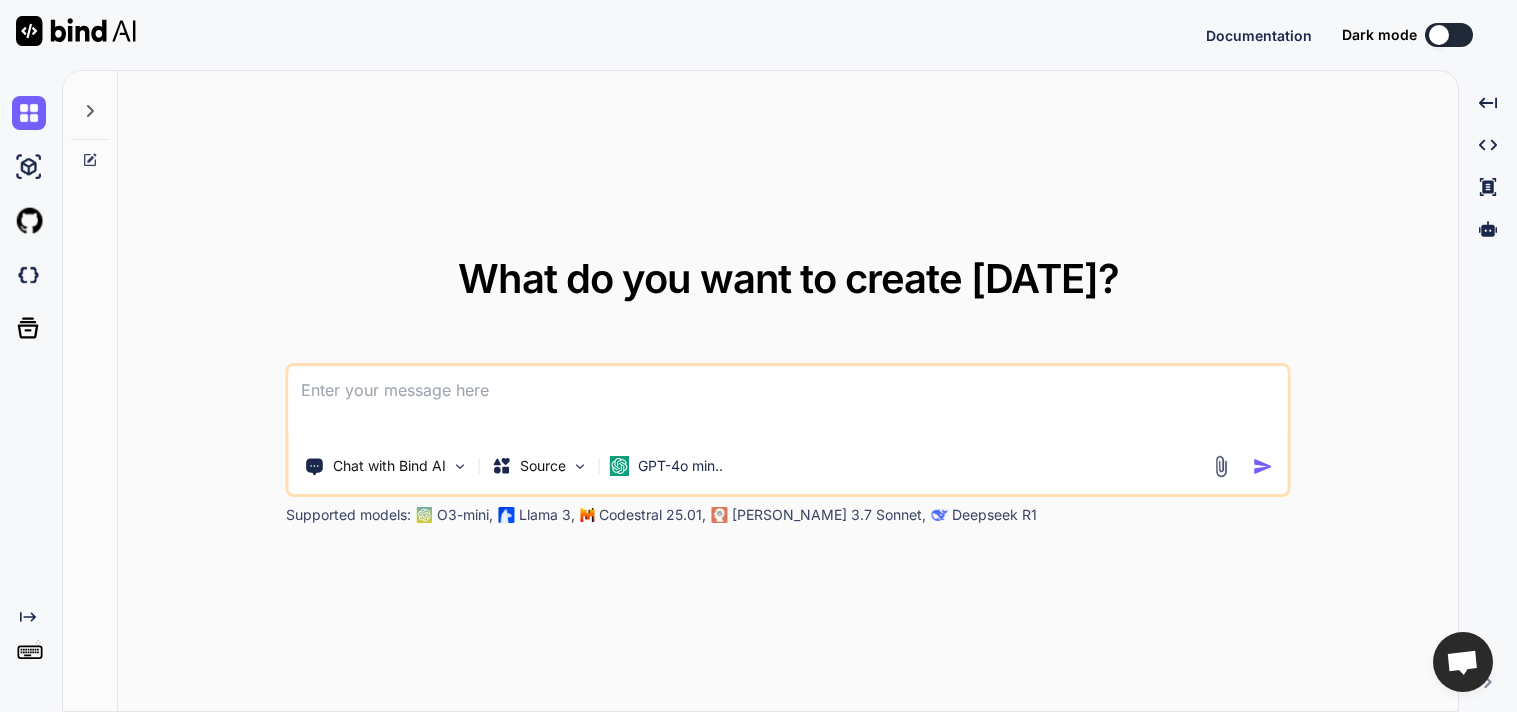 scroll, scrollTop: 0, scrollLeft: 0, axis: both 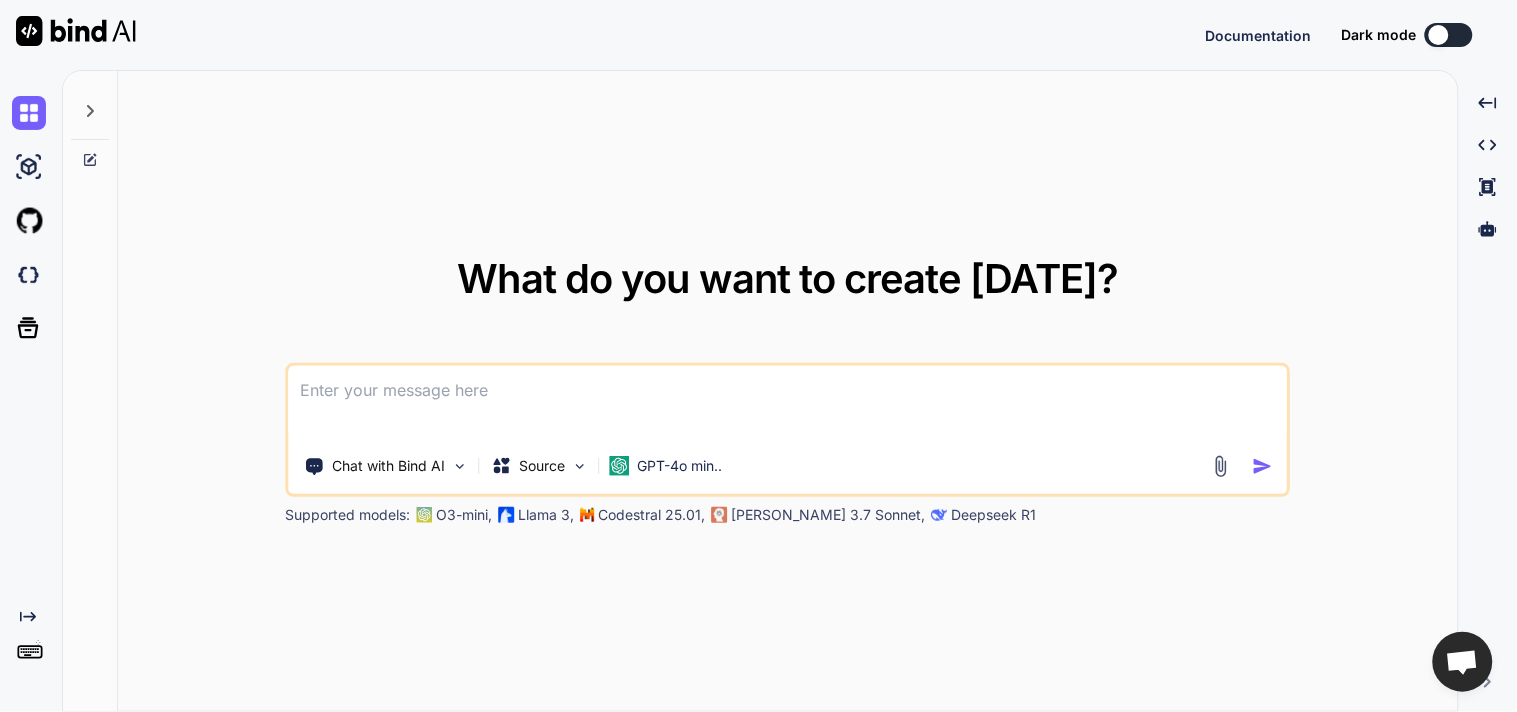 type 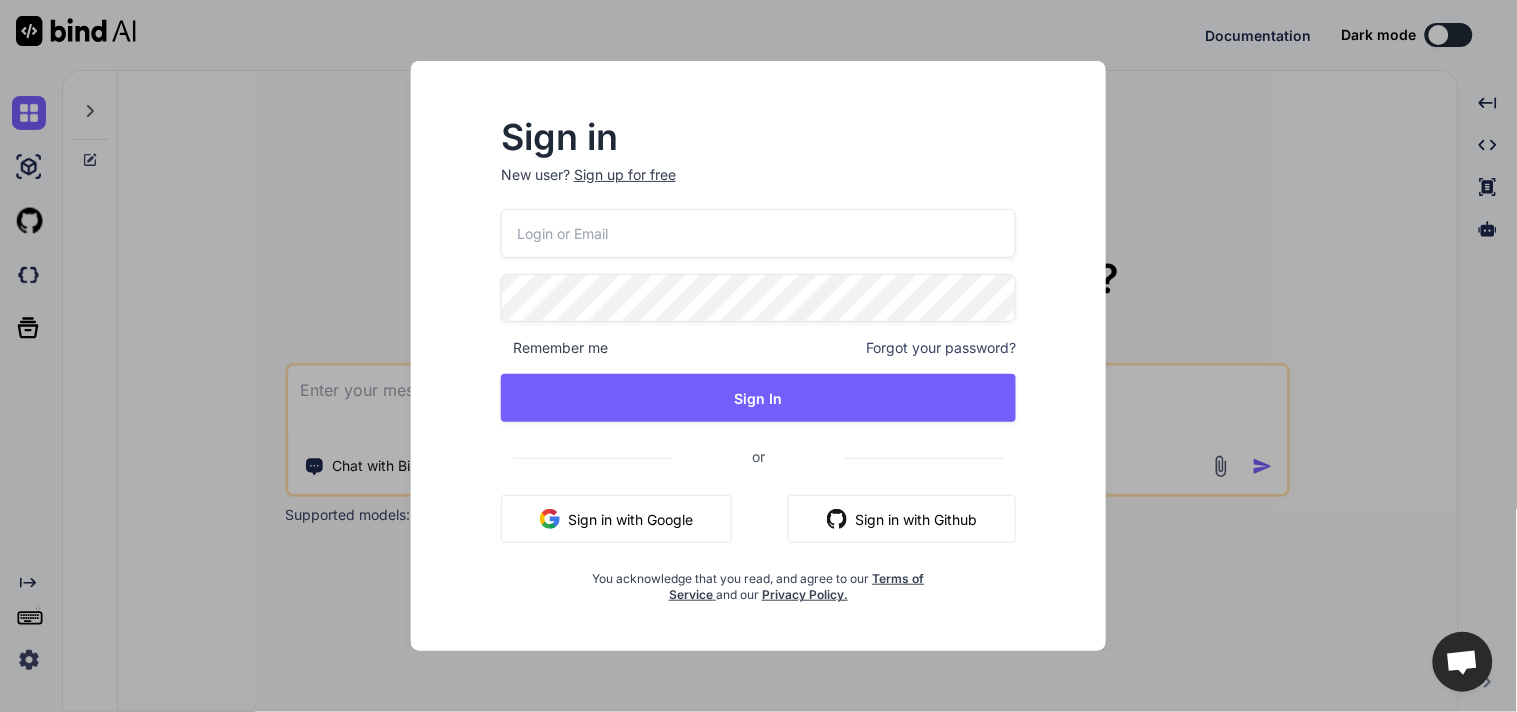 click at bounding box center [758, 233] 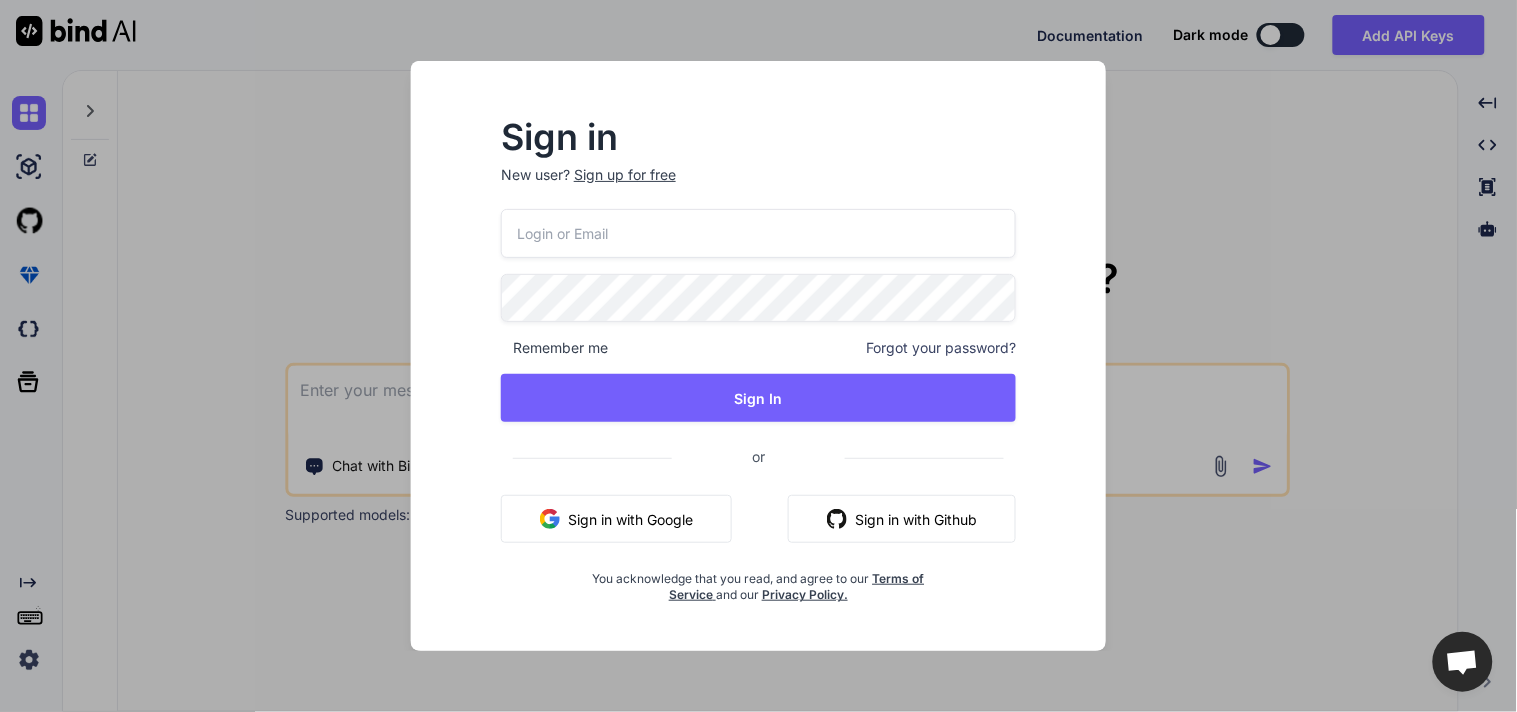 type on "[EMAIL_ADDRESS][DOMAIN_NAME]" 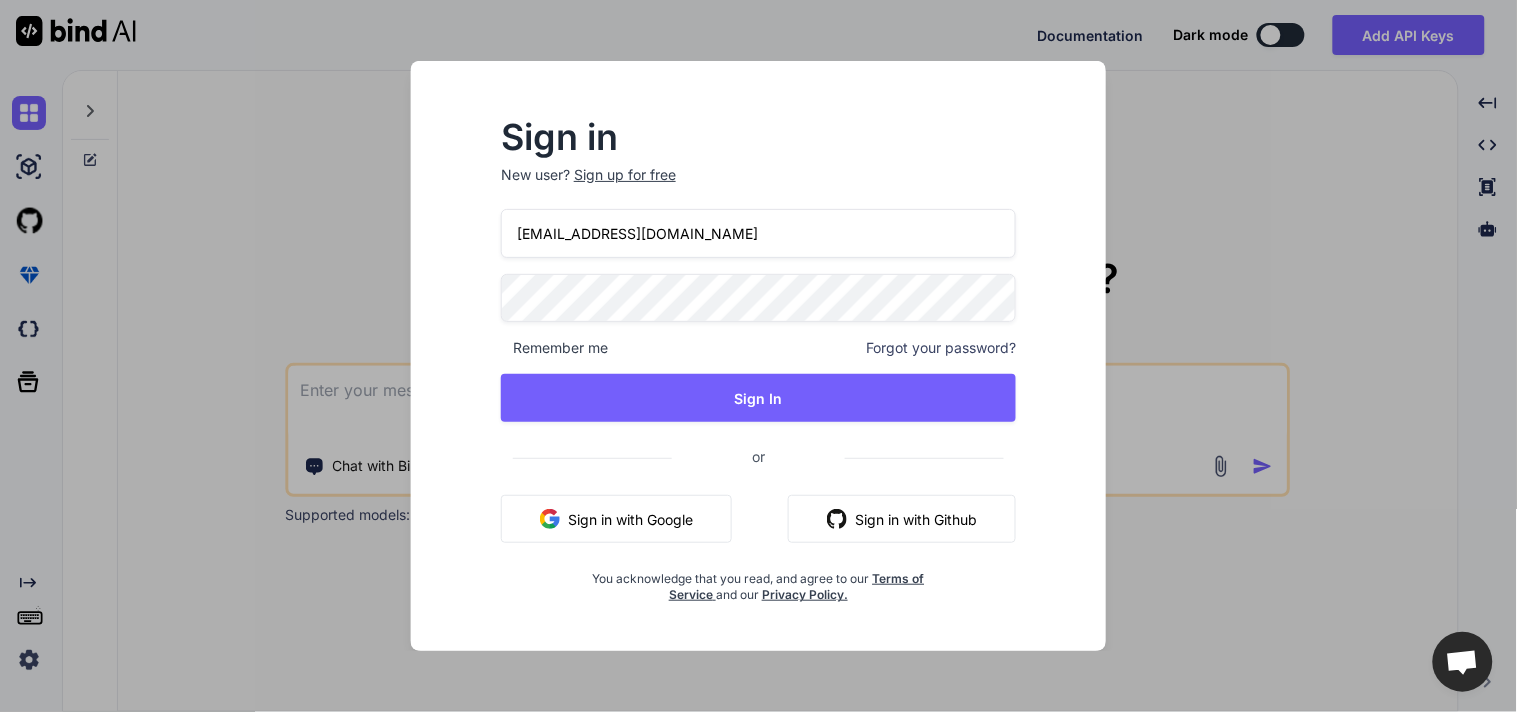 type on "x" 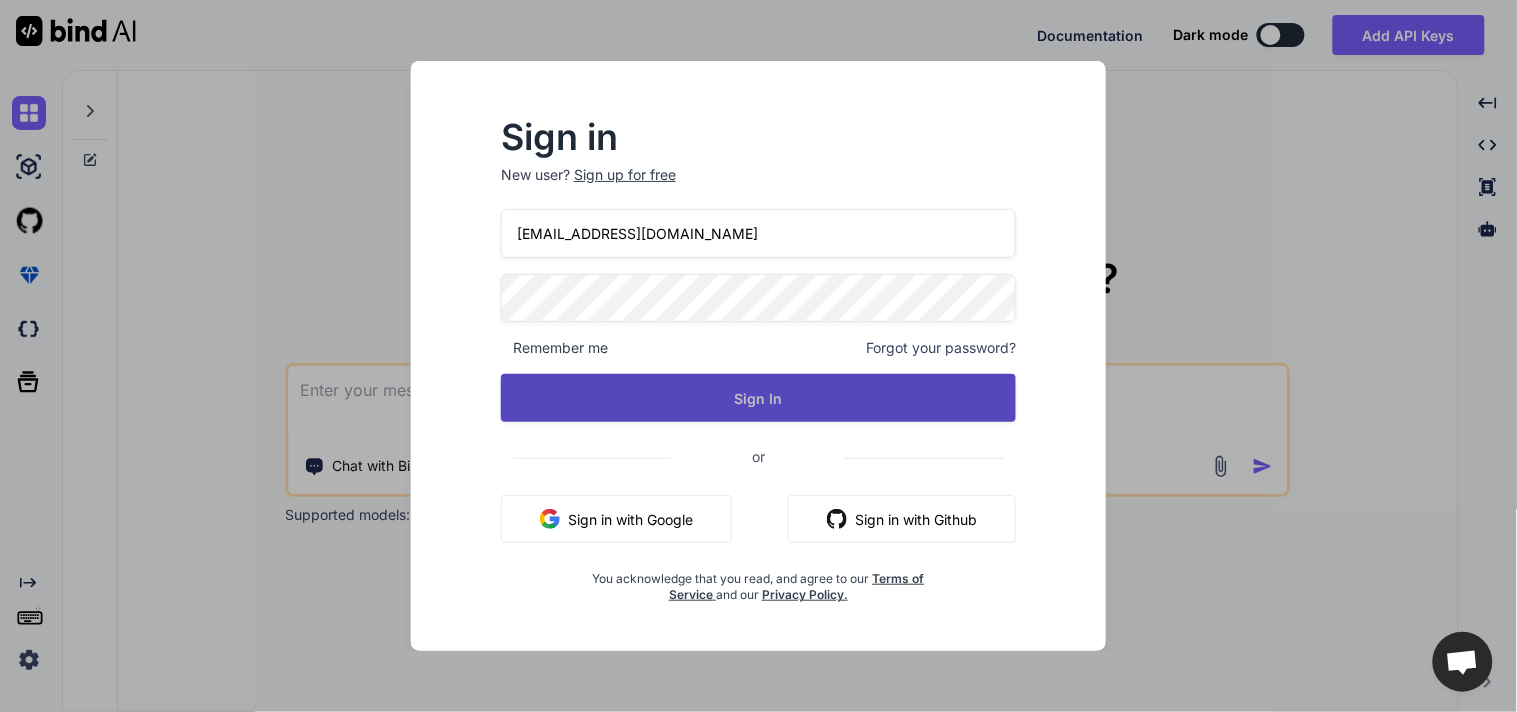 click on "Sign In" at bounding box center [758, 398] 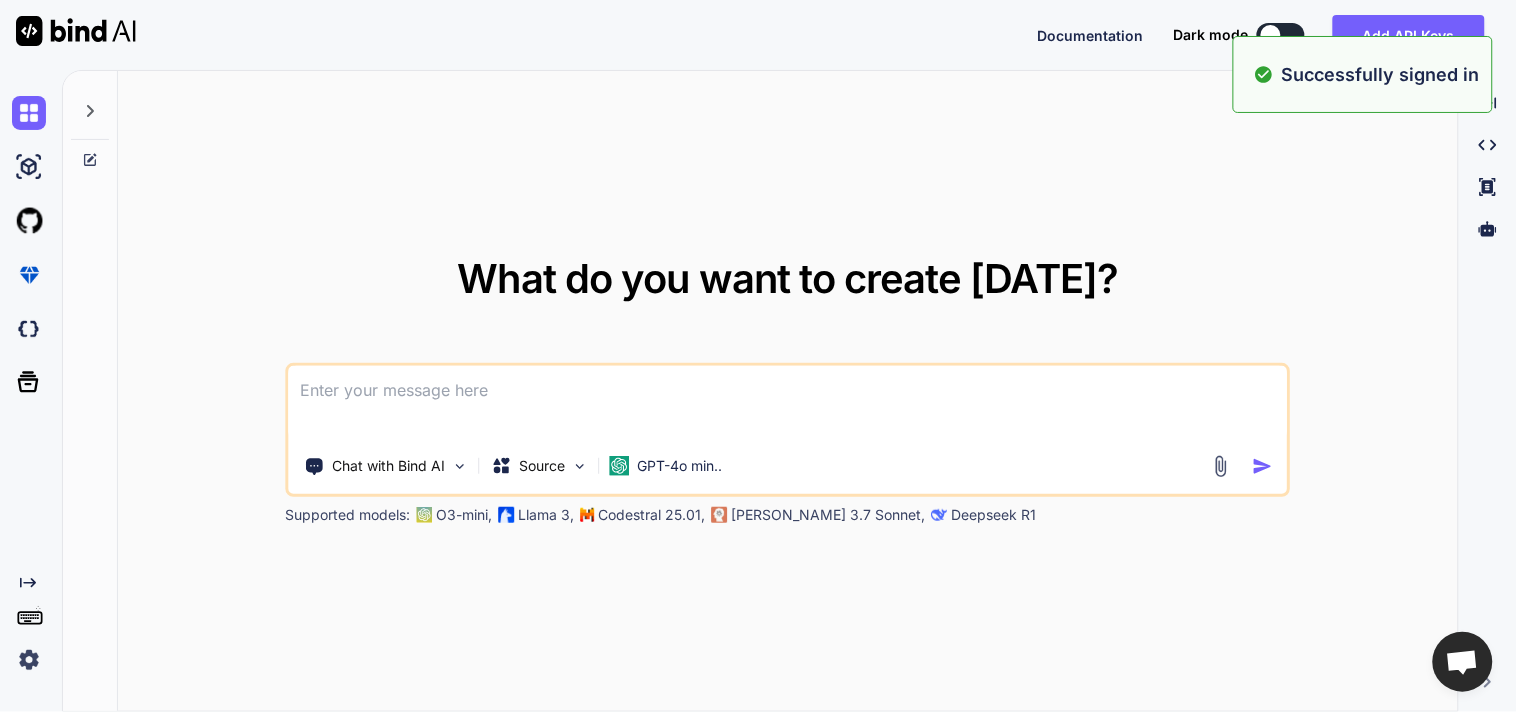 click at bounding box center [788, 403] 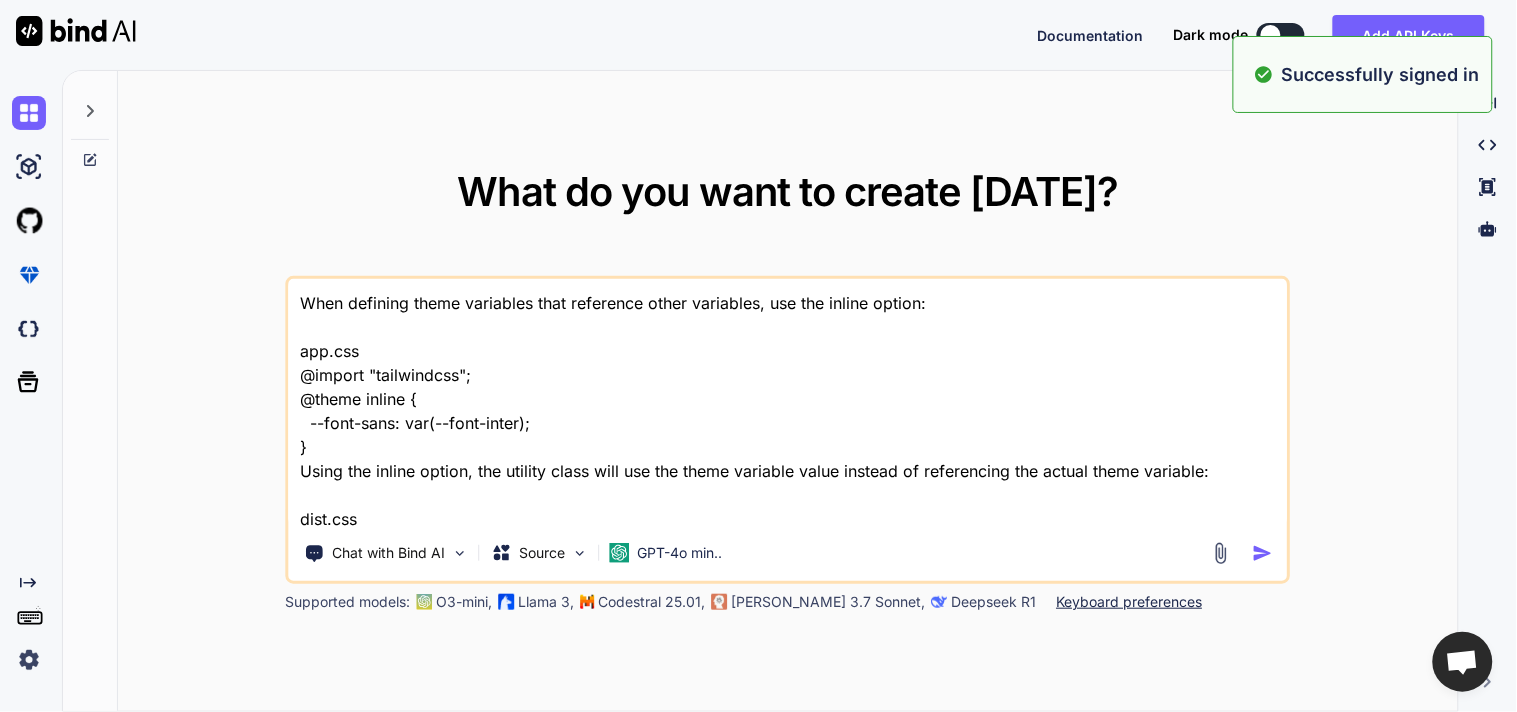 scroll, scrollTop: 362, scrollLeft: 0, axis: vertical 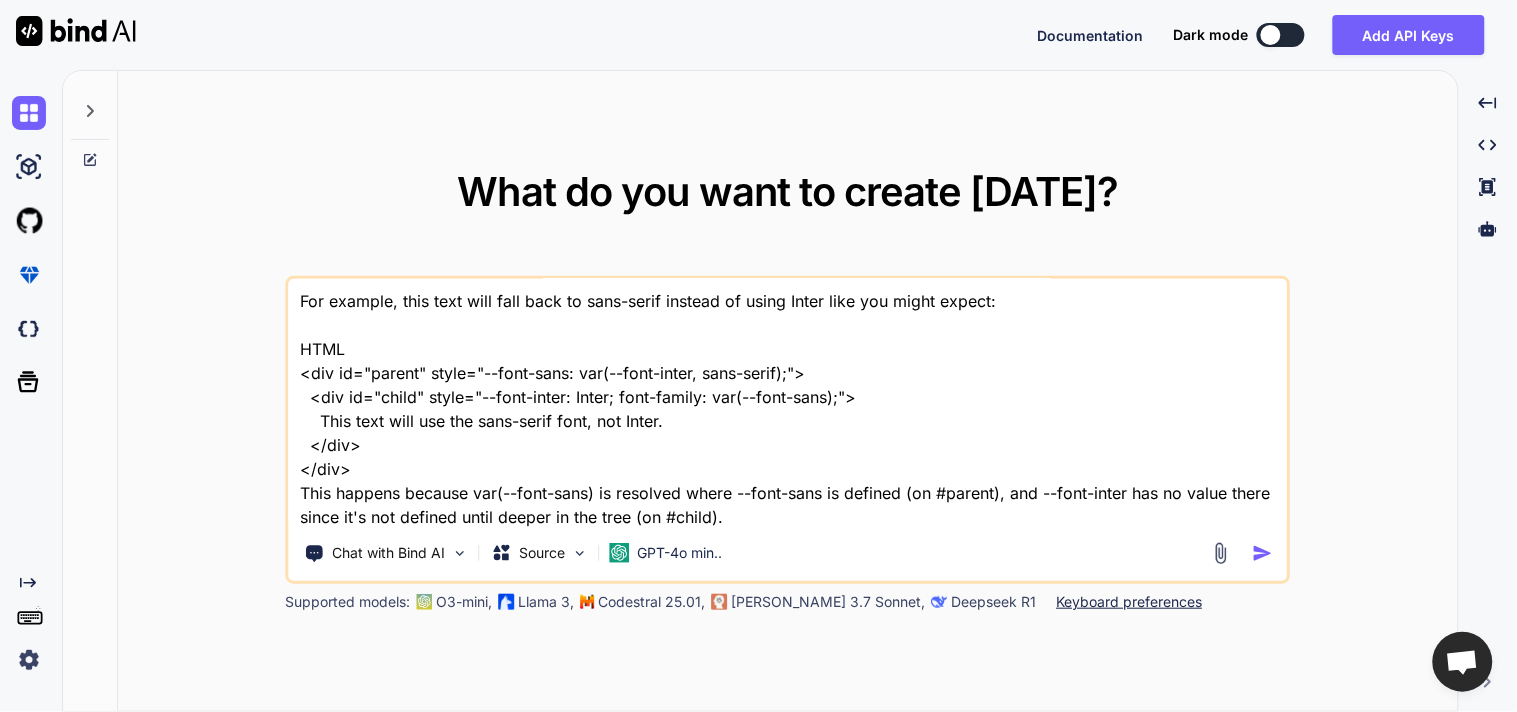 type on "x" 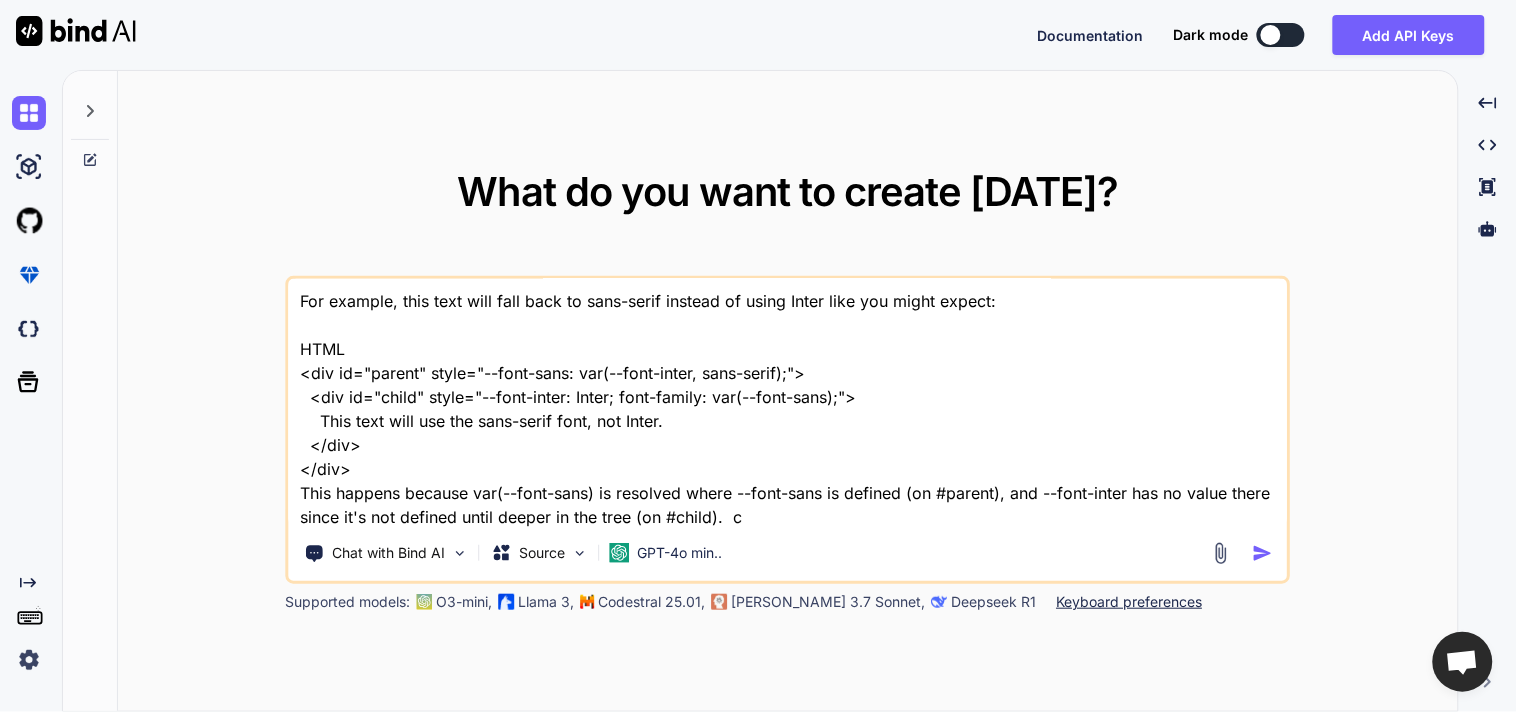 type on "When defining theme variables that reference other variables, use the inline option:
app.css
@import "tailwindcss";
@theme inline {
--font-sans: var(--font-inter);
}
Using the inline option, the utility class will use the theme variable value instead of referencing the actual theme variable:
dist.css
.font-sans {
font-family: var(--font-inter);
}
Without using inline, your utility classes might resolve to unexpected values because of how variables are resolved in CSS.
For example, this text will fall back to sans-serif instead of using Inter like you might expect:
HTML
<div id="parent" style="--font-sans: var(--font-inter, sans-serif);">
<div id="child" style="--font-inter: Inter; font-family: var(--font-sans);">
This text will use the sans-serif font, not Inter.
</div>
</div>
This happens because var(--font-sans) is resolved where --font-sans is defined (on #parent), and --font-inter has no value there since it's not defined until deeper in the tree (on #child).  ca" 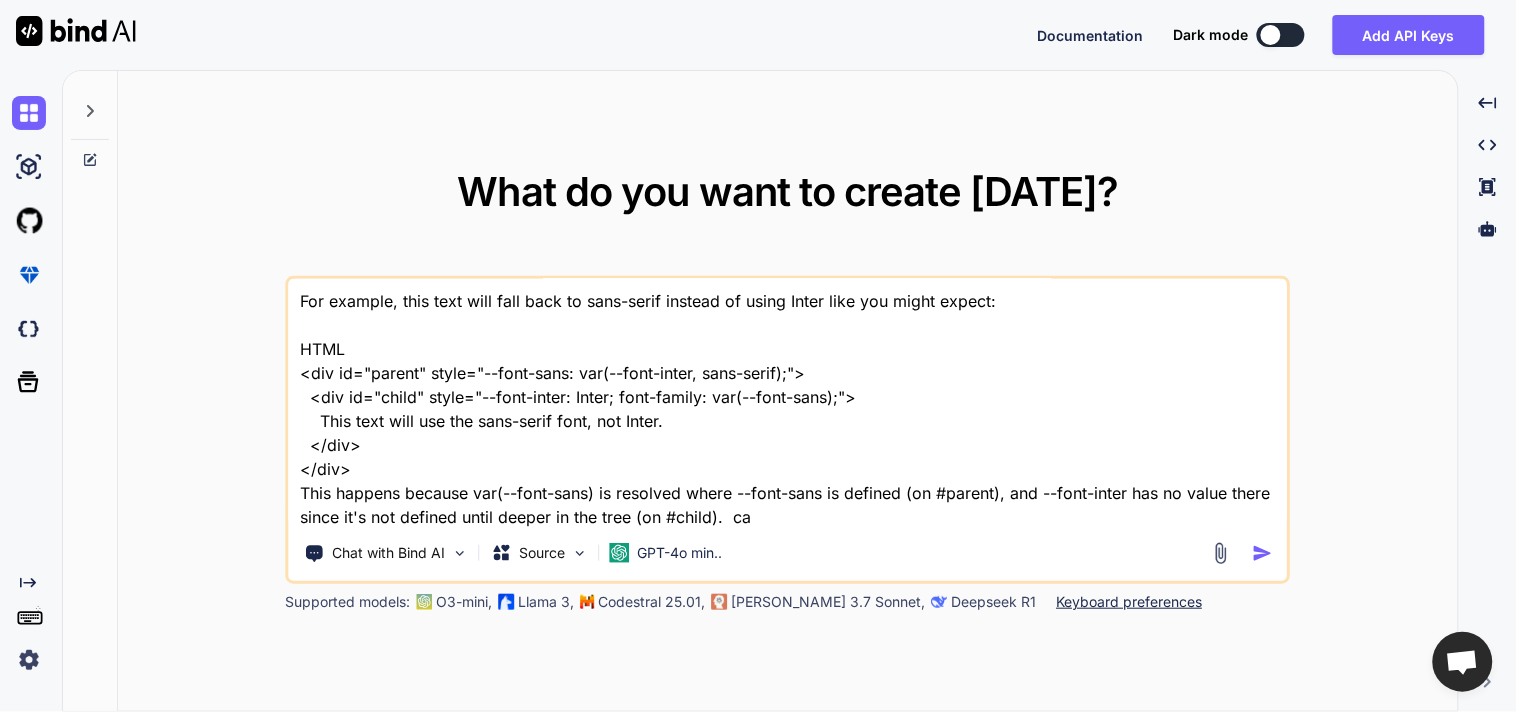 type on "When defining theme variables that reference other variables, use the inline option:
app.css
@import "tailwindcss";
@theme inline {
--font-sans: var(--font-inter);
}
Using the inline option, the utility class will use the theme variable value instead of referencing the actual theme variable:
dist.css
.font-sans {
font-family: var(--font-inter);
}
Without using inline, your utility classes might resolve to unexpected values because of how variables are resolved in CSS.
For example, this text will fall back to sans-serif instead of using Inter like you might expect:
HTML
<div id="parent" style="--font-sans: var(--font-inter, sans-serif);">
<div id="child" style="--font-inter: Inter; font-family: var(--font-sans);">
This text will use the sans-serif font, not Inter.
</div>
</div>
This happens because var(--font-sans) is resolved where --font-sans is defined (on #parent), and --font-inter has no value there since it's not defined until deeper in the tree (on #child).  can" 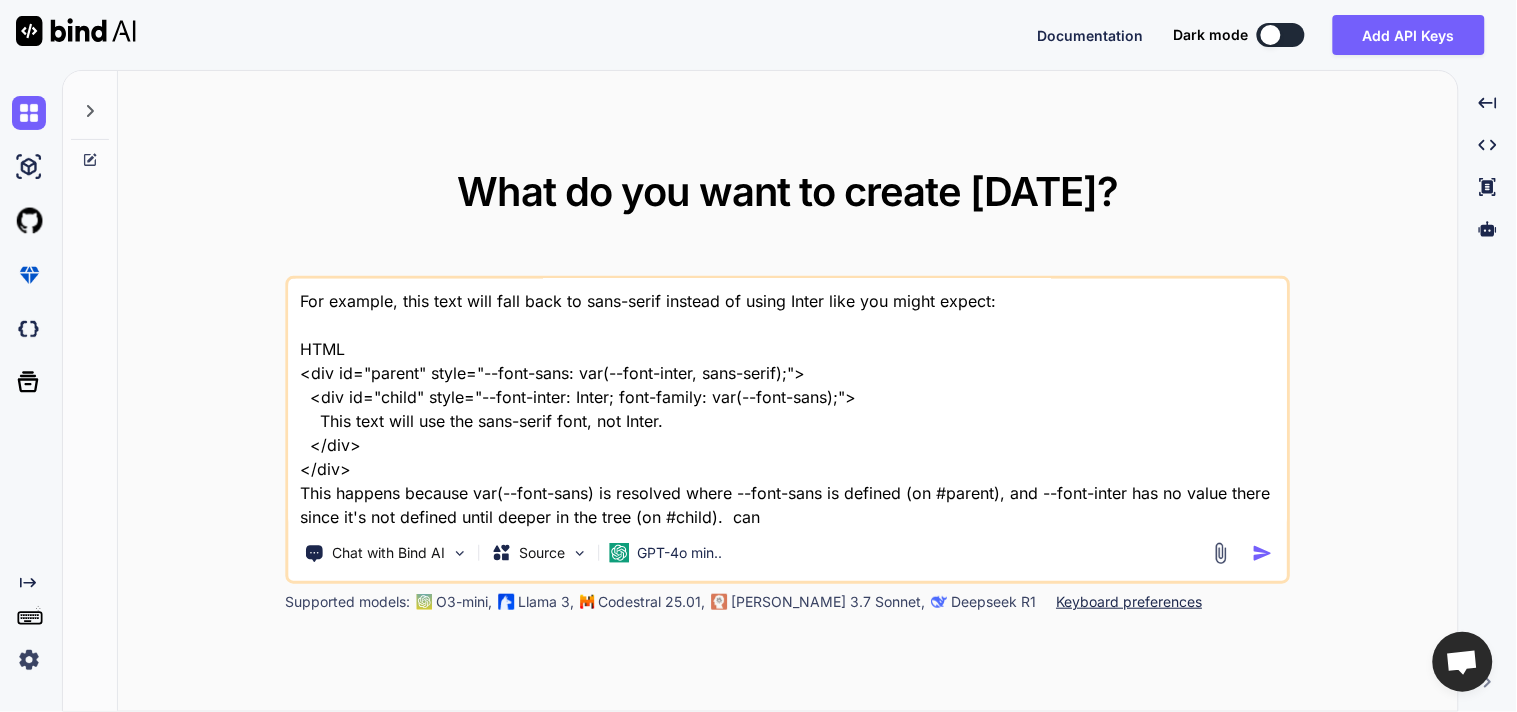 type on "When defining theme variables that reference other variables, use the inline option:
app.css
@import "tailwindcss";
@theme inline {
--font-sans: var(--font-inter);
}
Using the inline option, the utility class will use the theme variable value instead of referencing the actual theme variable:
dist.css
.font-sans {
font-family: var(--font-inter);
}
Without using inline, your utility classes might resolve to unexpected values because of how variables are resolved in CSS.
For example, this text will fall back to sans-serif instead of using Inter like you might expect:
HTML
<div id="parent" style="--font-sans: var(--font-inter, sans-serif);">
<div id="child" style="--font-inter: Inter; font-family: var(--font-sans);">
This text will use the sans-serif font, not Inter.
</div>
</div>
This happens because var(--font-sans) is resolved where --font-sans is defined (on #parent), and --font-inter has no value there since it's not defined until deeper in the tree (on #child).  can" 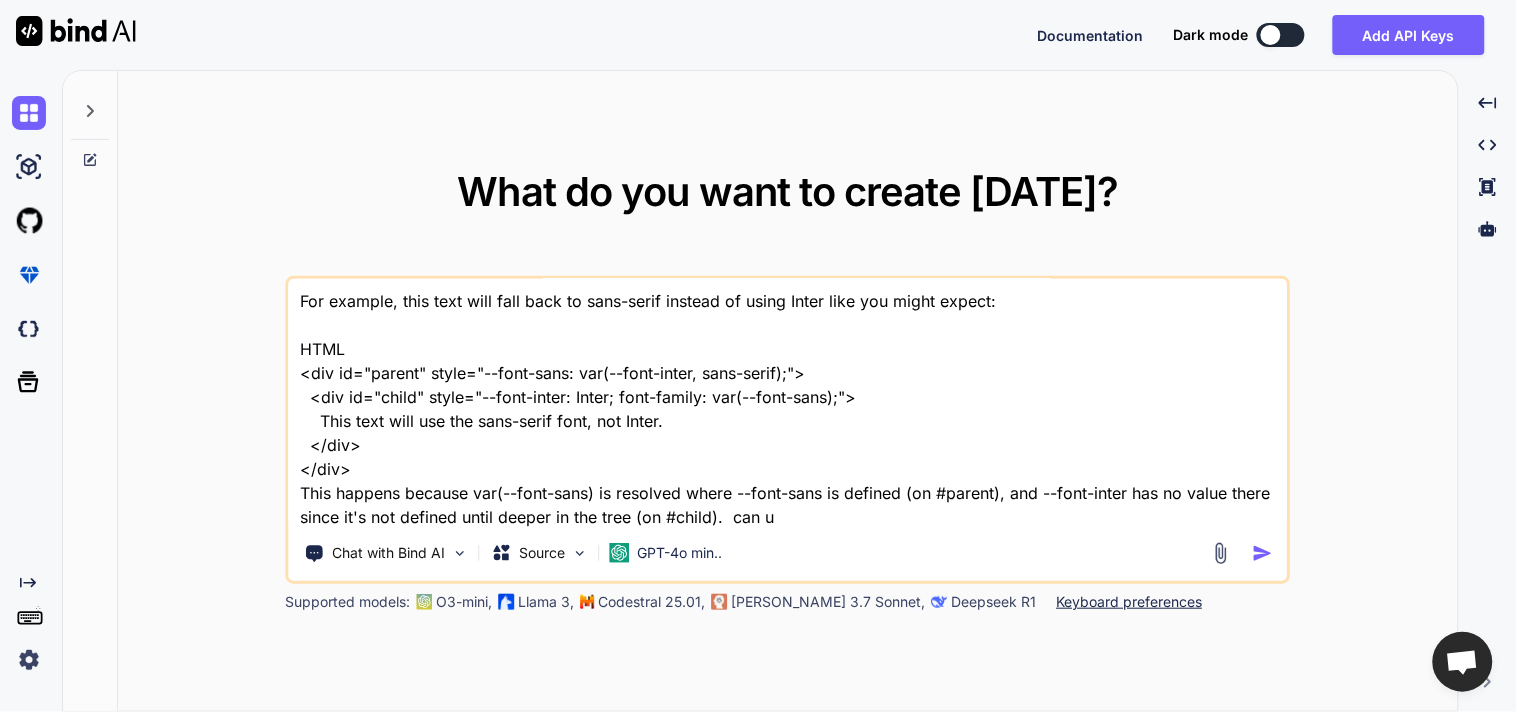 type on "When defining theme variables that reference other variables, use the inline option:
app.css
@import "tailwindcss";
@theme inline {
--font-sans: var(--font-inter);
}
Using the inline option, the utility class will use the theme variable value instead of referencing the actual theme variable:
dist.css
.font-sans {
font-family: var(--font-inter);
}
Without using inline, your utility classes might resolve to unexpected values because of how variables are resolved in CSS.
For example, this text will fall back to sans-serif instead of using Inter like you might expect:
HTML
<div id="parent" style="--font-sans: var(--font-inter, sans-serif);">
<div id="child" style="--font-inter: Inter; font-family: var(--font-sans);">
This text will use the sans-serif font, not Inter.
</div>
</div>
This happens because var(--font-sans) is resolved where --font-sans is defined (on #parent), and --font-inter has no value there since it's not defined until deeper in the tree (on #child).  can u" 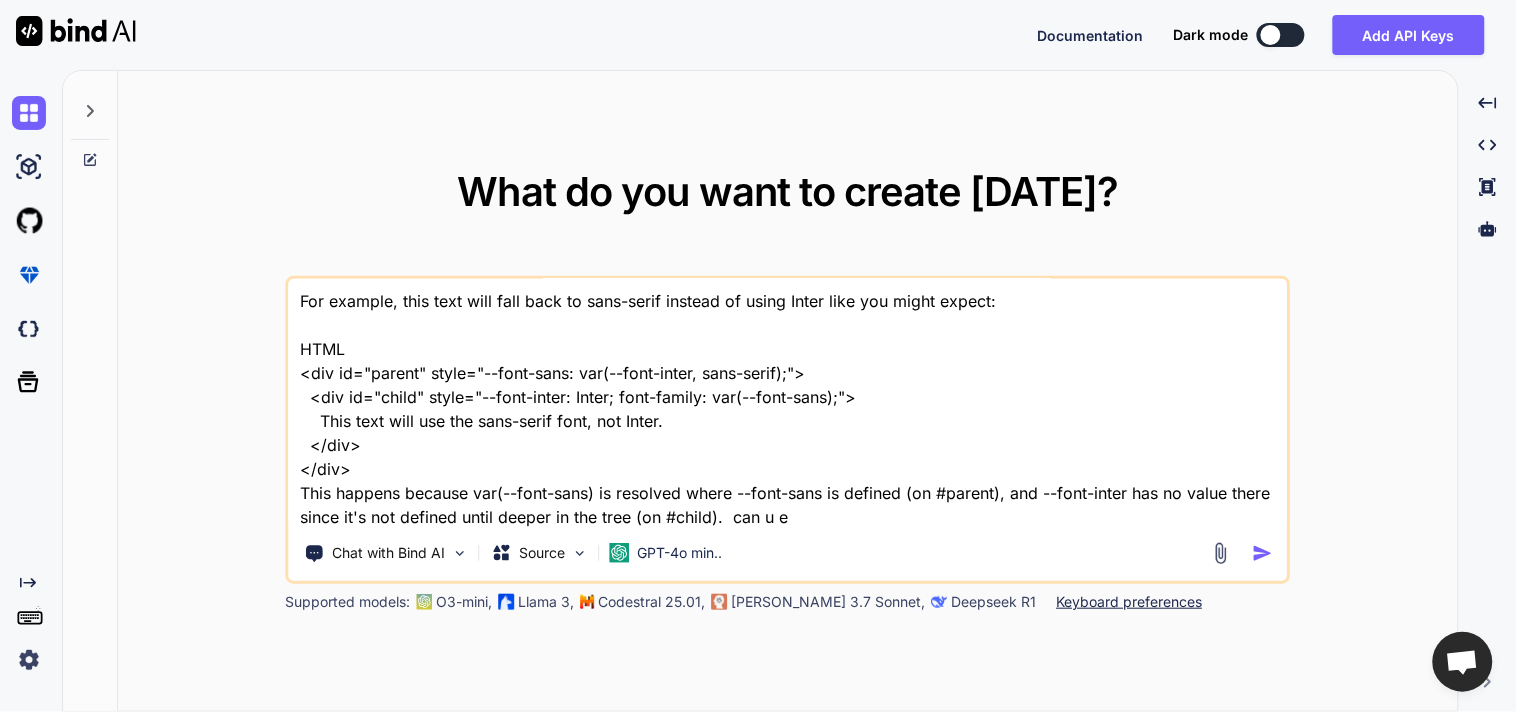 type on "When defining theme variables that reference other variables, use the inline option:
app.css
@import "tailwindcss";
@theme inline {
--font-sans: var(--font-inter);
}
Using the inline option, the utility class will use the theme variable value instead of referencing the actual theme variable:
dist.css
.font-sans {
font-family: var(--font-inter);
}
Without using inline, your utility classes might resolve to unexpected values because of how variables are resolved in CSS.
For example, this text will fall back to sans-serif instead of using Inter like you might expect:
HTML
<div id="parent" style="--font-sans: var(--font-inter, sans-serif);">
<div id="child" style="--font-inter: Inter; font-family: var(--font-sans);">
This text will use the sans-serif font, not Inter.
</div>
</div>
This happens because var(--font-sans) is resolved where --font-sans is defined (on #parent), and --font-inter has no value there since it's not defined until deeper in the tree (on #child).  can u ex" 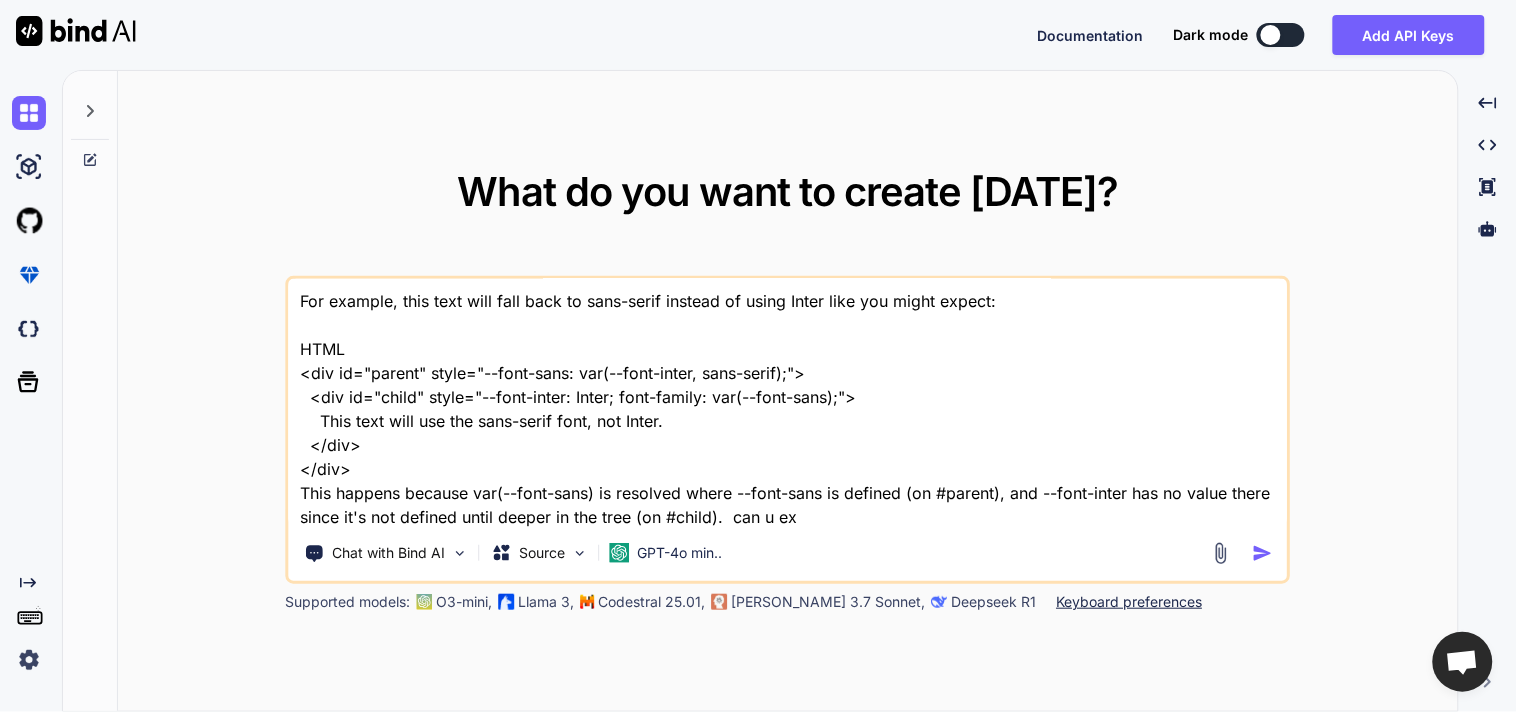 type on "When defining theme variables that reference other variables, use the inline option:
app.css
@import "tailwindcss";
@theme inline {
--font-sans: var(--font-inter);
}
Using the inline option, the utility class will use the theme variable value instead of referencing the actual theme variable:
dist.css
.font-sans {
font-family: var(--font-inter);
}
Without using inline, your utility classes might resolve to unexpected values because of how variables are resolved in CSS.
For example, this text will fall back to sans-serif instead of using Inter like you might expect:
HTML
<div id="parent" style="--font-sans: var(--font-inter, sans-serif);">
<div id="child" style="--font-inter: Inter; font-family: var(--font-sans);">
This text will use the sans-serif font, not Inter.
</div>
</div>
This happens because var(--font-sans) is resolved where --font-sans is defined (on #parent), and --font-inter has no value there since it's not defined until deeper in the tree (on #child).  can u exp" 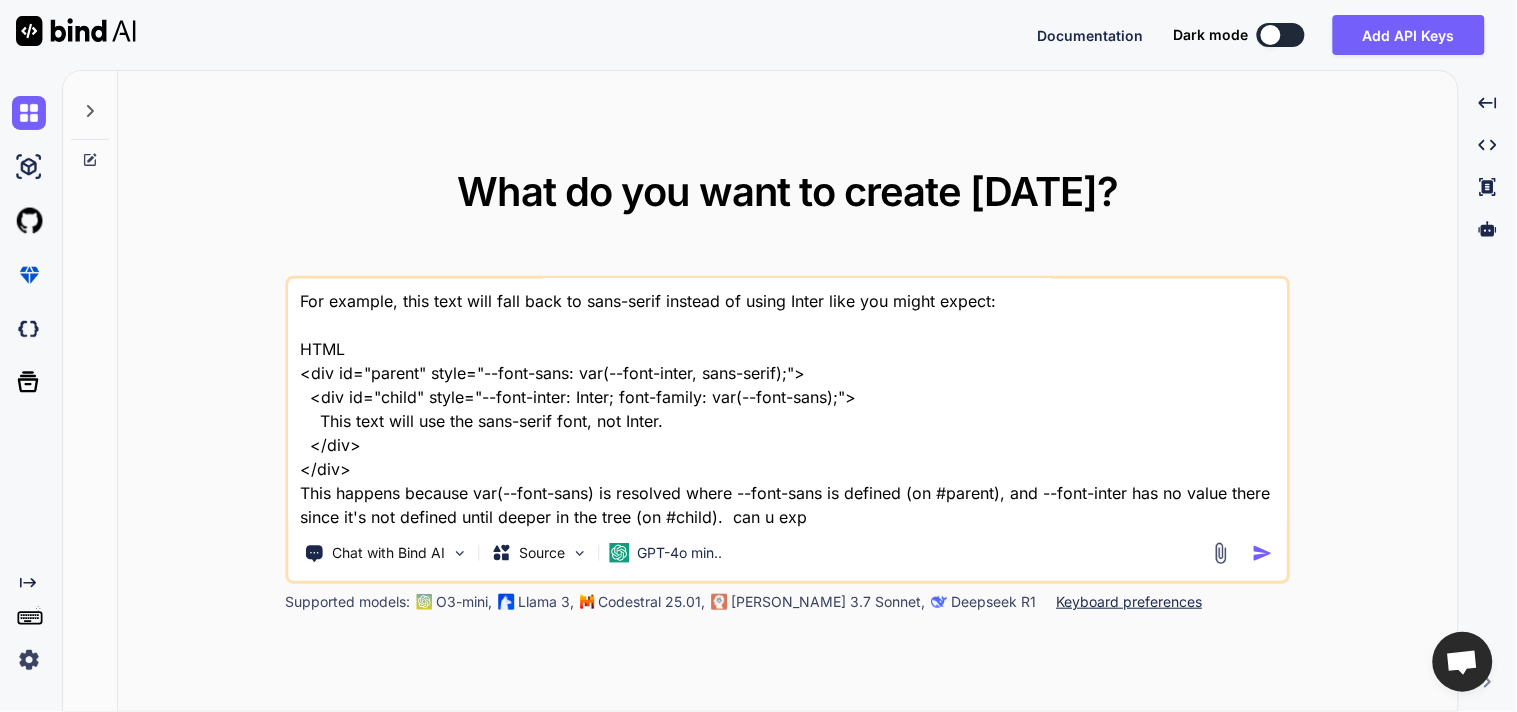 type on "When defining theme variables that reference other variables, use the inline option:
app.css
@import "tailwindcss";
@theme inline {
--font-sans: var(--font-inter);
}
Using the inline option, the utility class will use the theme variable value instead of referencing the actual theme variable:
dist.css
.font-sans {
font-family: var(--font-inter);
}
Without using inline, your utility classes might resolve to unexpected values because of how variables are resolved in CSS.
For example, this text will fall back to sans-serif instead of using Inter like you might expect:
HTML
<div id="parent" style="--font-sans: var(--font-inter, sans-serif);">
<div id="child" style="--font-inter: Inter; font-family: var(--font-sans);">
This text will use the sans-serif font, not Inter.
</div>
</div>
This happens because var(--font-sans) is resolved where --font-sans is defined (on #parent), and --font-inter has no value there since it's not defined until deeper in the tree (on #child).  can u expl" 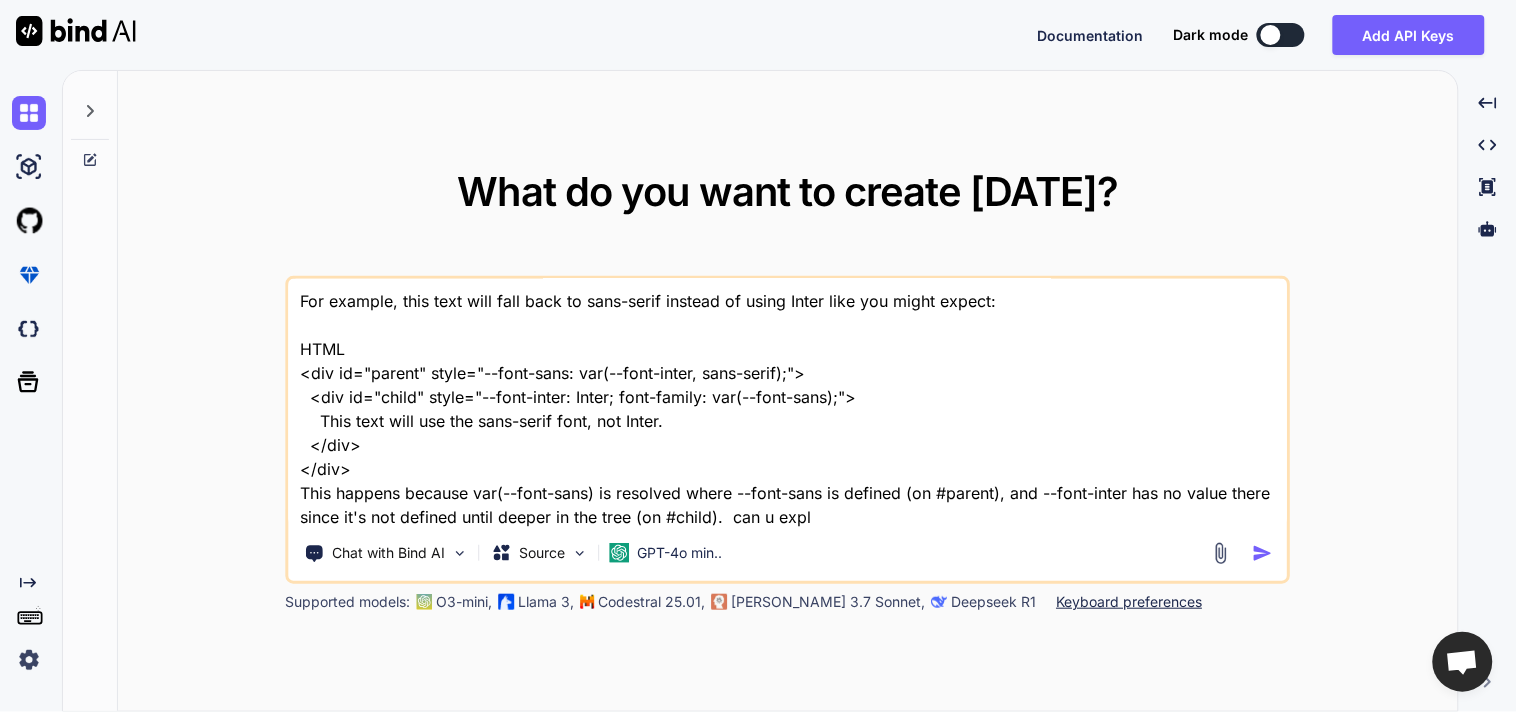 type on "When defining theme variables that reference other variables, use the inline option:
app.css
@import "tailwindcss";
@theme inline {
--font-sans: var(--font-inter);
}
Using the inline option, the utility class will use the theme variable value instead of referencing the actual theme variable:
dist.css
.font-sans {
font-family: var(--font-inter);
}
Without using inline, your utility classes might resolve to unexpected values because of how variables are resolved in CSS.
For example, this text will fall back to sans-serif instead of using Inter like you might expect:
HTML
<div id="parent" style="--font-sans: var(--font-inter, sans-serif);">
<div id="child" style="--font-inter: Inter; font-family: var(--font-sans);">
This text will use the sans-serif font, not Inter.
</div>
</div>
This happens because var(--font-sans) is resolved where --font-sans is defined (on #parent), and --font-inter has no value there since it's not defined until deeper in the tree (on #child).  can u expla" 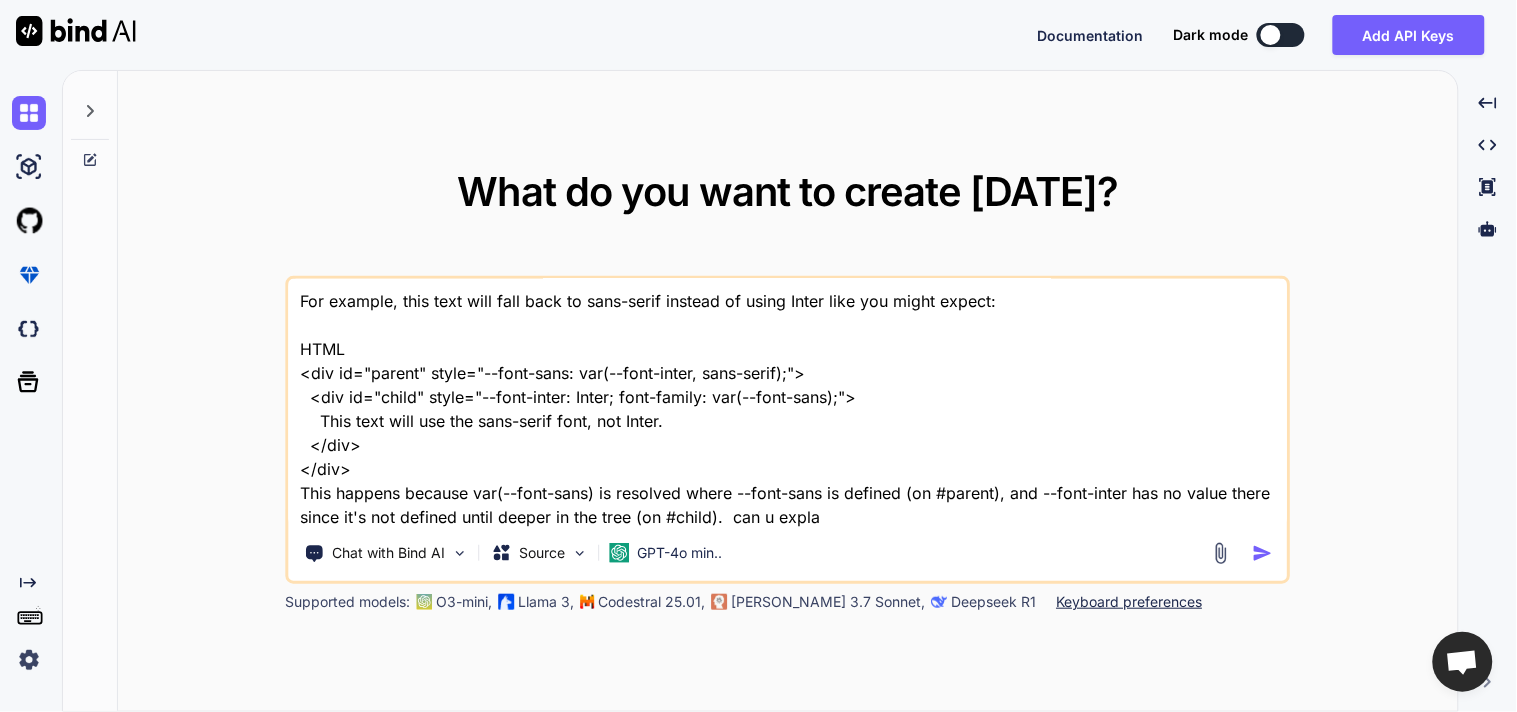 type on "When defining theme variables that reference other variables, use the inline option:
app.css
@import "tailwindcss";
@theme inline {
--font-sans: var(--font-inter);
}
Using the inline option, the utility class will use the theme variable value instead of referencing the actual theme variable:
dist.css
.font-sans {
font-family: var(--font-inter);
}
Without using inline, your utility classes might resolve to unexpected values because of how variables are resolved in CSS.
For example, this text will fall back to sans-serif instead of using Inter like you might expect:
HTML
<div id="parent" style="--font-sans: var(--font-inter, sans-serif);">
<div id="child" style="--font-inter: Inter; font-family: var(--font-sans);">
This text will use the sans-serif font, not Inter.
</div>
</div>
This happens because var(--font-sans) is resolved where --font-sans is defined (on #parent), and --font-inter has no value there since it's not defined until deeper in the tree (on #child).  can u explai" 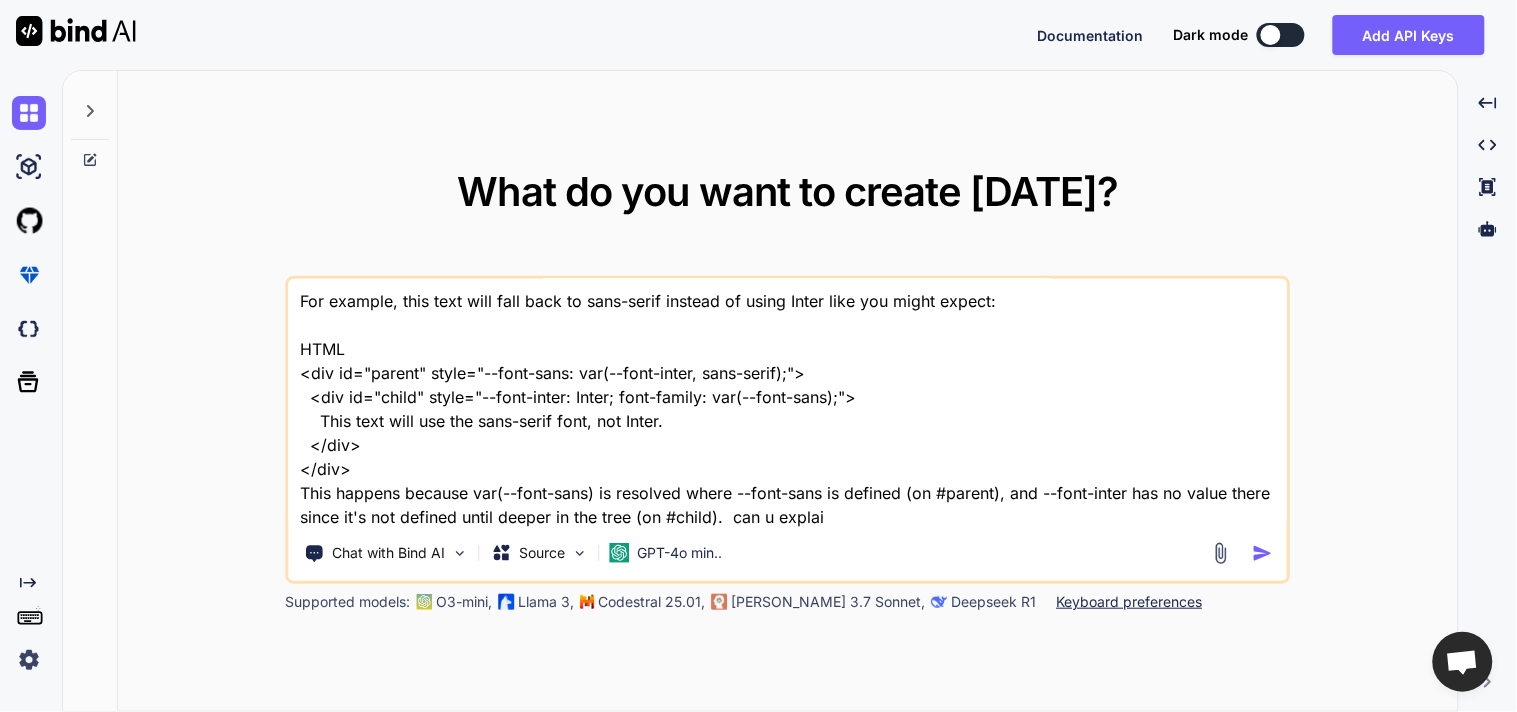 type on "When defining theme variables that reference other variables, use the inline option:
app.css
@import "tailwindcss";
@theme inline {
--font-sans: var(--font-inter);
}
Using the inline option, the utility class will use the theme variable value instead of referencing the actual theme variable:
dist.css
.font-sans {
font-family: var(--font-inter);
}
Without using inline, your utility classes might resolve to unexpected values because of how variables are resolved in CSS.
For example, this text will fall back to sans-serif instead of using Inter like you might expect:
HTML
<div id="parent" style="--font-sans: var(--font-inter, sans-serif);">
<div id="child" style="--font-inter: Inter; font-family: var(--font-sans);">
This text will use the sans-serif font, not Inter.
</div>
</div>
This happens because var(--font-sans) is resolved where --font-sans is defined (on #parent), and --font-inter has no value there since it's not defined until deeper in the tree (on #child).  can u explain" 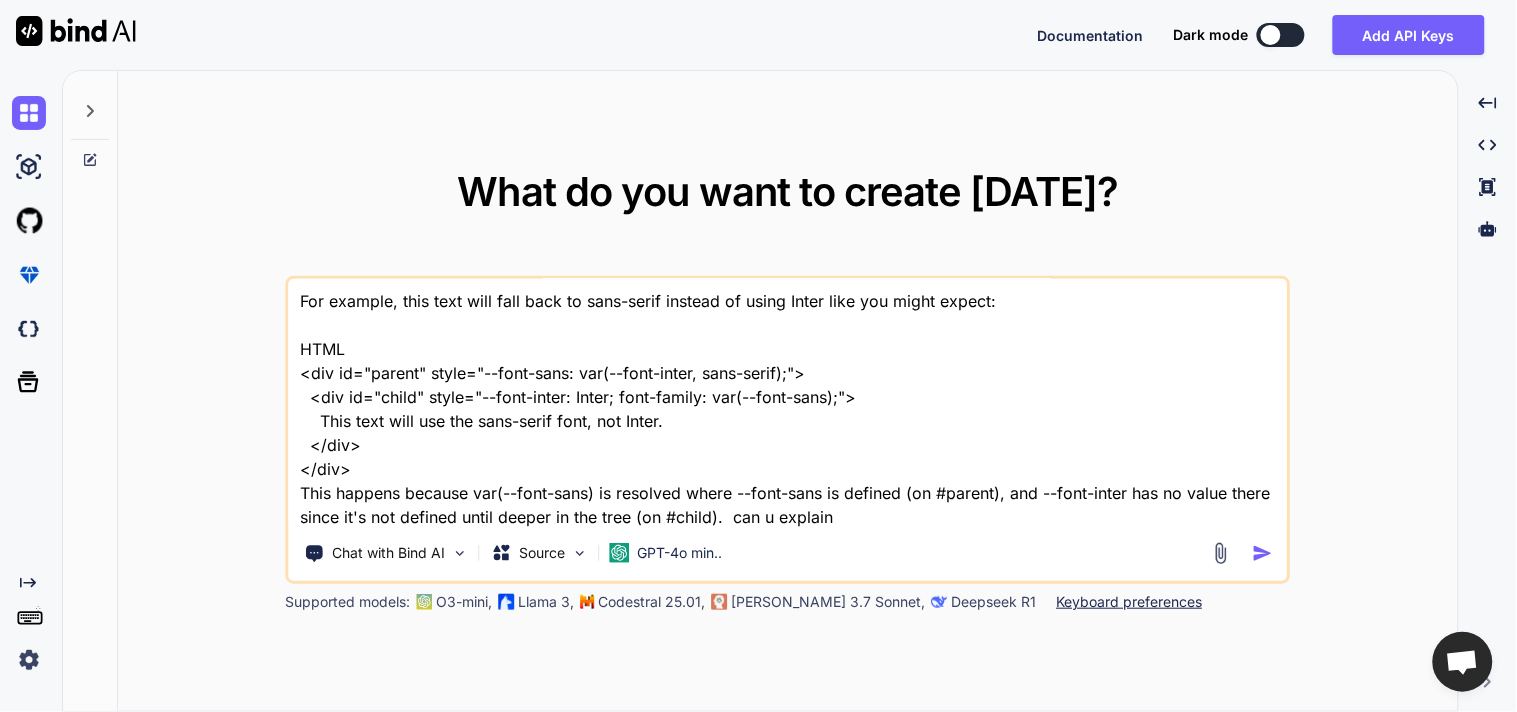 type on "When defining theme variables that reference other variables, use the inline option:
app.css
@import "tailwindcss";
@theme inline {
--font-sans: var(--font-inter);
}
Using the inline option, the utility class will use the theme variable value instead of referencing the actual theme variable:
dist.css
.font-sans {
font-family: var(--font-inter);
}
Without using inline, your utility classes might resolve to unexpected values because of how variables are resolved in CSS.
For example, this text will fall back to sans-serif instead of using Inter like you might expect:
HTML
<div id="parent" style="--font-sans: var(--font-inter, sans-serif);">
<div id="child" style="--font-inter: Inter; font-family: var(--font-sans);">
This text will use the sans-serif font, not Inter.
</div>
</div>
This happens because var(--font-sans) is resolved where --font-sans is defined (on #parent), and --font-inter has no value there since it's not defined until deeper in the tree (on #child).  can u explain" 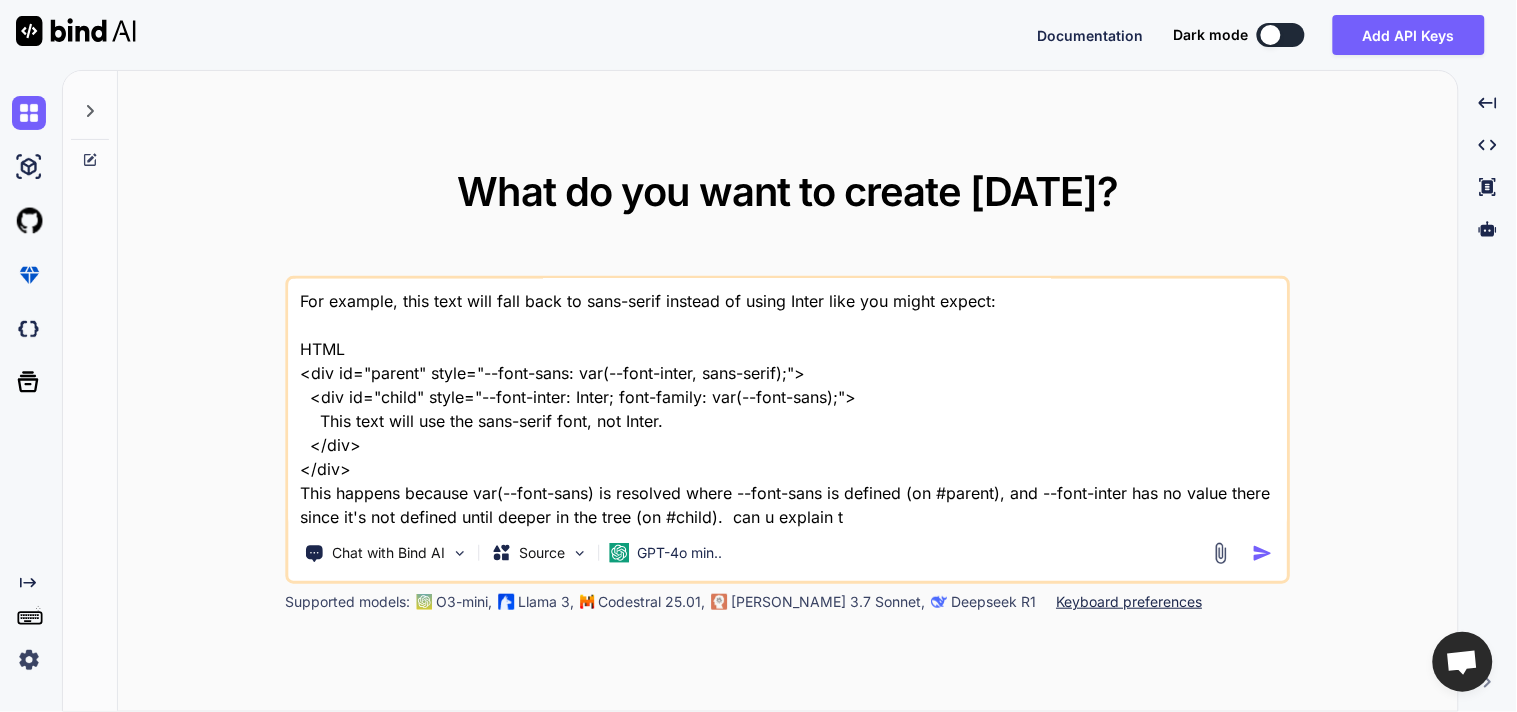 type on "When defining theme variables that reference other variables, use the inline option:
app.css
@import "tailwindcss";
@theme inline {
--font-sans: var(--font-inter);
}
Using the inline option, the utility class will use the theme variable value instead of referencing the actual theme variable:
dist.css
.font-sans {
font-family: var(--font-inter);
}
Without using inline, your utility classes might resolve to unexpected values because of how variables are resolved in CSS.
For example, this text will fall back to sans-serif instead of using Inter like you might expect:
HTML
<div id="parent" style="--font-sans: var(--font-inter, sans-serif);">
<div id="child" style="--font-inter: Inter; font-family: var(--font-sans);">
This text will use the sans-serif font, not Inter.
</div>
</div>
This happens because var(--font-sans) is resolved where --font-sans is defined (on #parent), and --font-inter has no value there since it's not defined until deeper in the tree (on #child).  can u explain th" 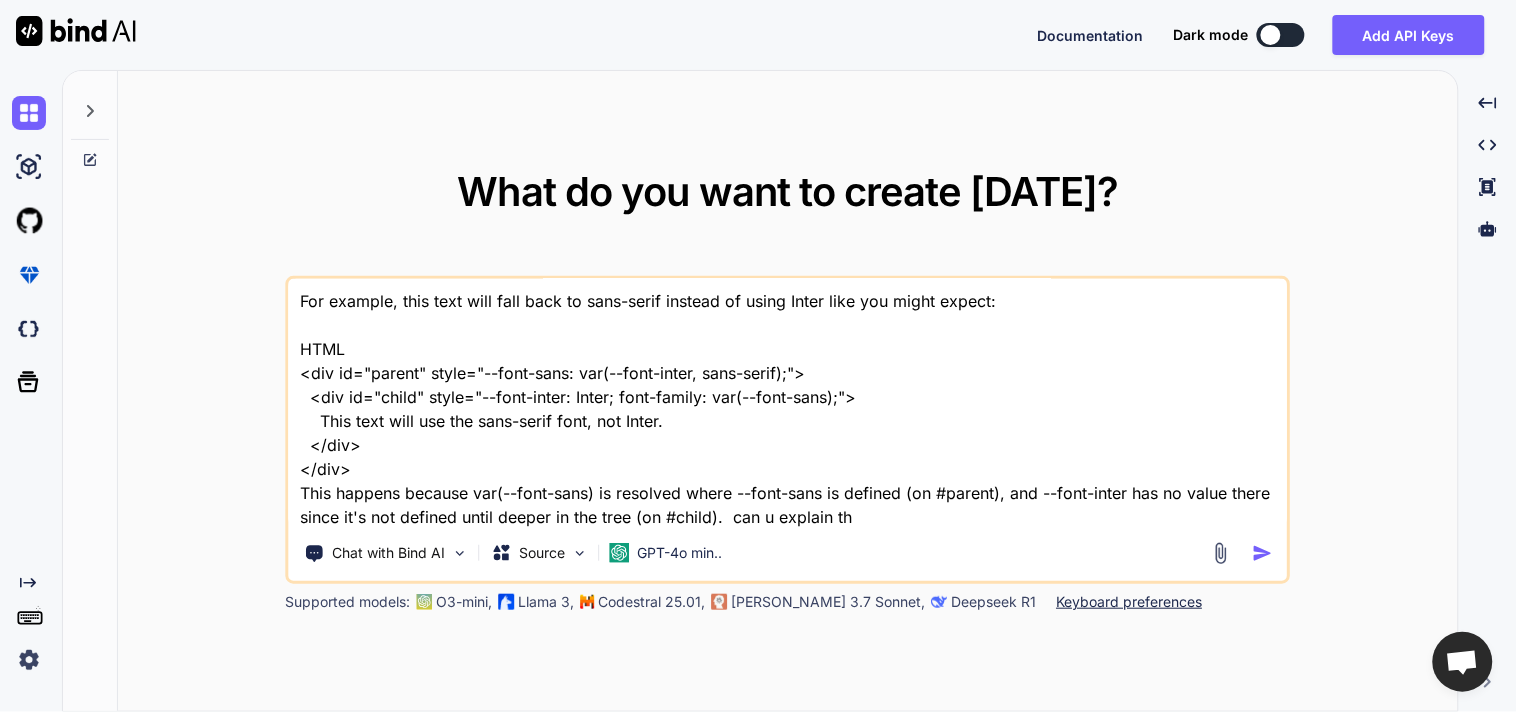 type on "When defining theme variables that reference other variables, use the inline option:
app.css
@import "tailwindcss";
@theme inline {
--font-sans: var(--font-inter);
}
Using the inline option, the utility class will use the theme variable value instead of referencing the actual theme variable:
dist.css
.font-sans {
font-family: var(--font-inter);
}
Without using inline, your utility classes might resolve to unexpected values because of how variables are resolved in CSS.
For example, this text will fall back to sans-serif instead of using Inter like you might expect:
HTML
<div id="parent" style="--font-sans: var(--font-inter, sans-serif);">
<div id="child" style="--font-inter: Inter; font-family: var(--font-sans);">
This text will use the sans-serif font, not Inter.
</div>
</div>
This happens because var(--font-sans) is resolved where --font-sans is defined (on #parent), and --font-inter has no value there since it's not defined until deeper in the tree (on #child).  can u explain thi" 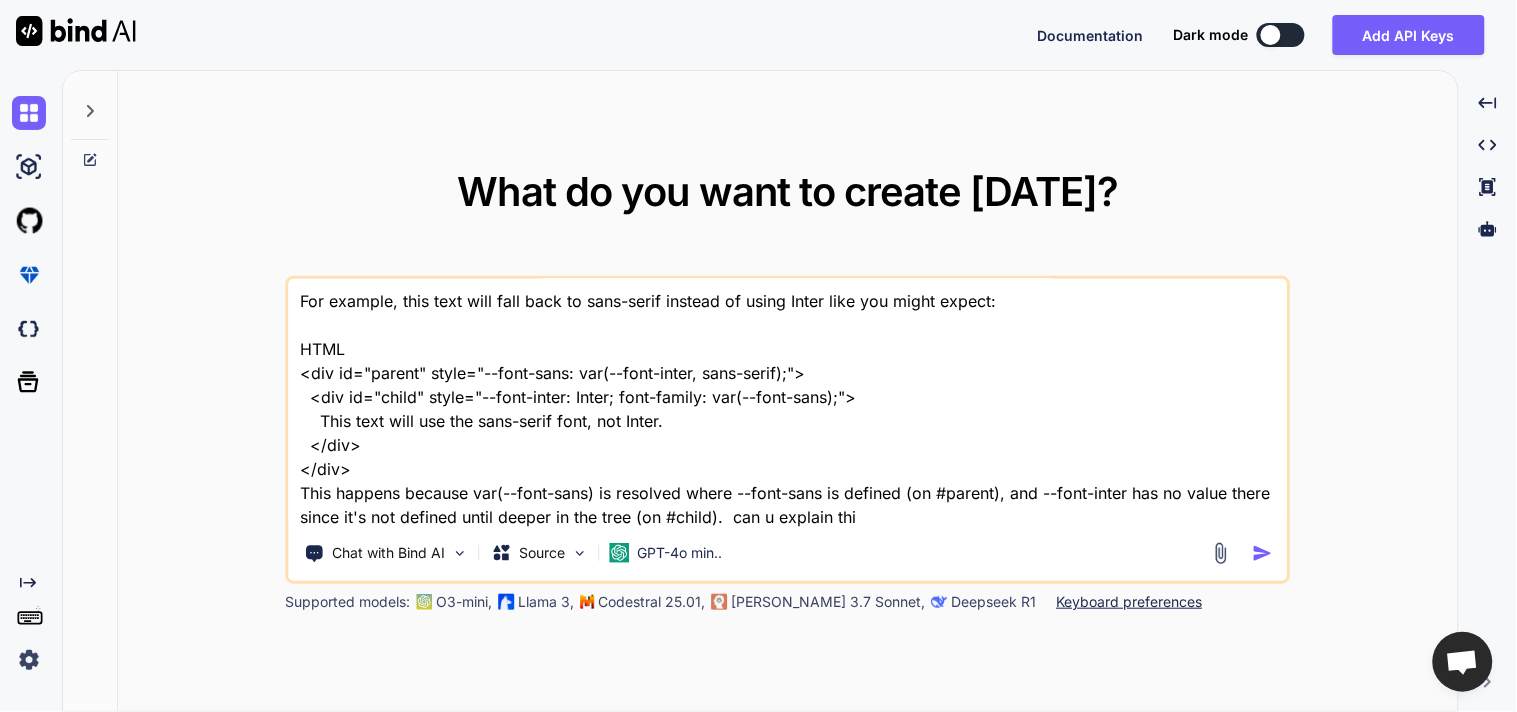 type on "When defining theme variables that reference other variables, use the inline option:
app.css
@import "tailwindcss";
@theme inline {
--font-sans: var(--font-inter);
}
Using the inline option, the utility class will use the theme variable value instead of referencing the actual theme variable:
dist.css
.font-sans {
font-family: var(--font-inter);
}
Without using inline, your utility classes might resolve to unexpected values because of how variables are resolved in CSS.
For example, this text will fall back to sans-serif instead of using Inter like you might expect:
HTML
<div id="parent" style="--font-sans: var(--font-inter, sans-serif);">
<div id="child" style="--font-inter: Inter; font-family: var(--font-sans);">
This text will use the sans-serif font, not Inter.
</div>
</div>
This happens because var(--font-sans) is resolved where --font-sans is defined (on #parent), and --font-inter has no value there since it's not defined until deeper in the tree (on #child).  can u explain this" 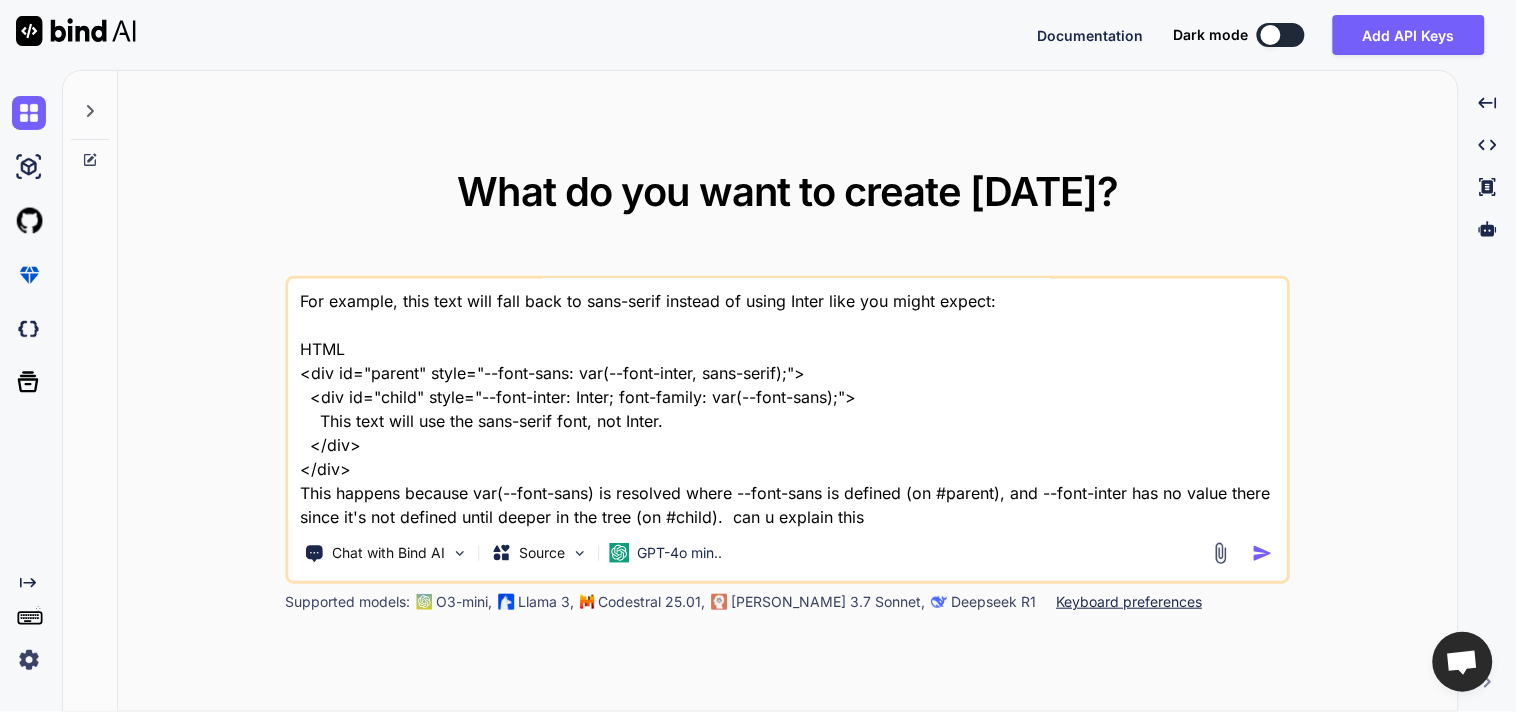 type on "When defining theme variables that reference other variables, use the inline option:
app.css
@import "tailwindcss";
@theme inline {
--font-sans: var(--font-inter);
}
Using the inline option, the utility class will use the theme variable value instead of referencing the actual theme variable:
dist.css
.font-sans {
font-family: var(--font-inter);
}
Without using inline, your utility classes might resolve to unexpected values because of how variables are resolved in CSS.
For example, this text will fall back to sans-serif instead of using Inter like you might expect:
HTML
<div id="parent" style="--font-sans: var(--font-inter, sans-serif);">
<div id="child" style="--font-inter: Inter; font-family: var(--font-sans);">
This text will use the sans-serif font, not Inter.
</div>
</div>
This happens because var(--font-sans) is resolved where --font-sans is defined (on #parent), and --font-inter has no value there since it's not defined until deeper in the tree (on #child).  can u explain this" 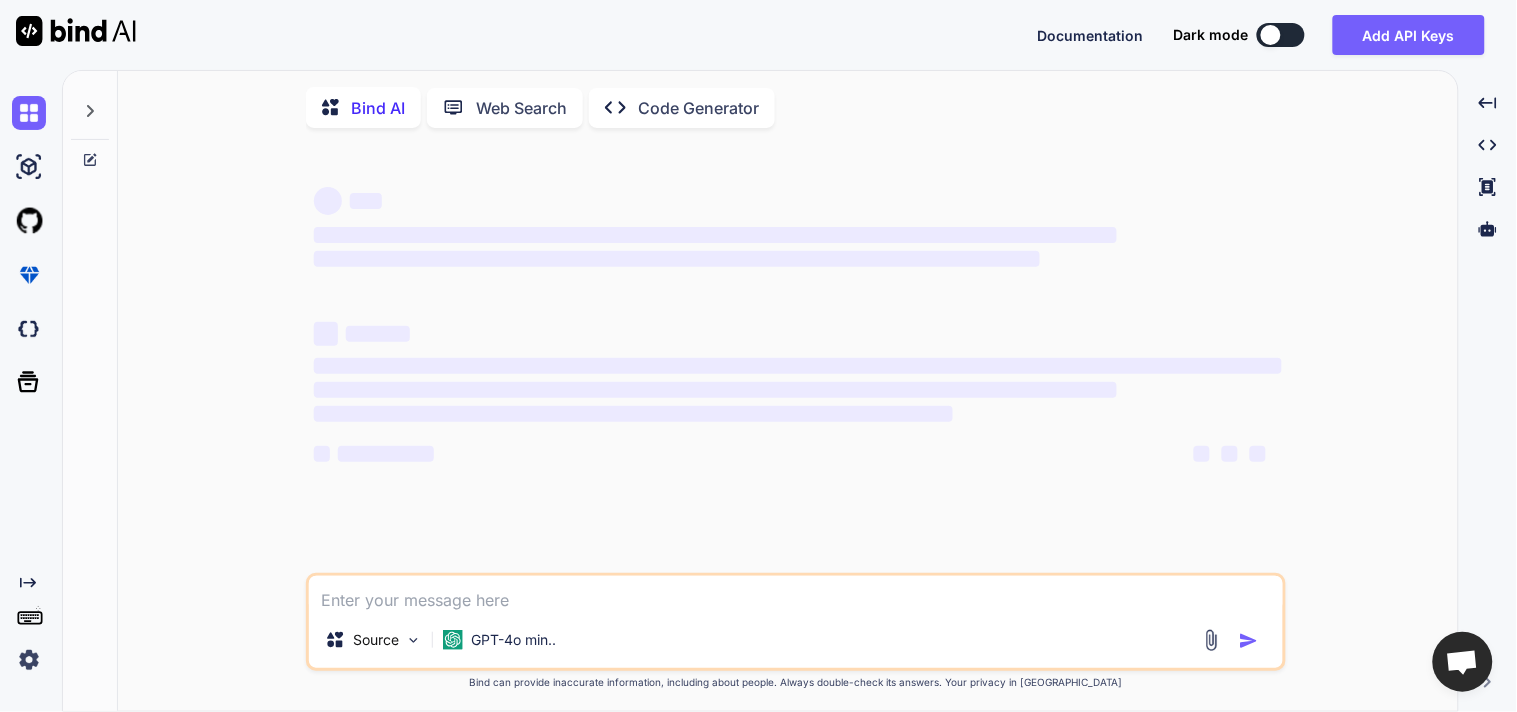 type on "x" 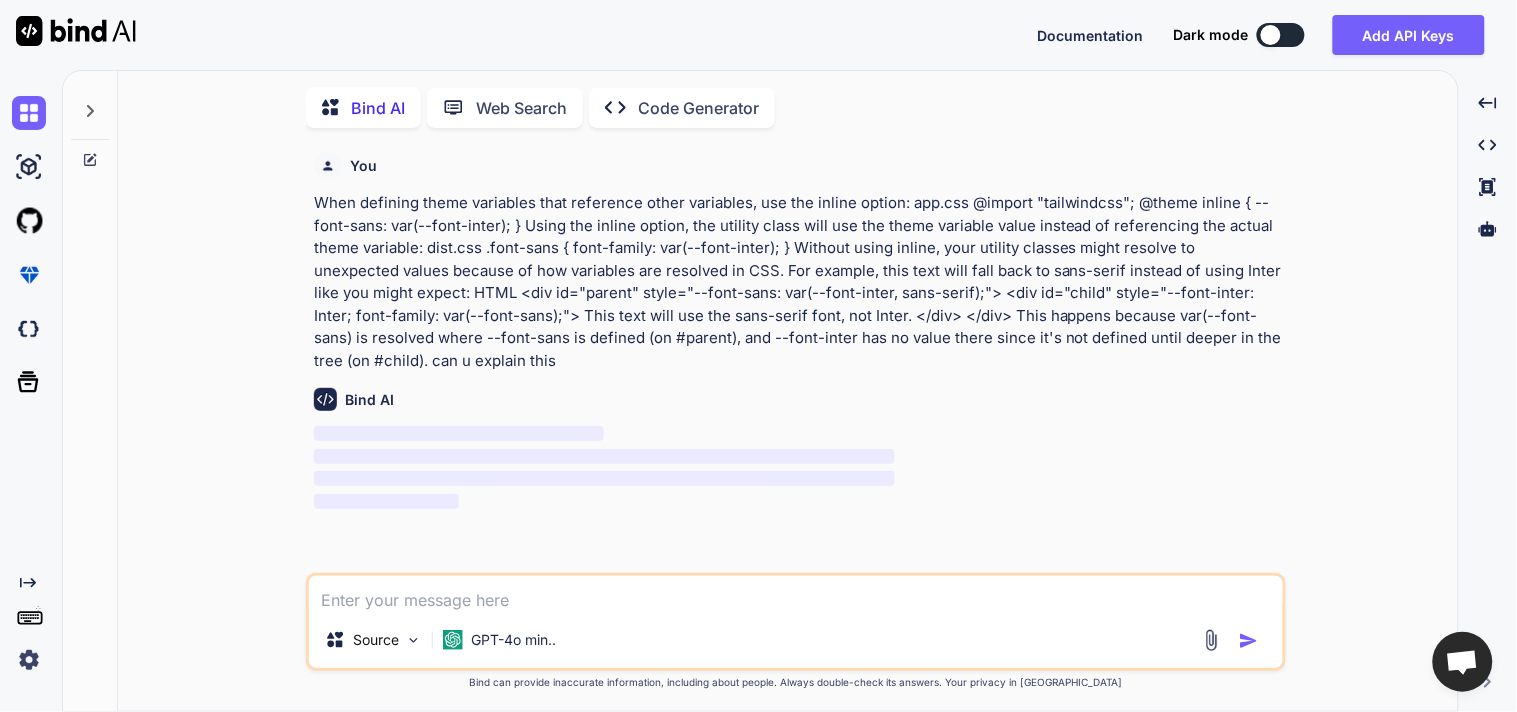 scroll, scrollTop: 7, scrollLeft: 0, axis: vertical 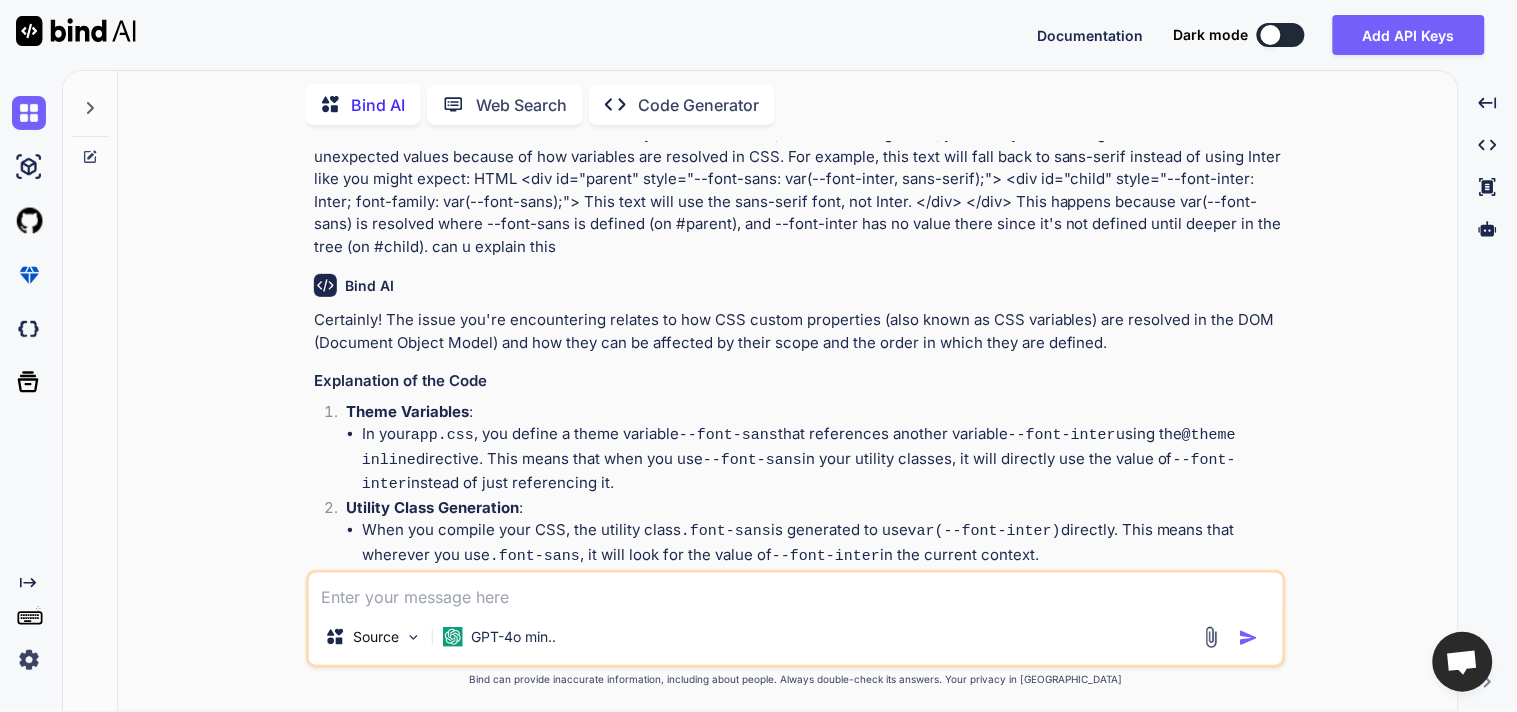 click on "Theme Variables :" at bounding box center [814, 412] 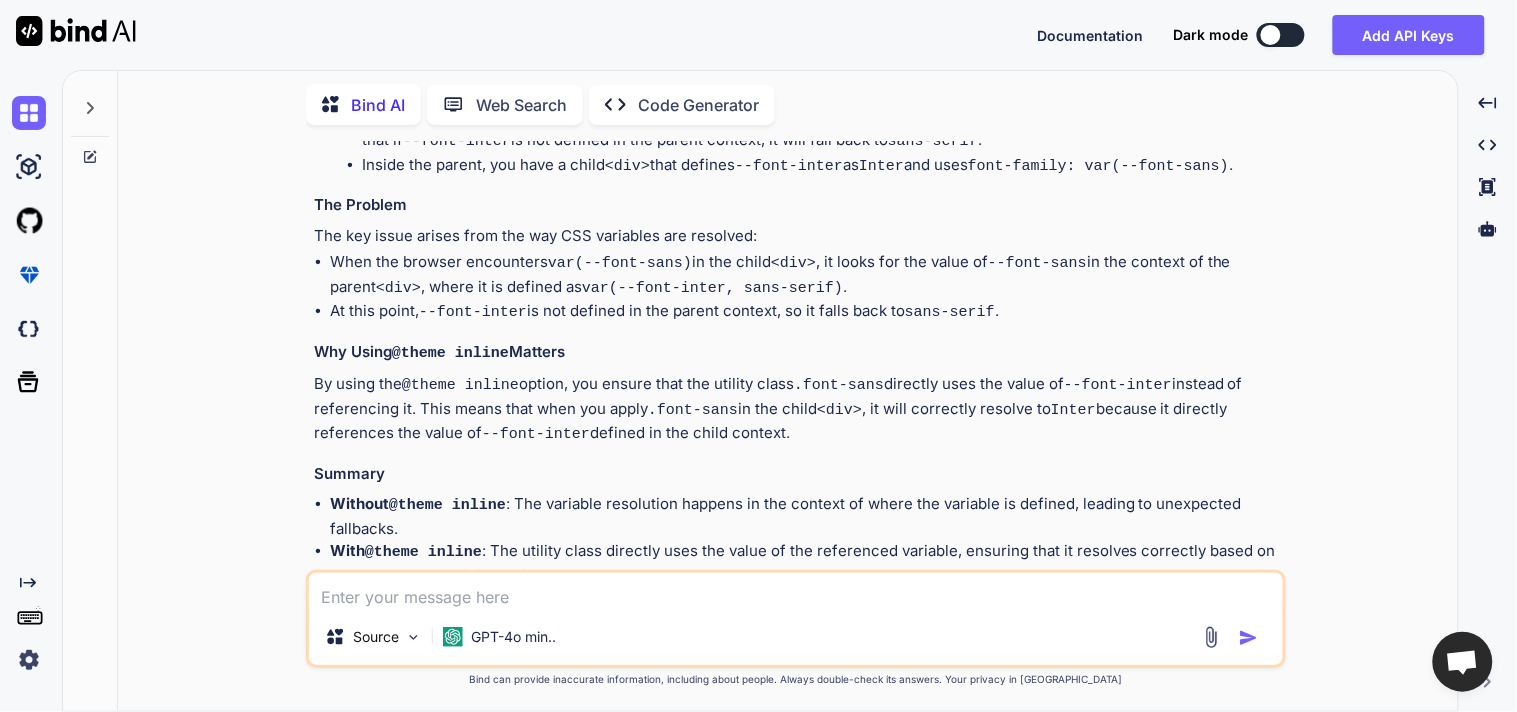 scroll, scrollTop: 574, scrollLeft: 0, axis: vertical 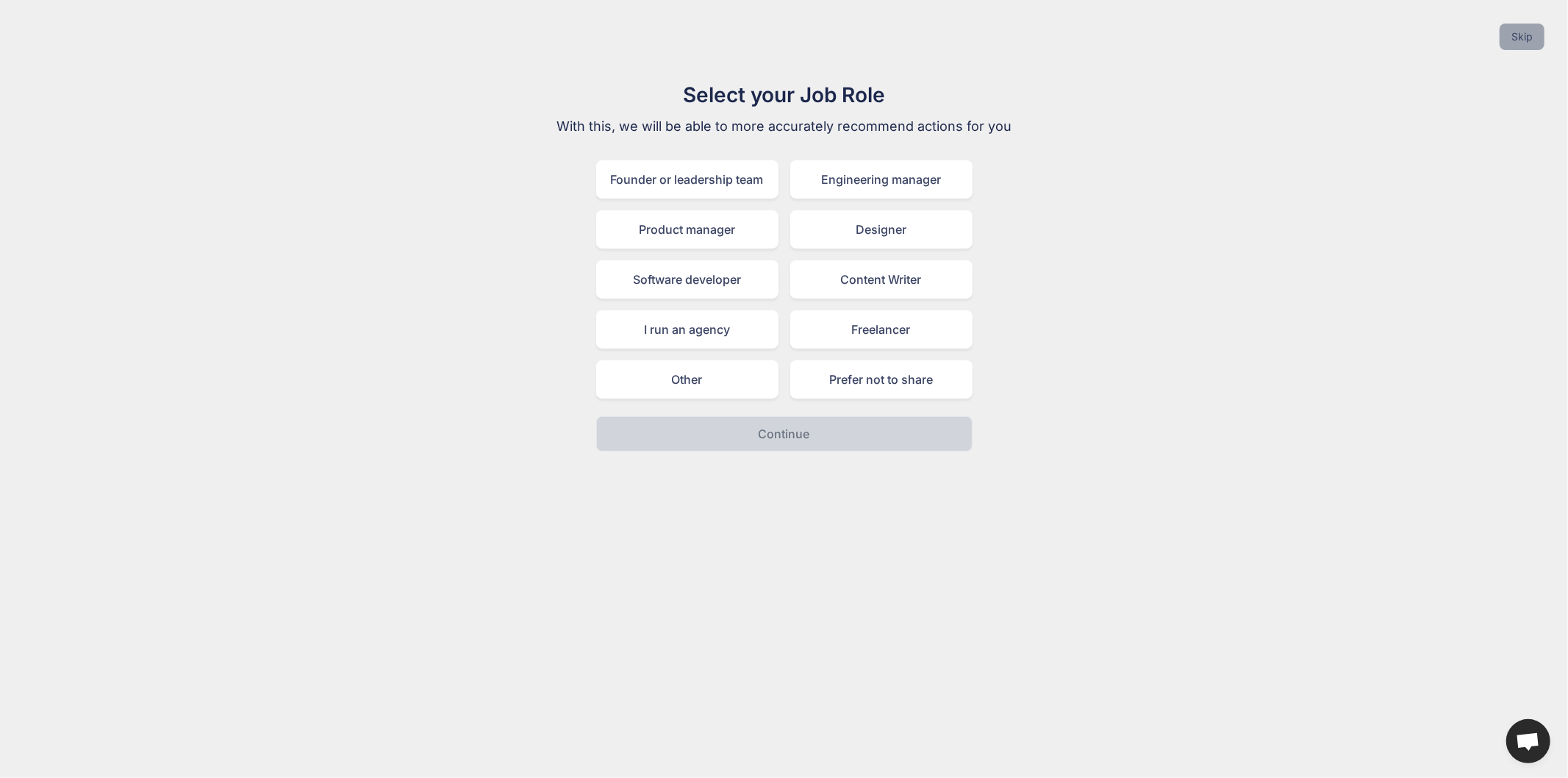 click on "Skip" at bounding box center (1522, 37) 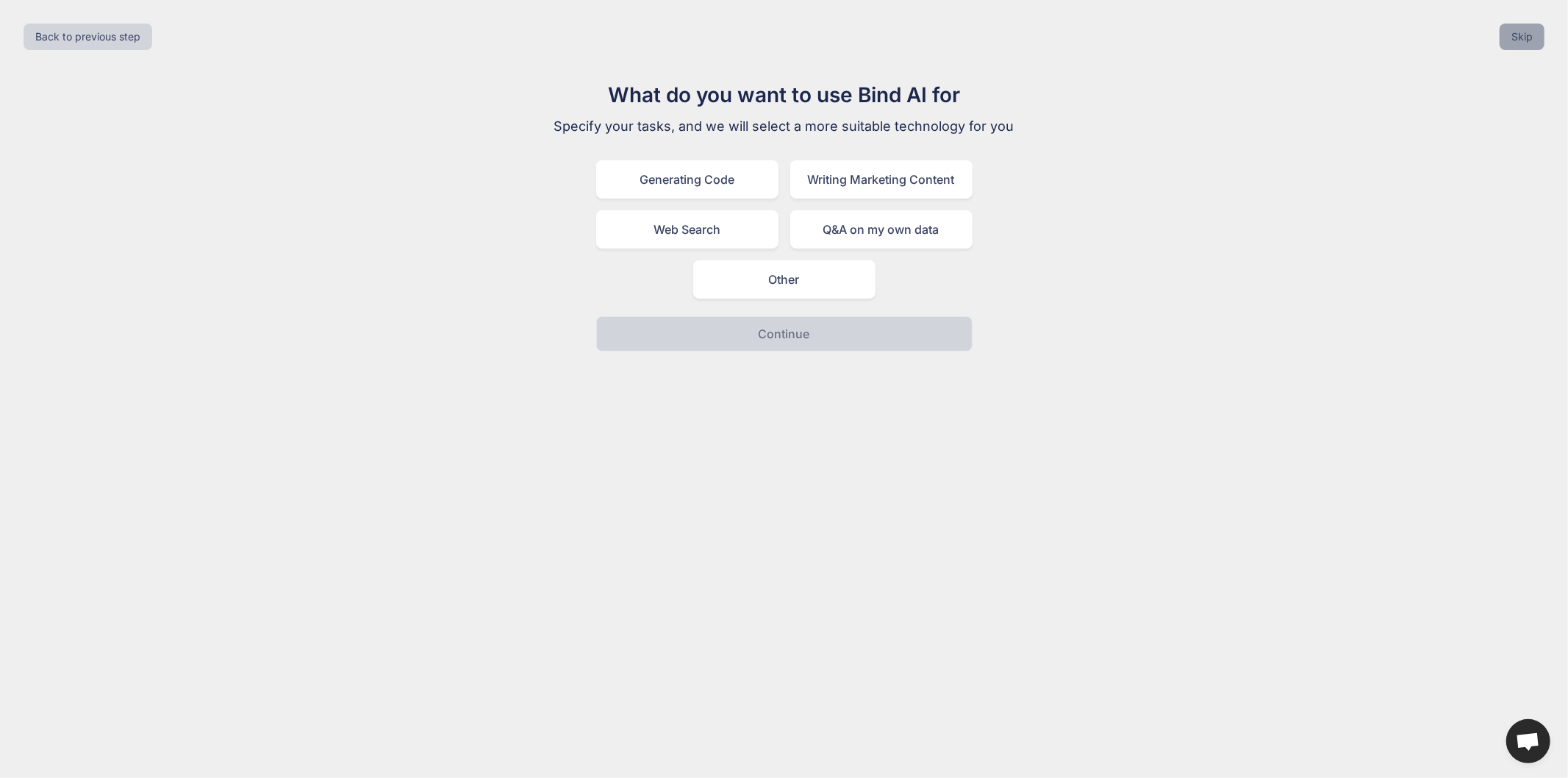 click on "Skip" at bounding box center (1522, 37) 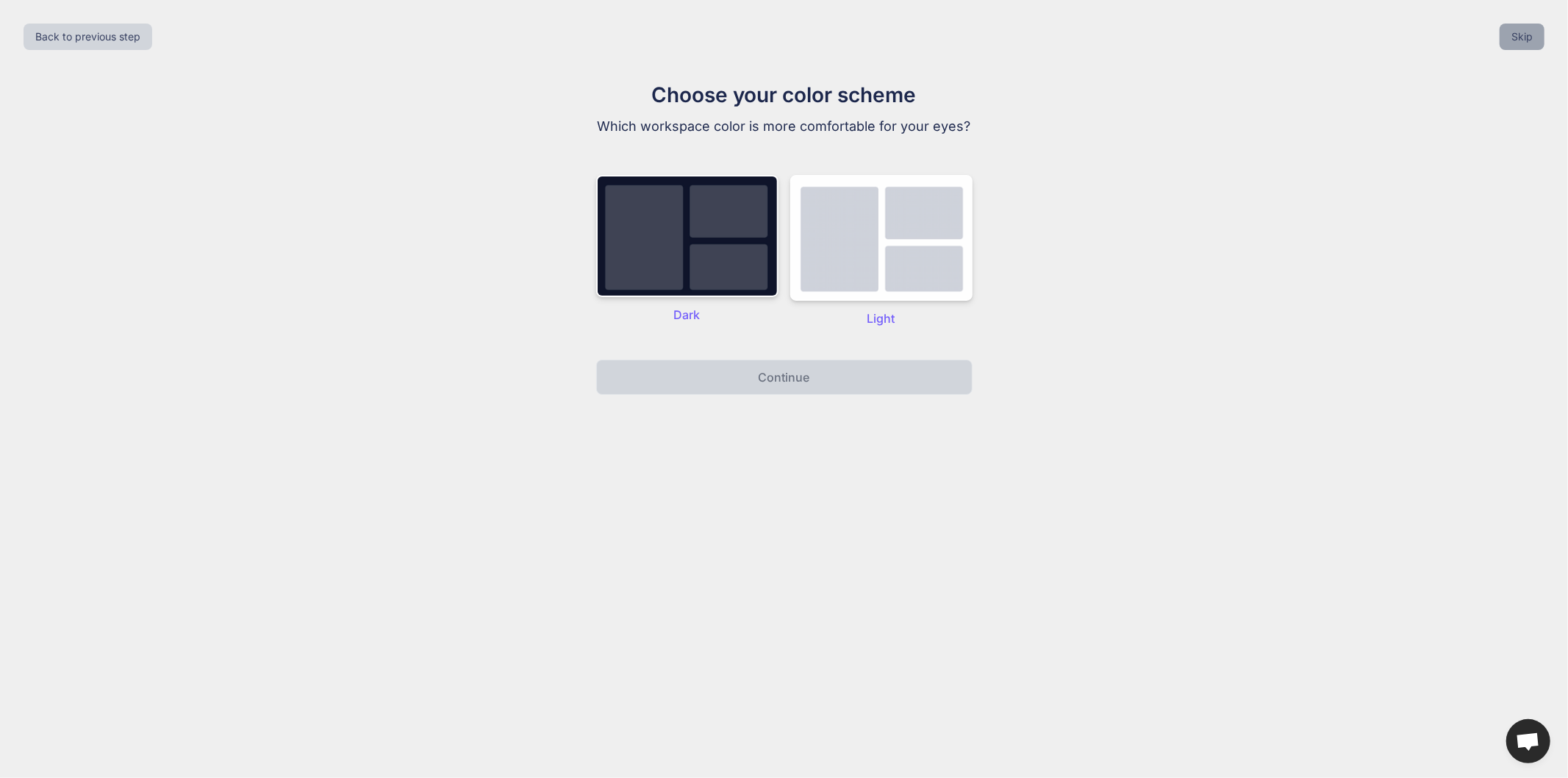 click on "Skip" at bounding box center [1522, 37] 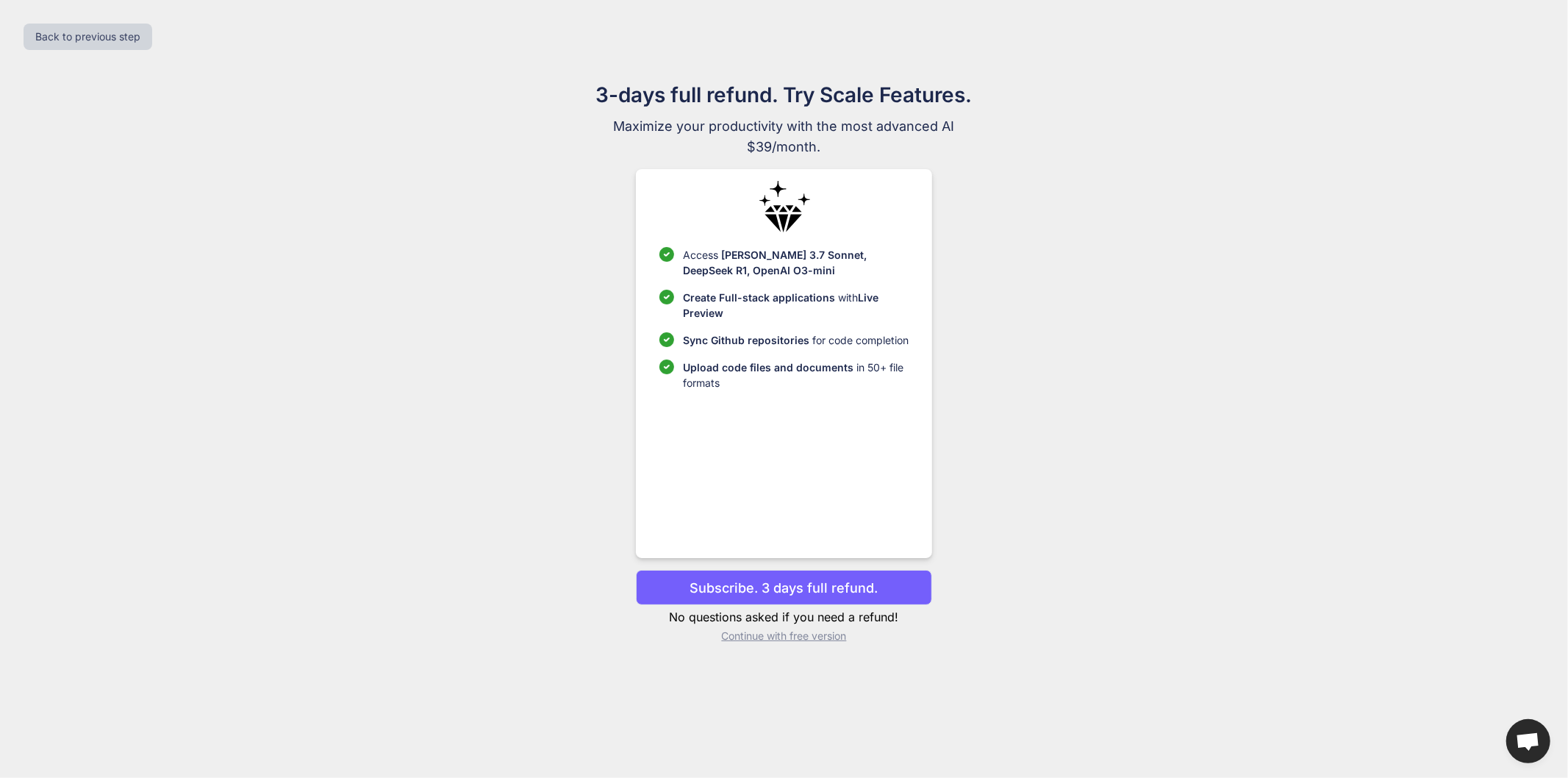click on "3-days full refund. Try Scale Features.   Maximize your productivity with the most advanced AI   $39/month.   Access   [PERSON_NAME] 3.7 Sonnet, DeepSeek R1, OpenAI O3-mini   Create Full-stack applications   with  Live Preview    Sync Github repositories   for code completion   Upload code files and documents   in 50+ file formats Subscribe. 3 days full refund. No questions asked if you need a refund!   Continue with free version" at bounding box center (784, 367) 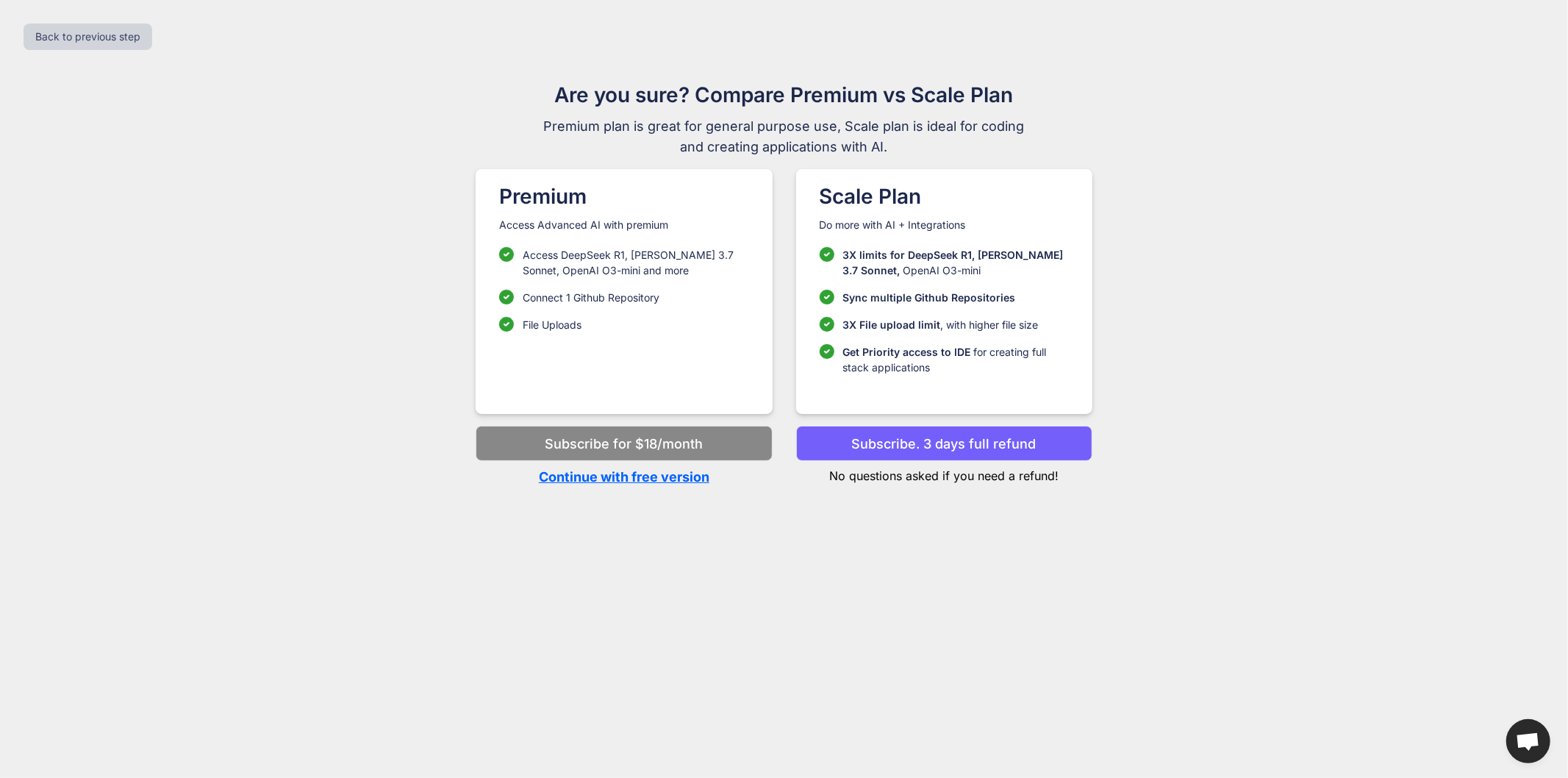 click on "Continue with free version" at bounding box center [623, 477] 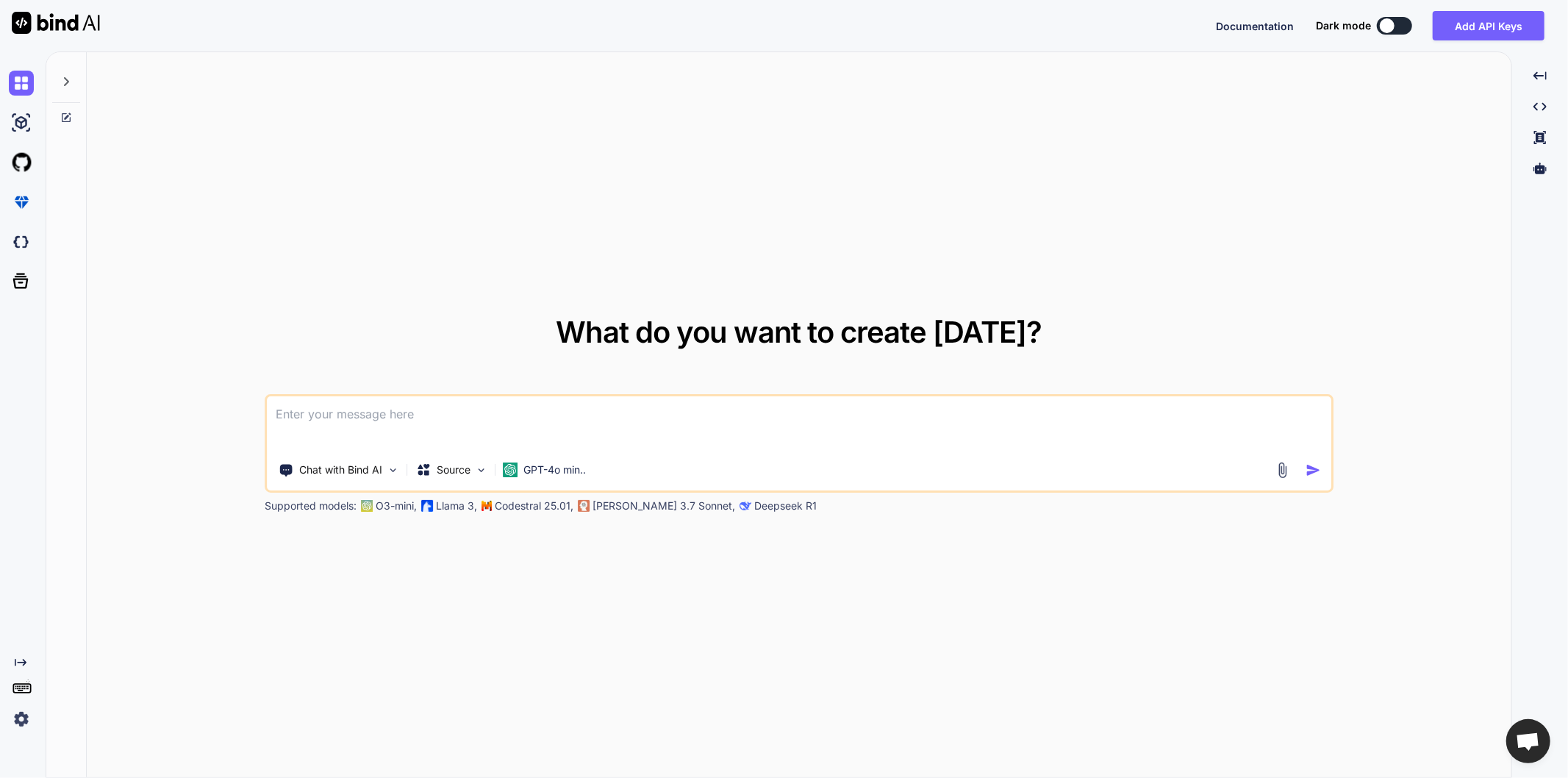 click at bounding box center [799, 424] 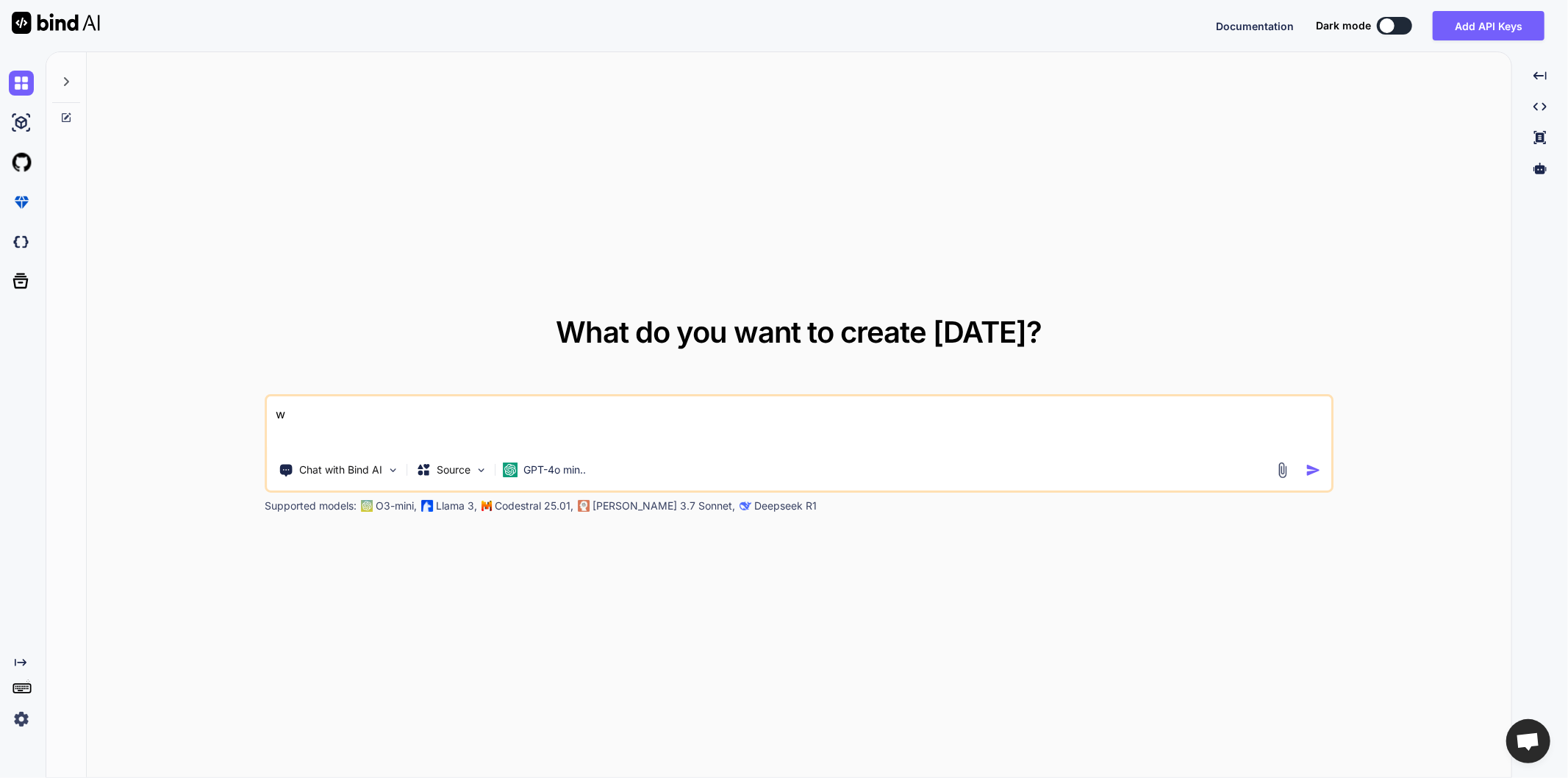 type on "x" 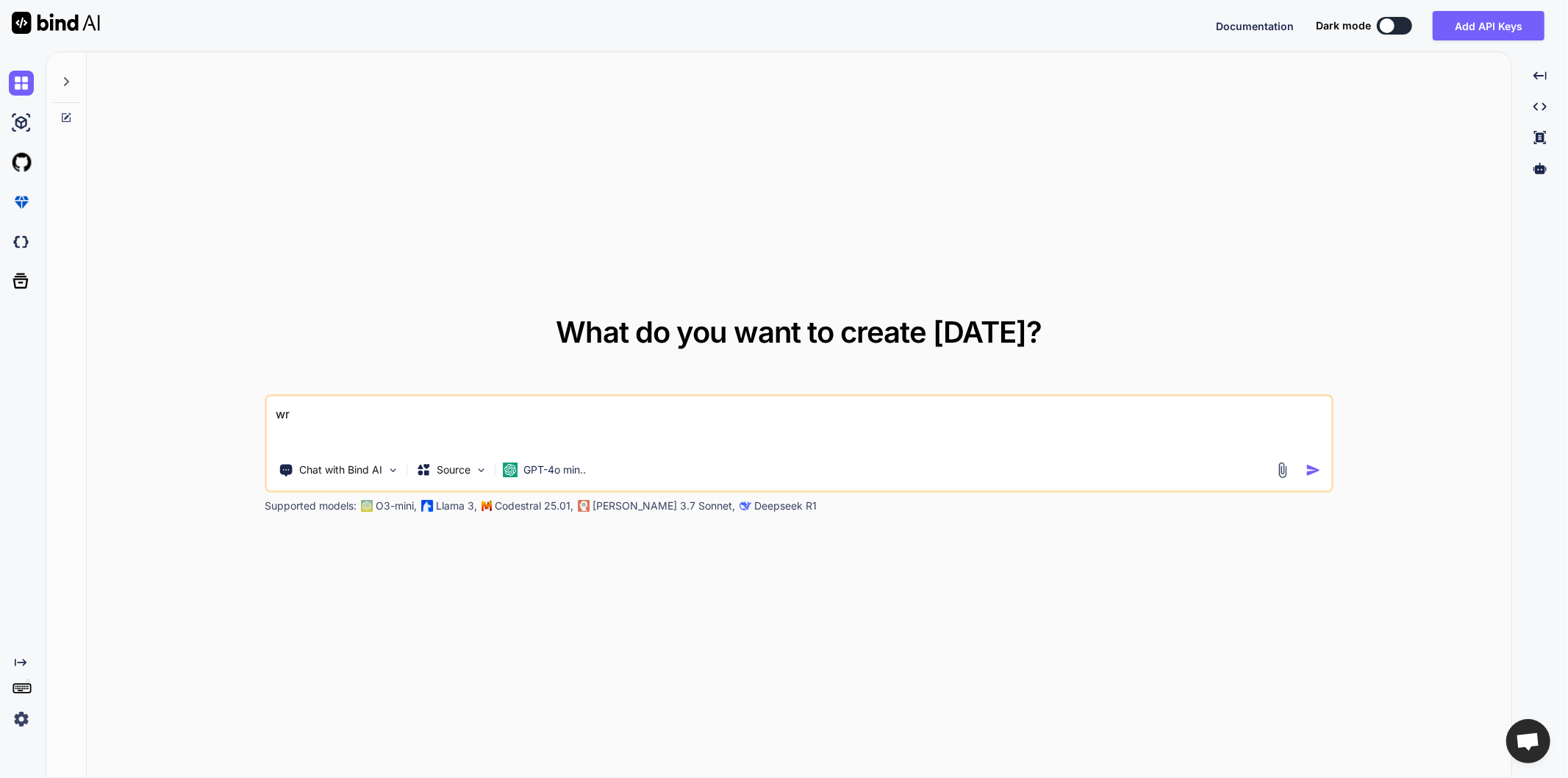 type on "x" 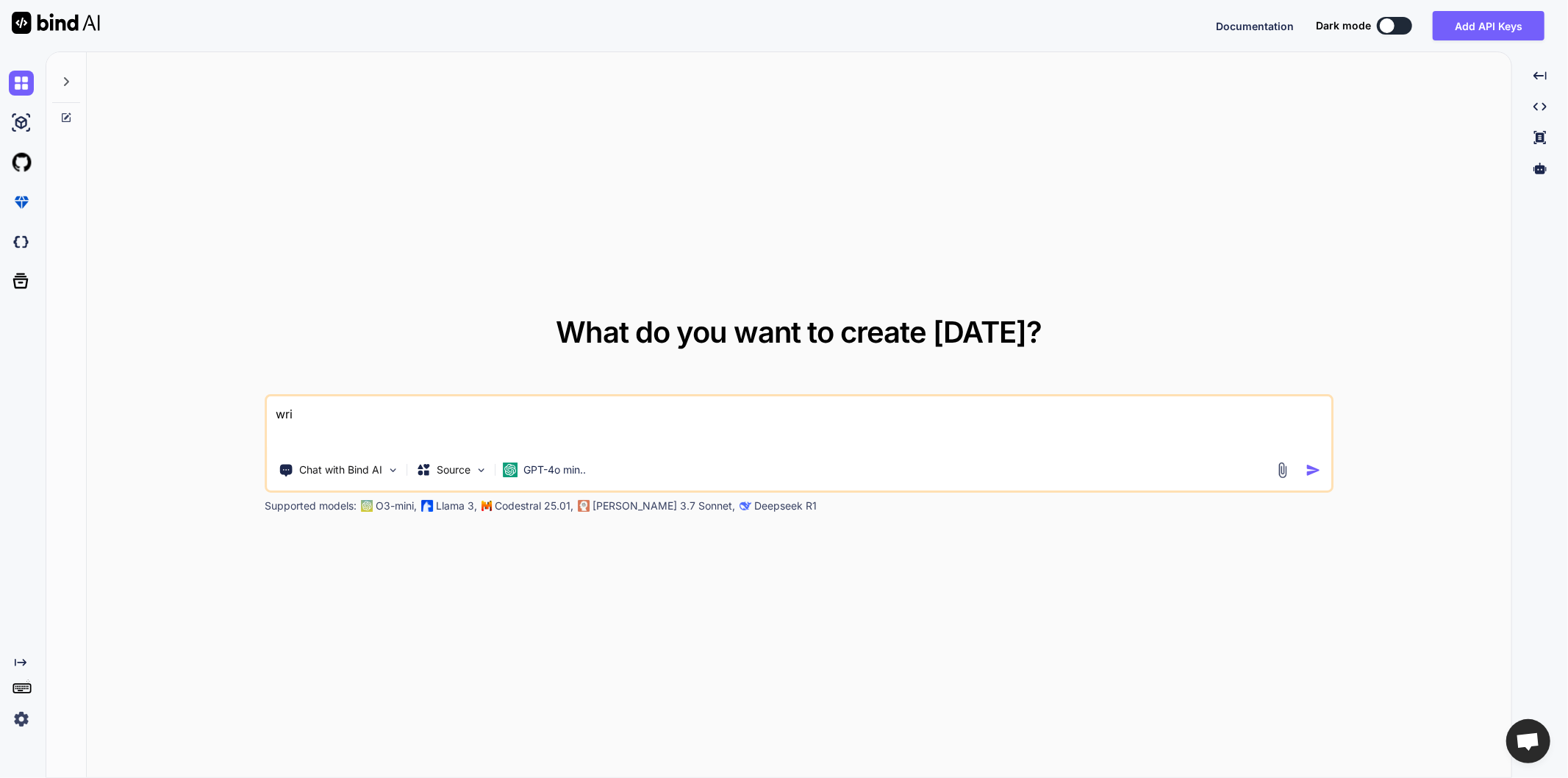 type on "x" 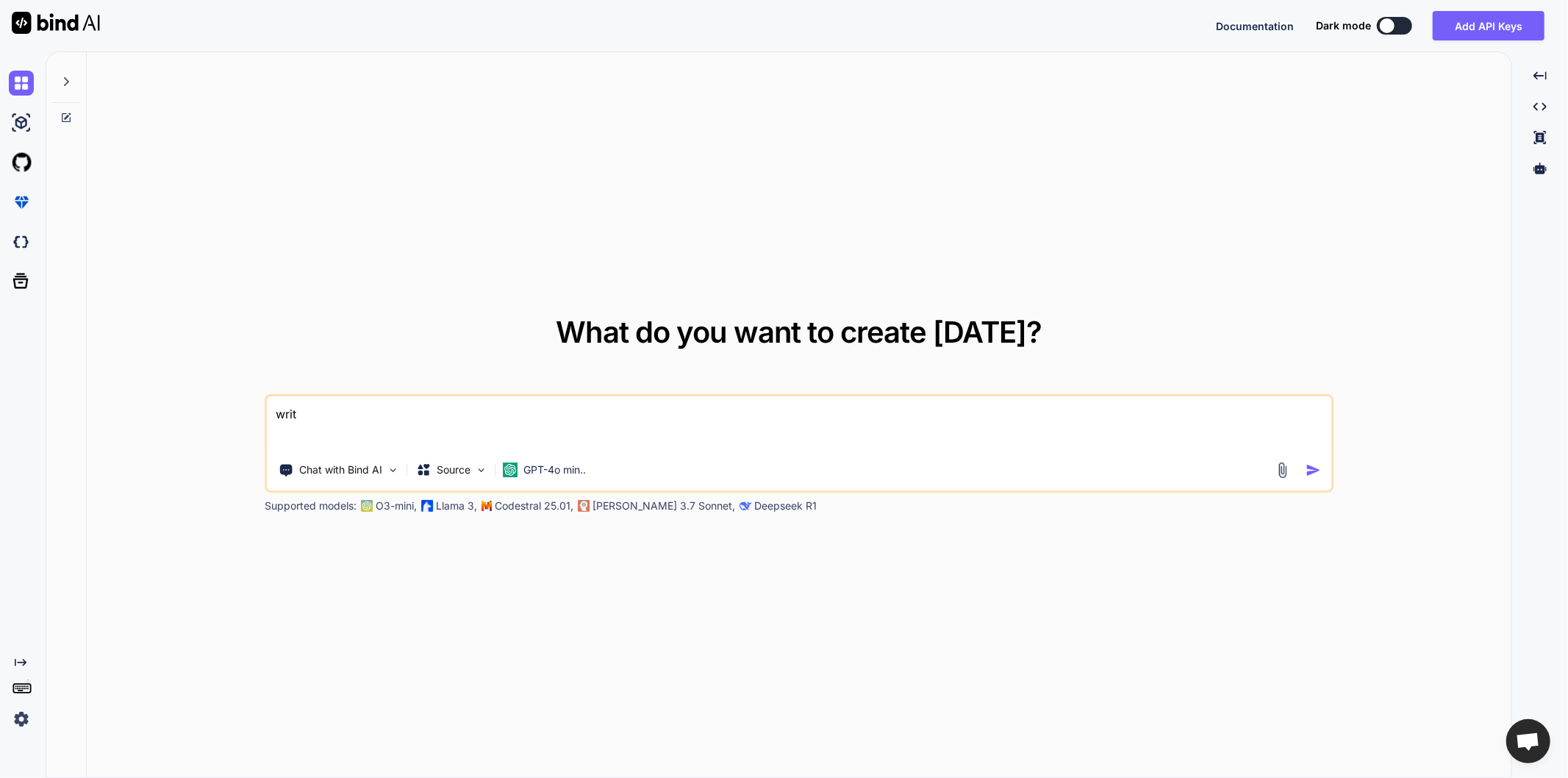 type on "x" 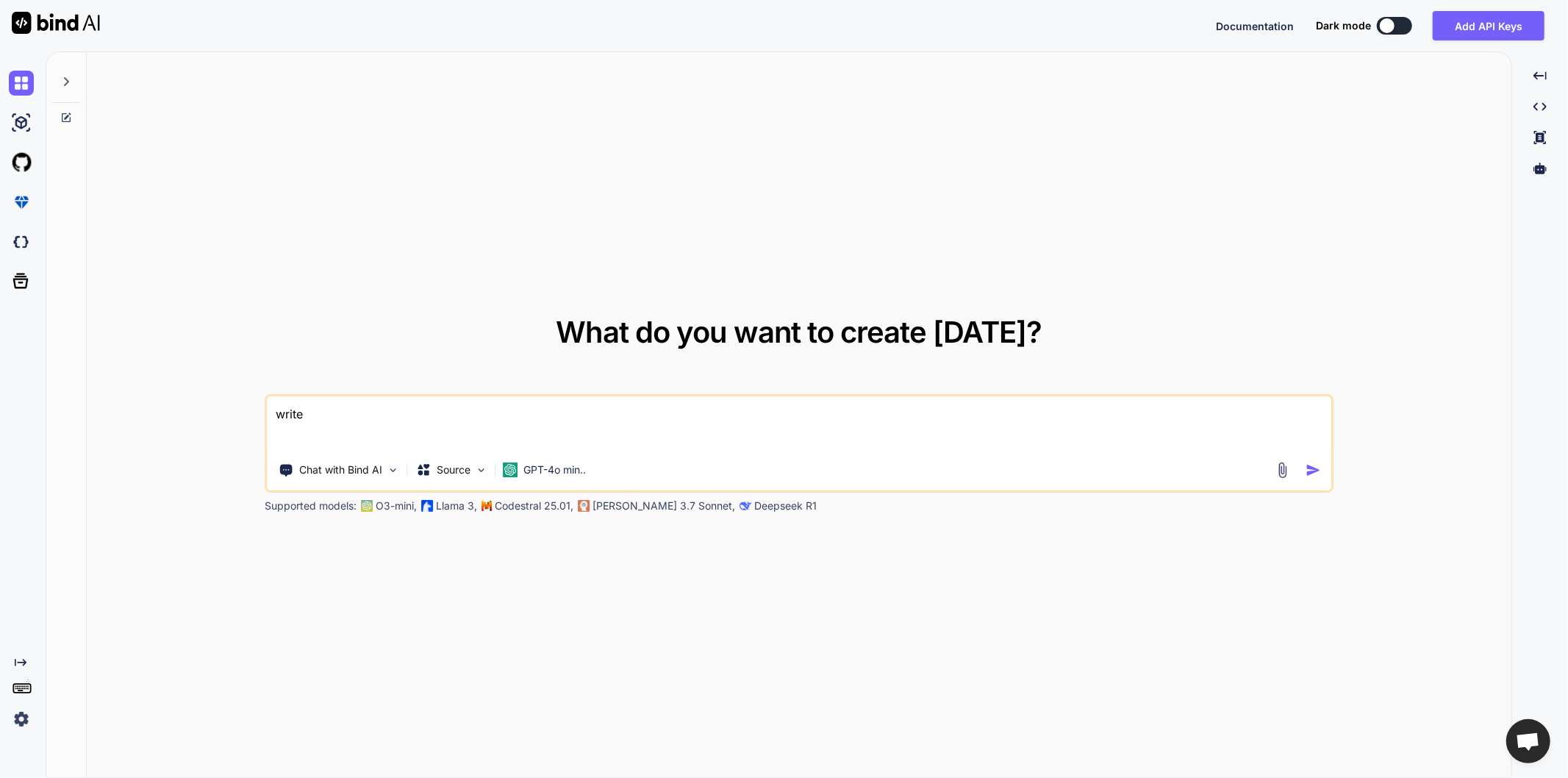 type on "x" 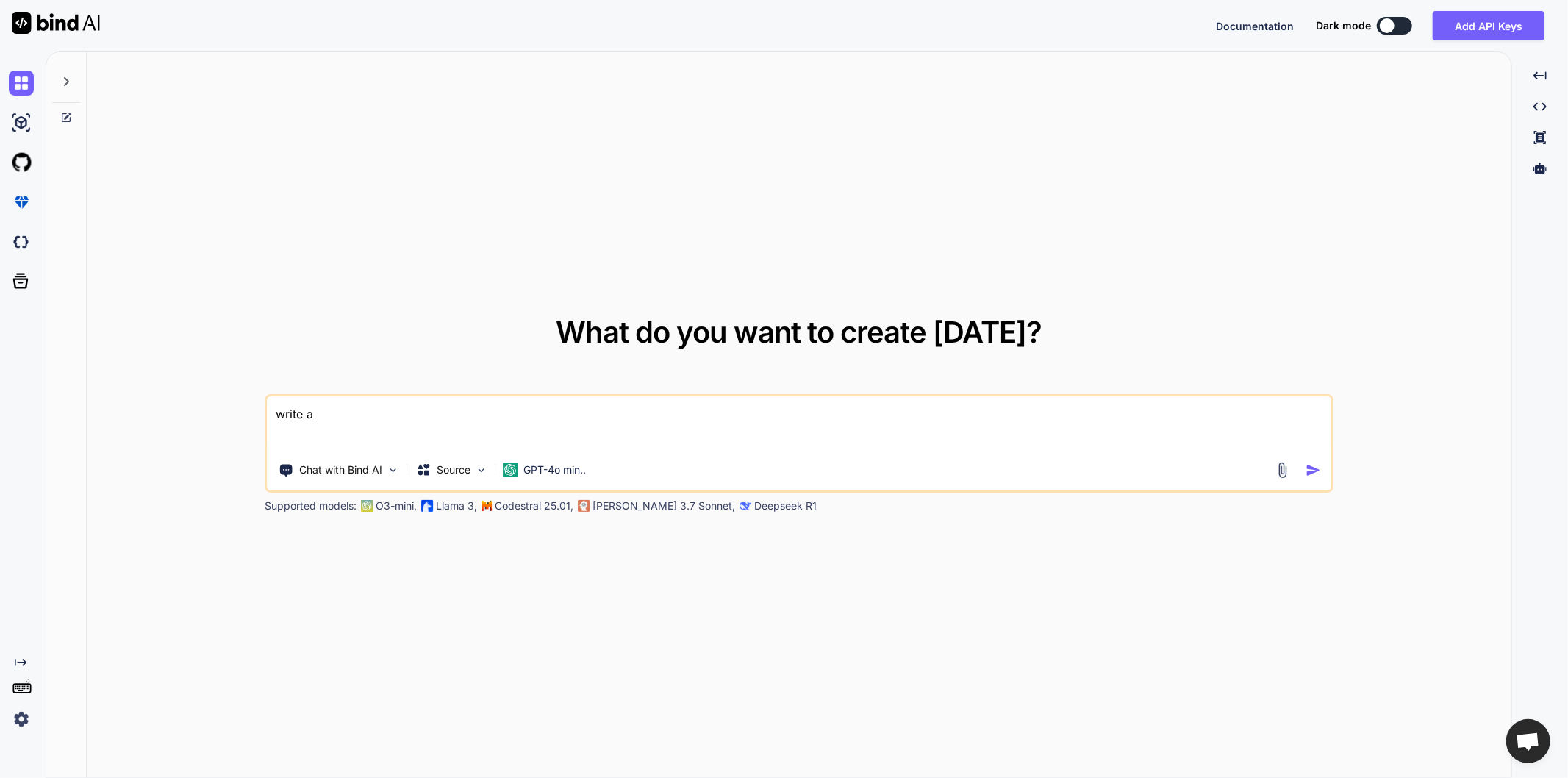 type on "x" 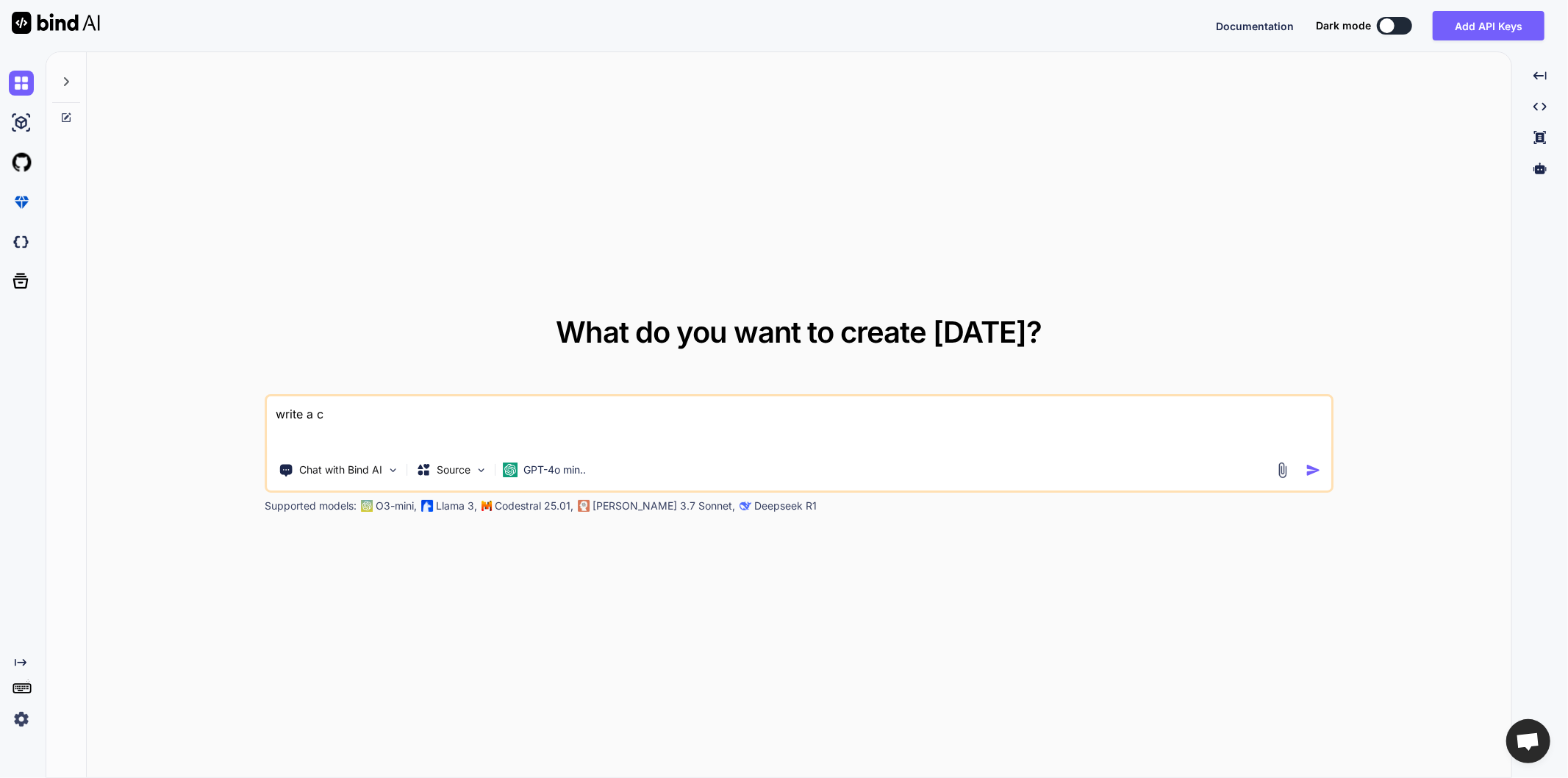 type on "x" 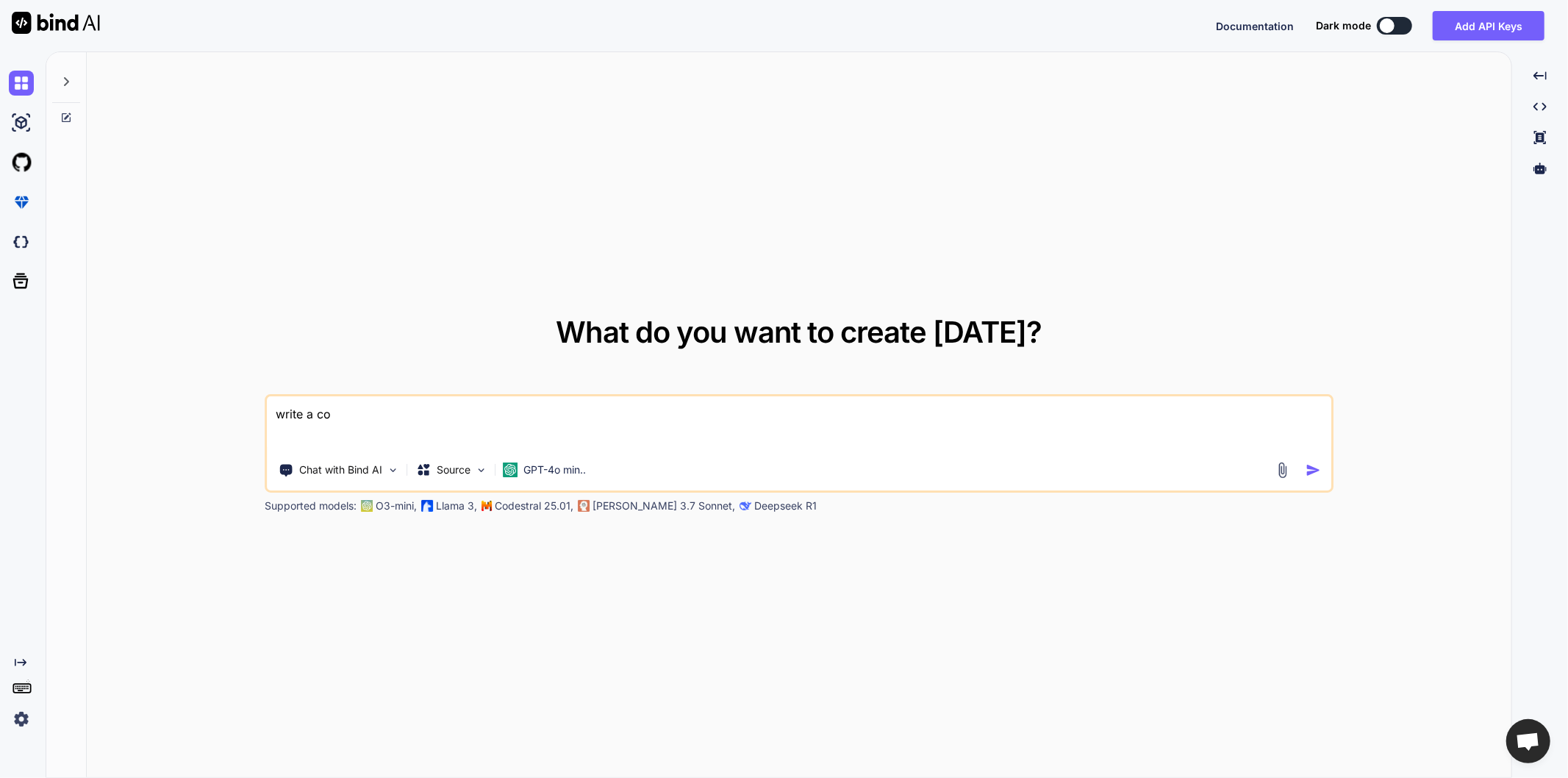 type on "x" 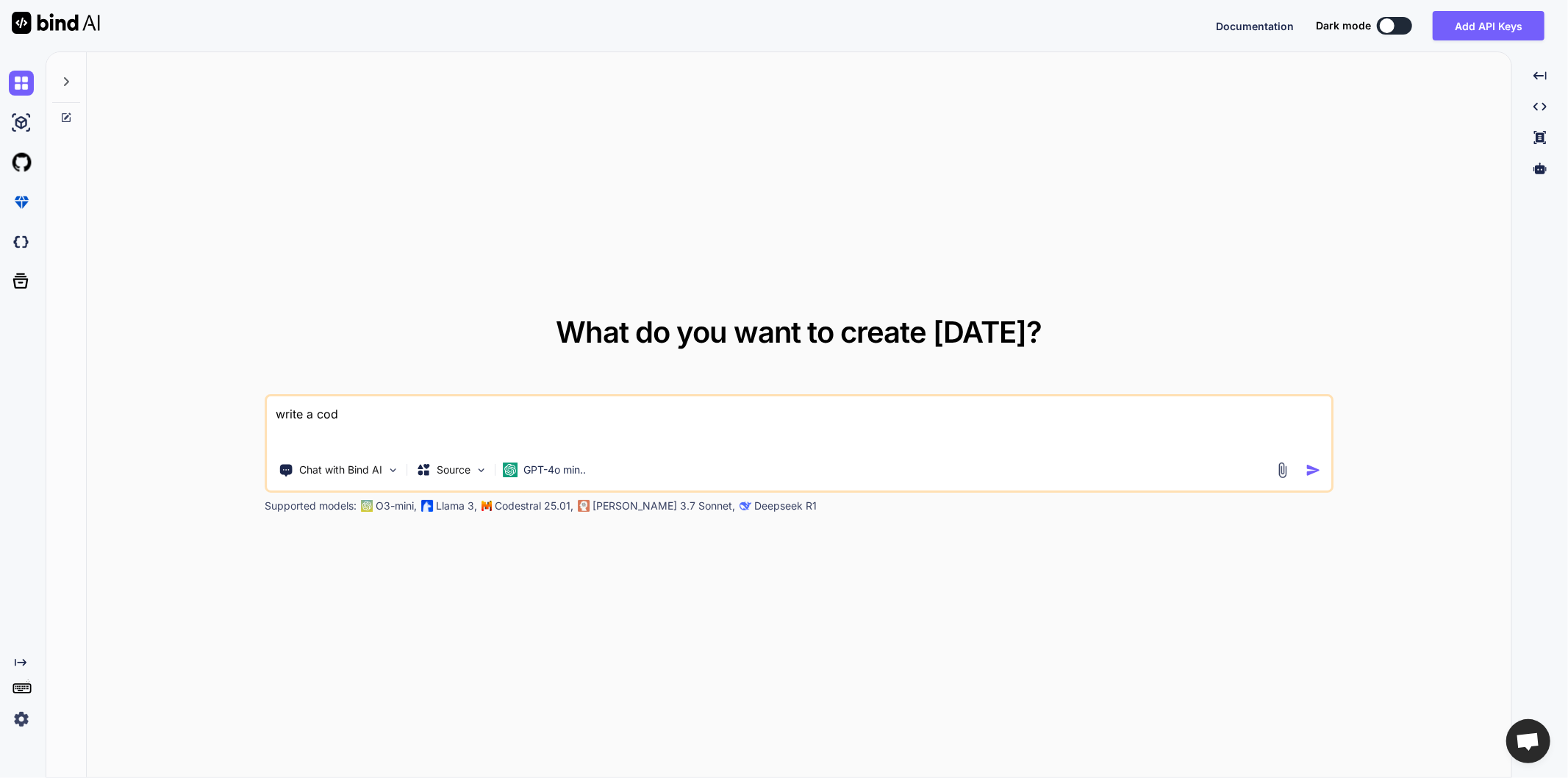 type on "x" 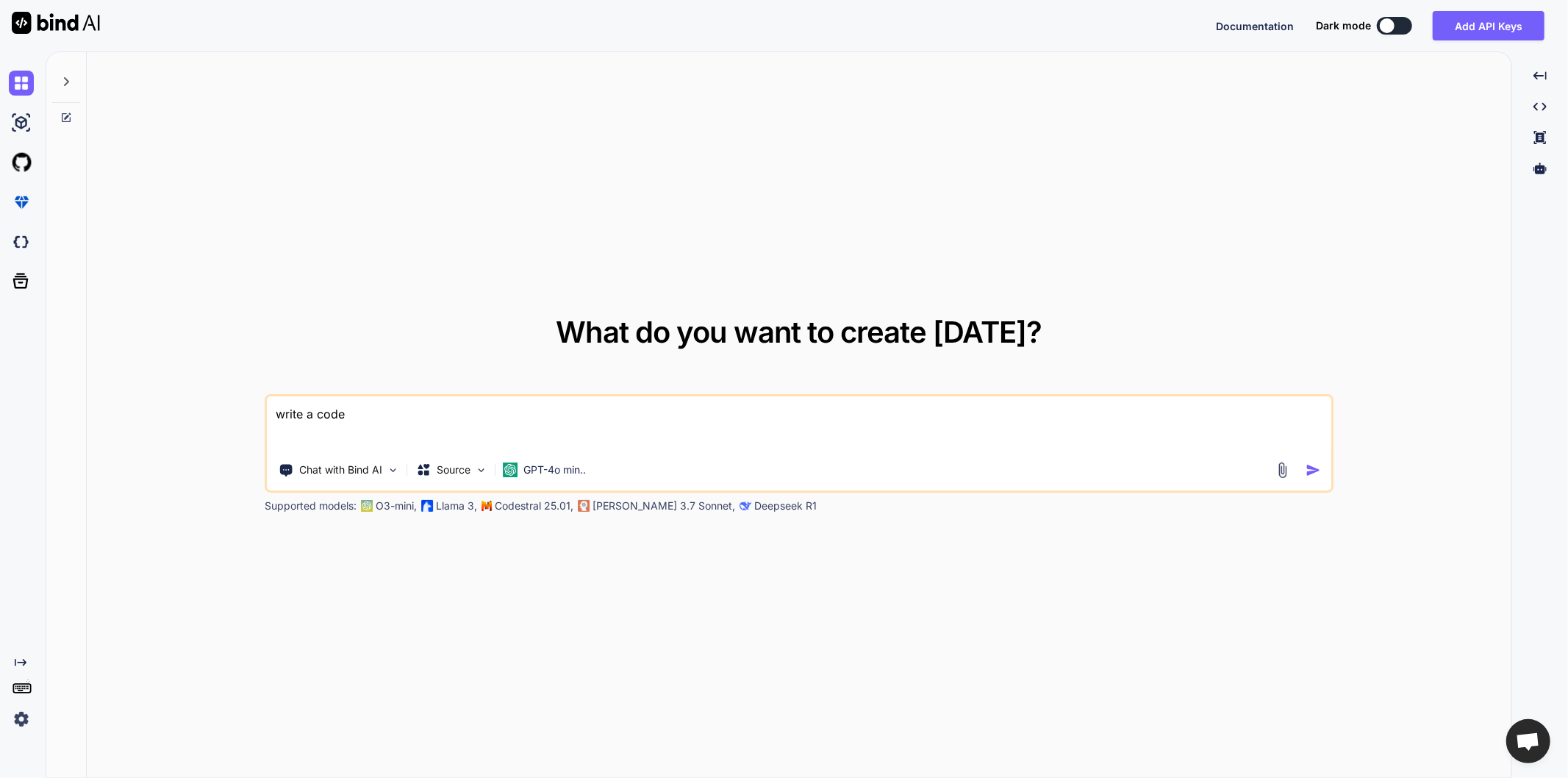 type on "x" 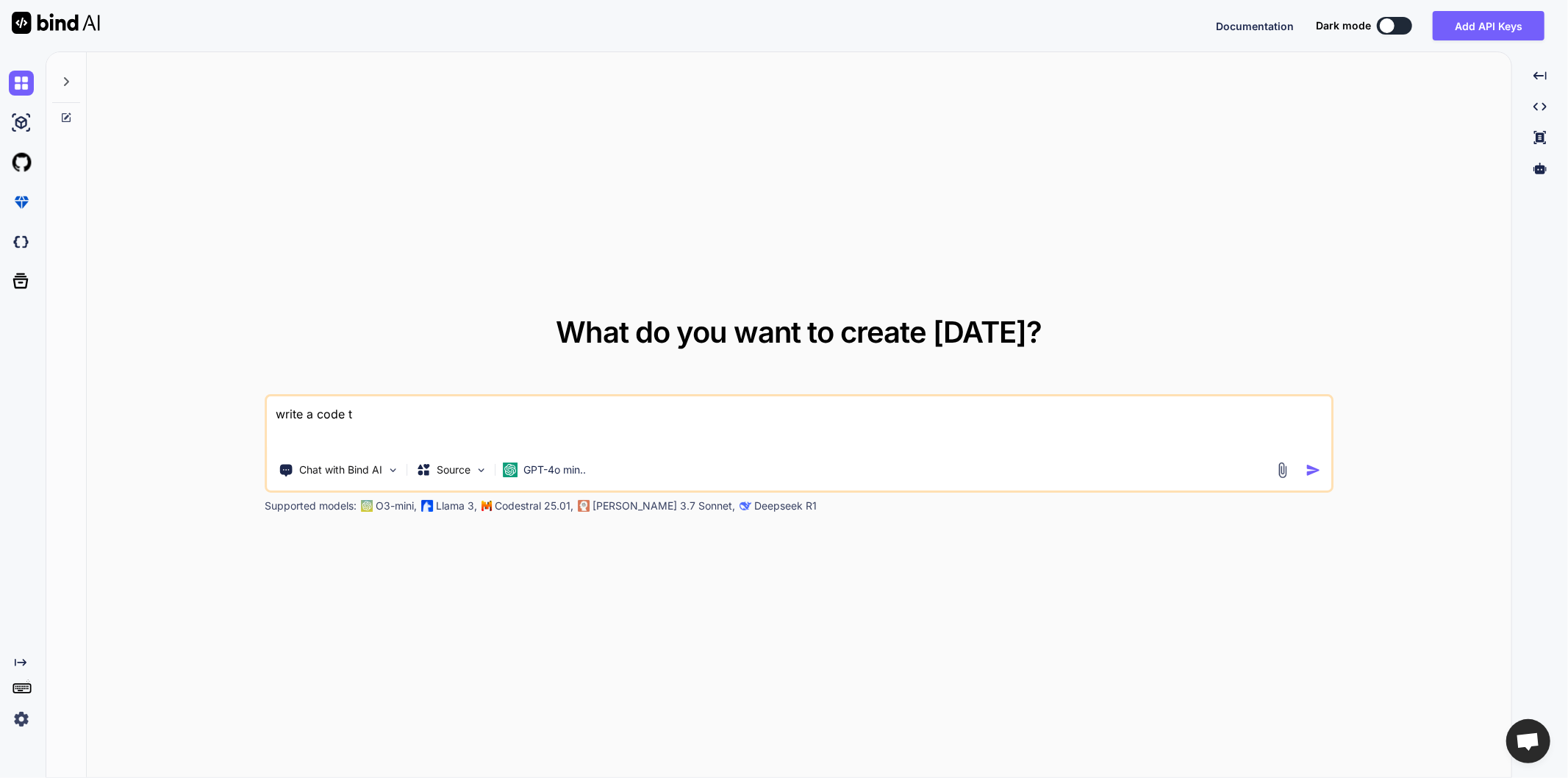 type on "x" 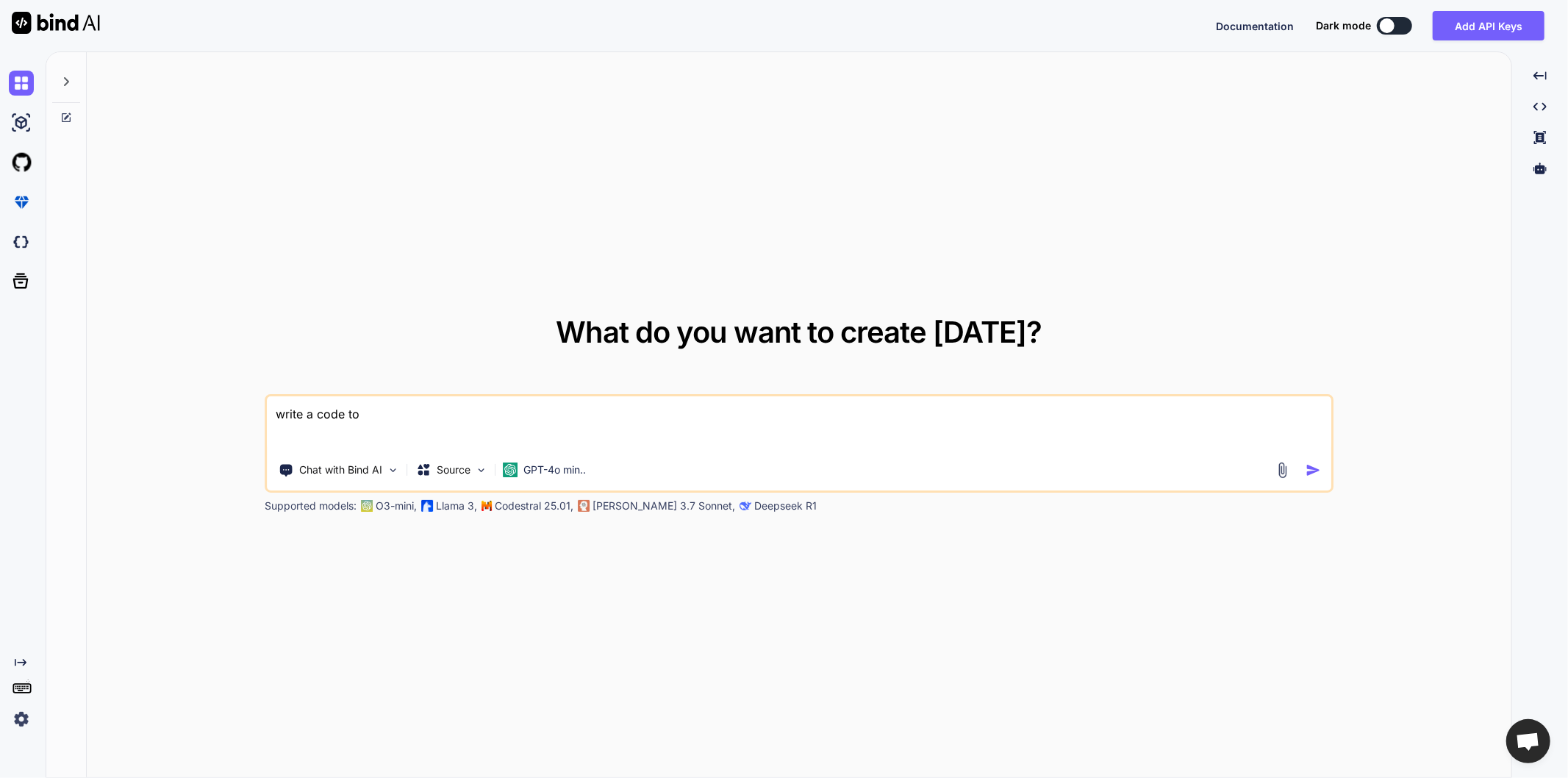 type on "x" 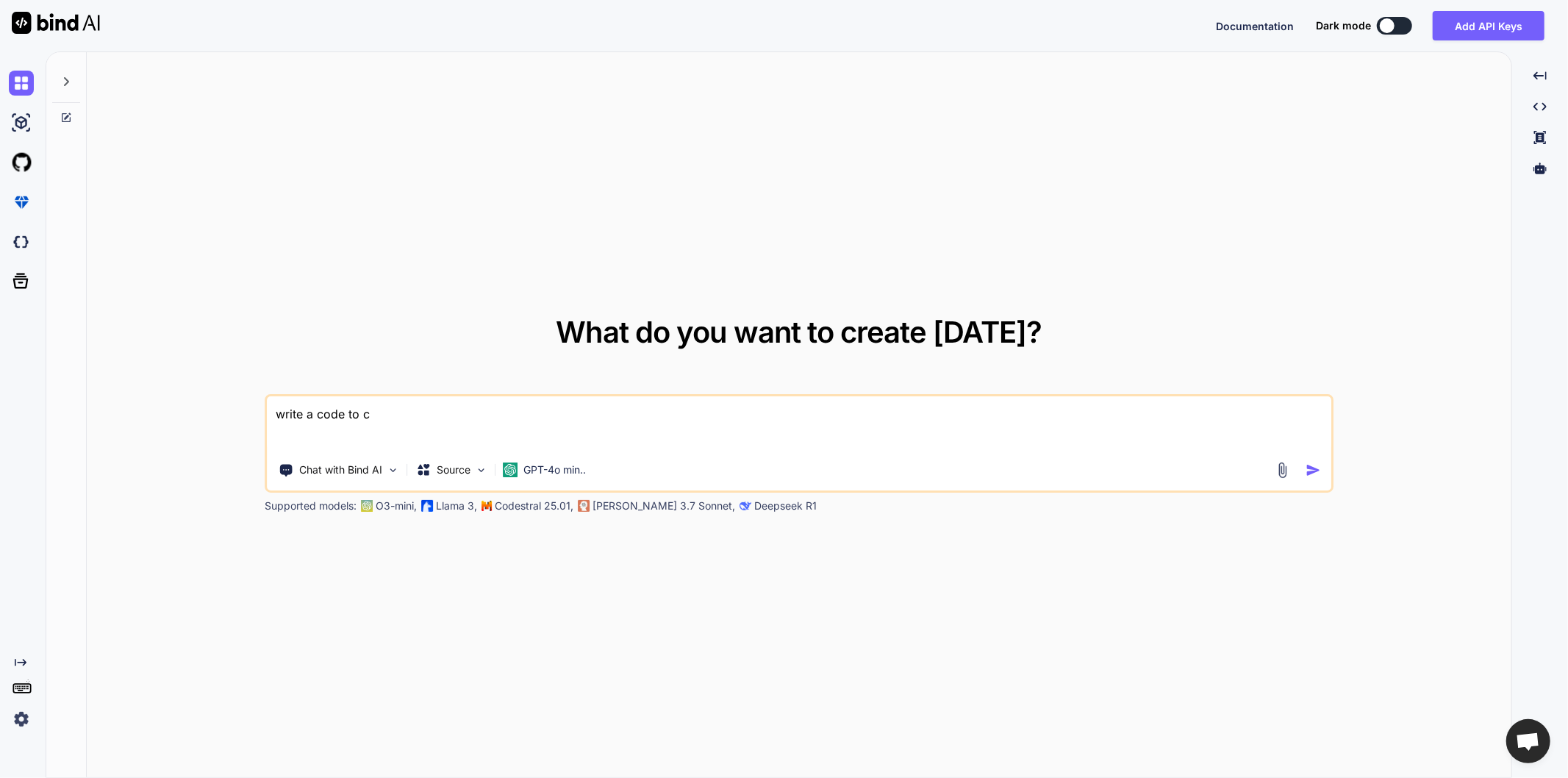 type on "x" 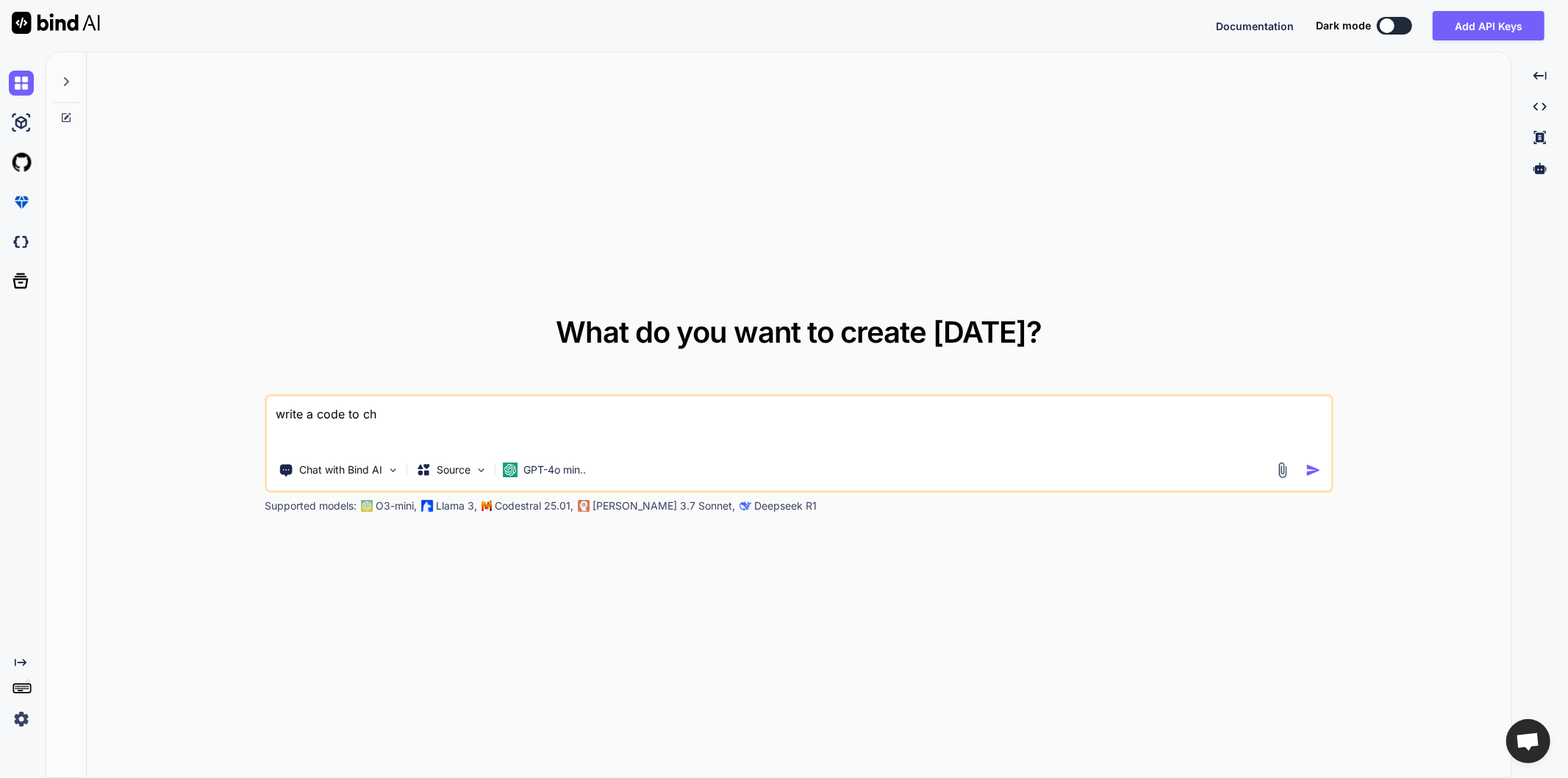 type on "x" 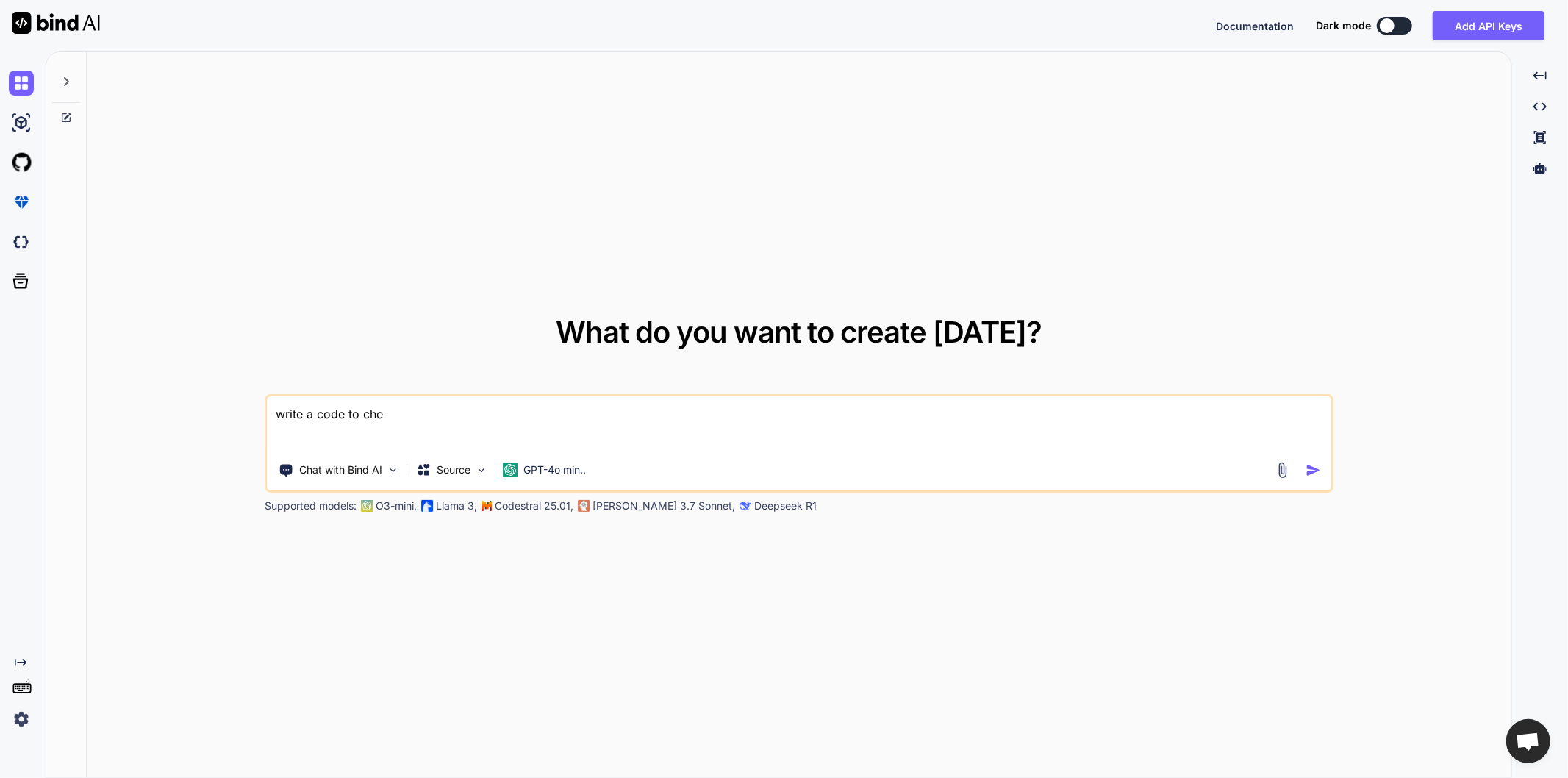 type on "x" 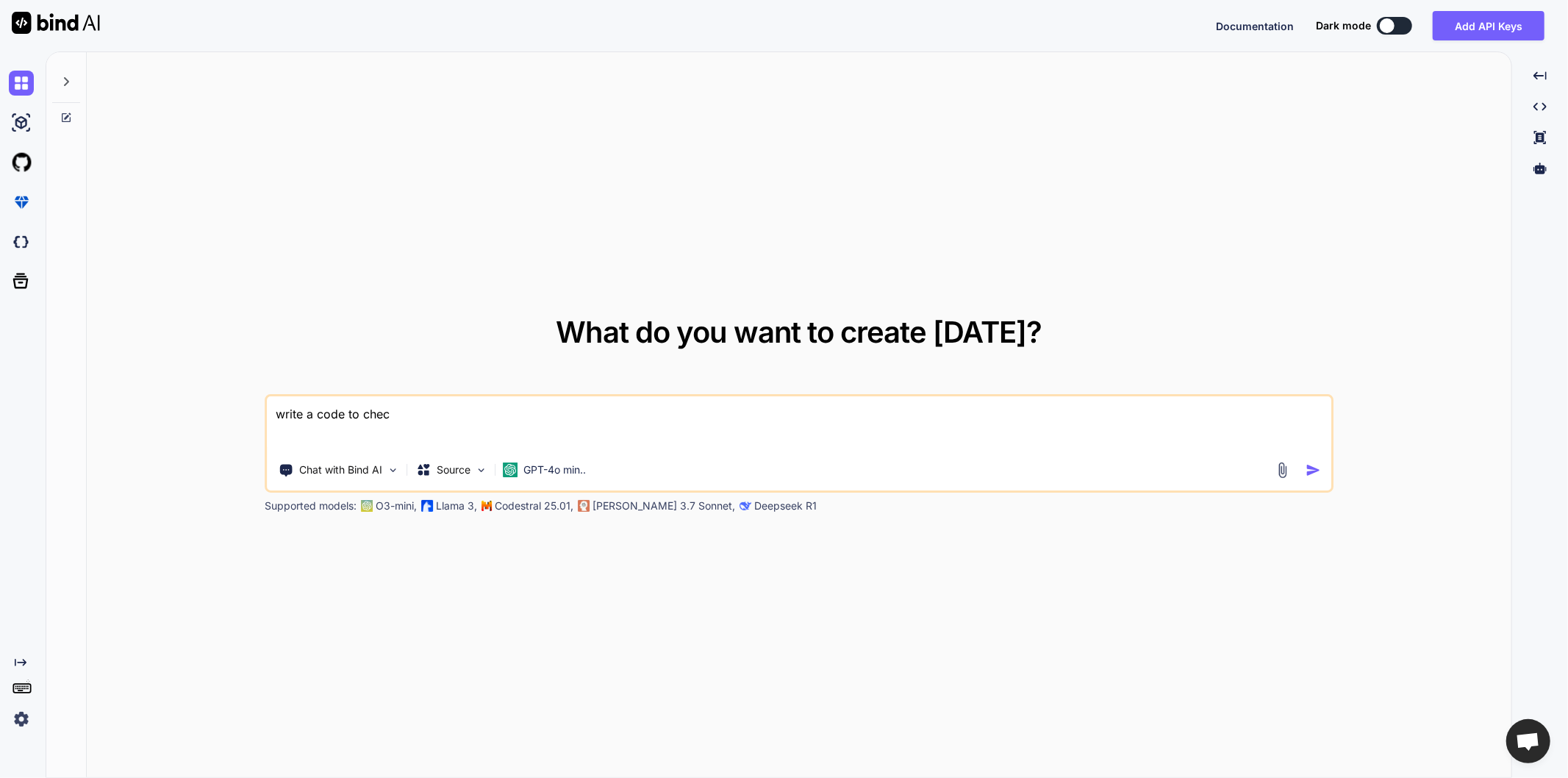 type on "x" 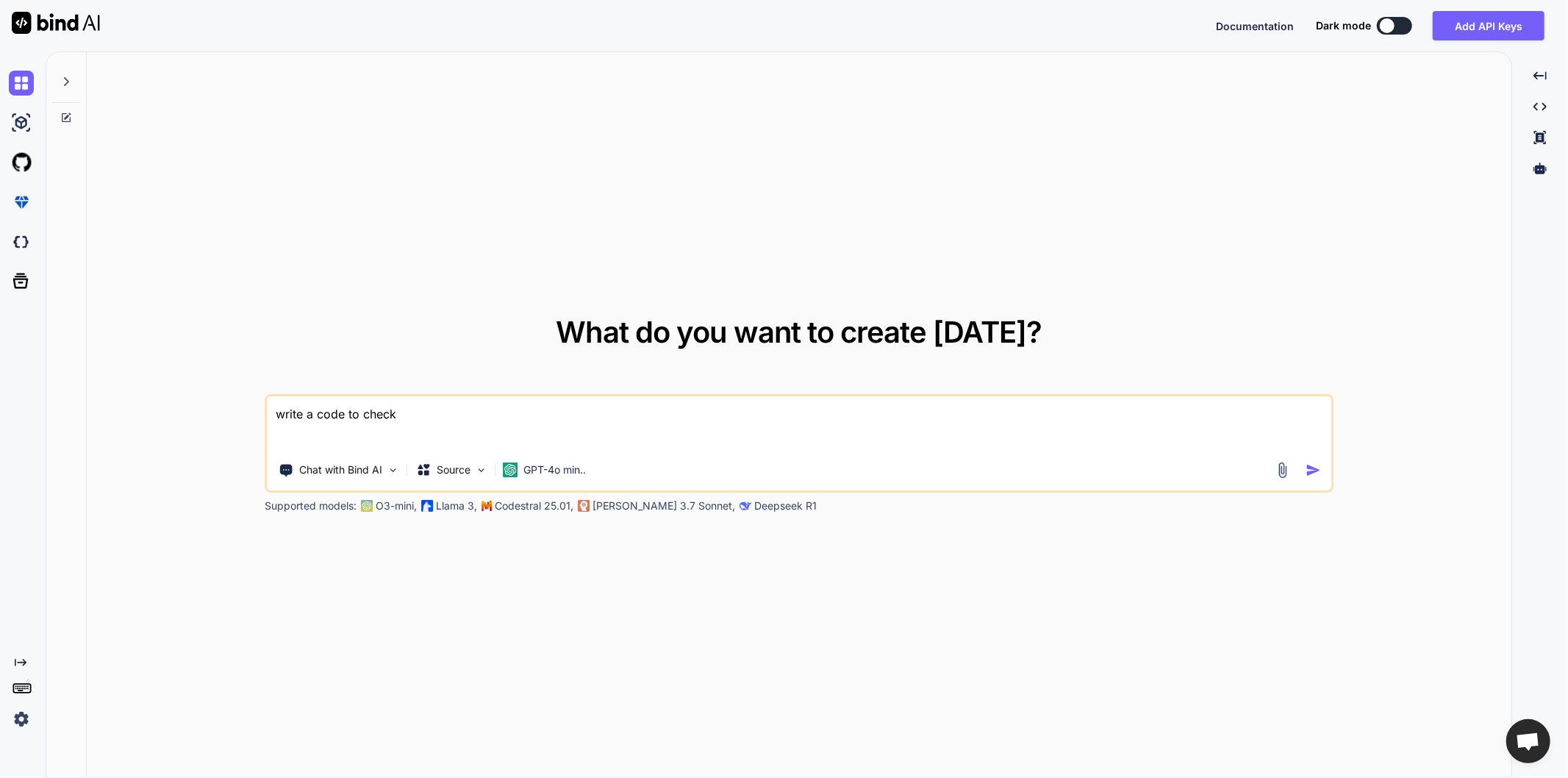 type on "write a code to check" 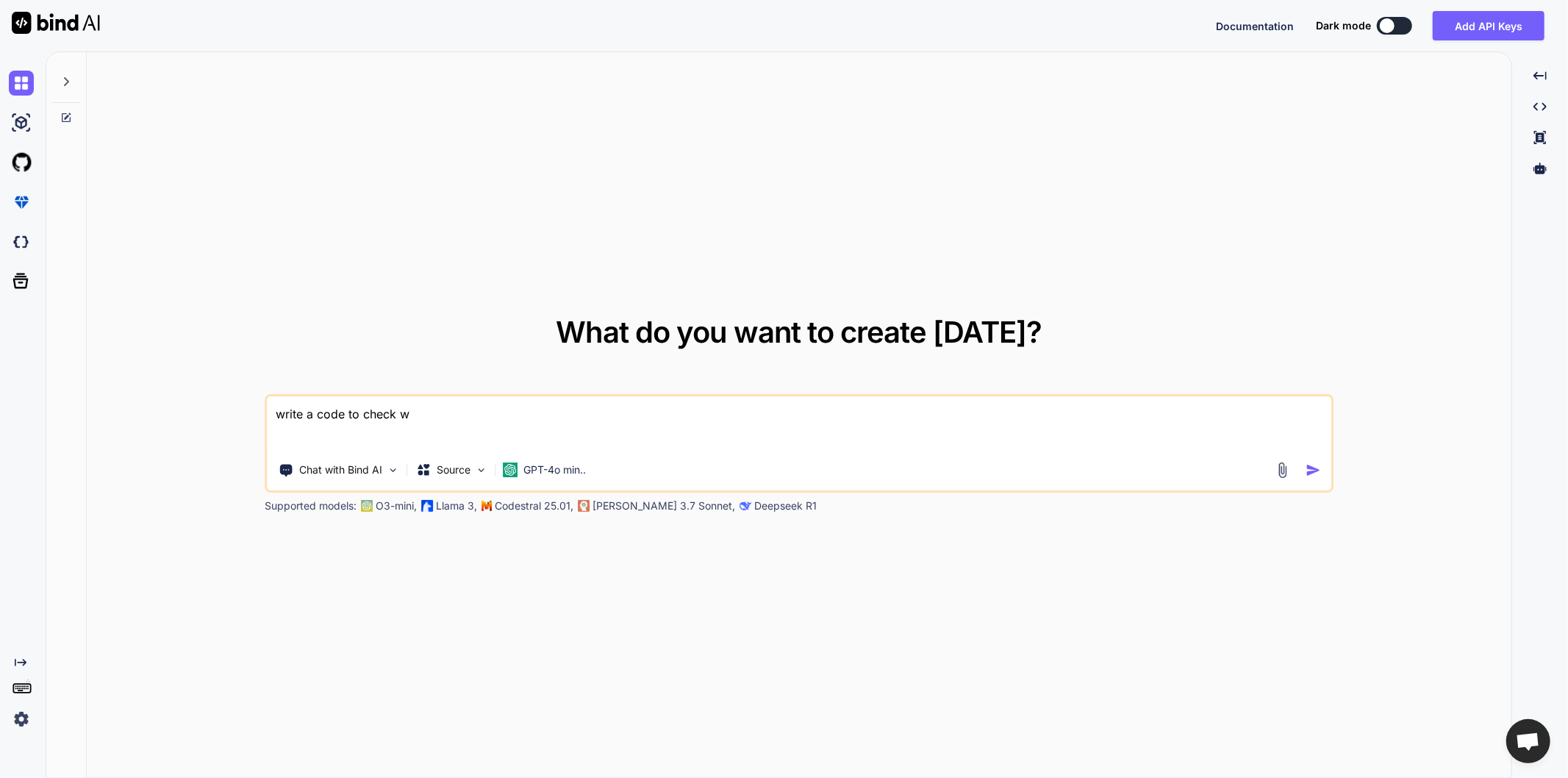 type on "x" 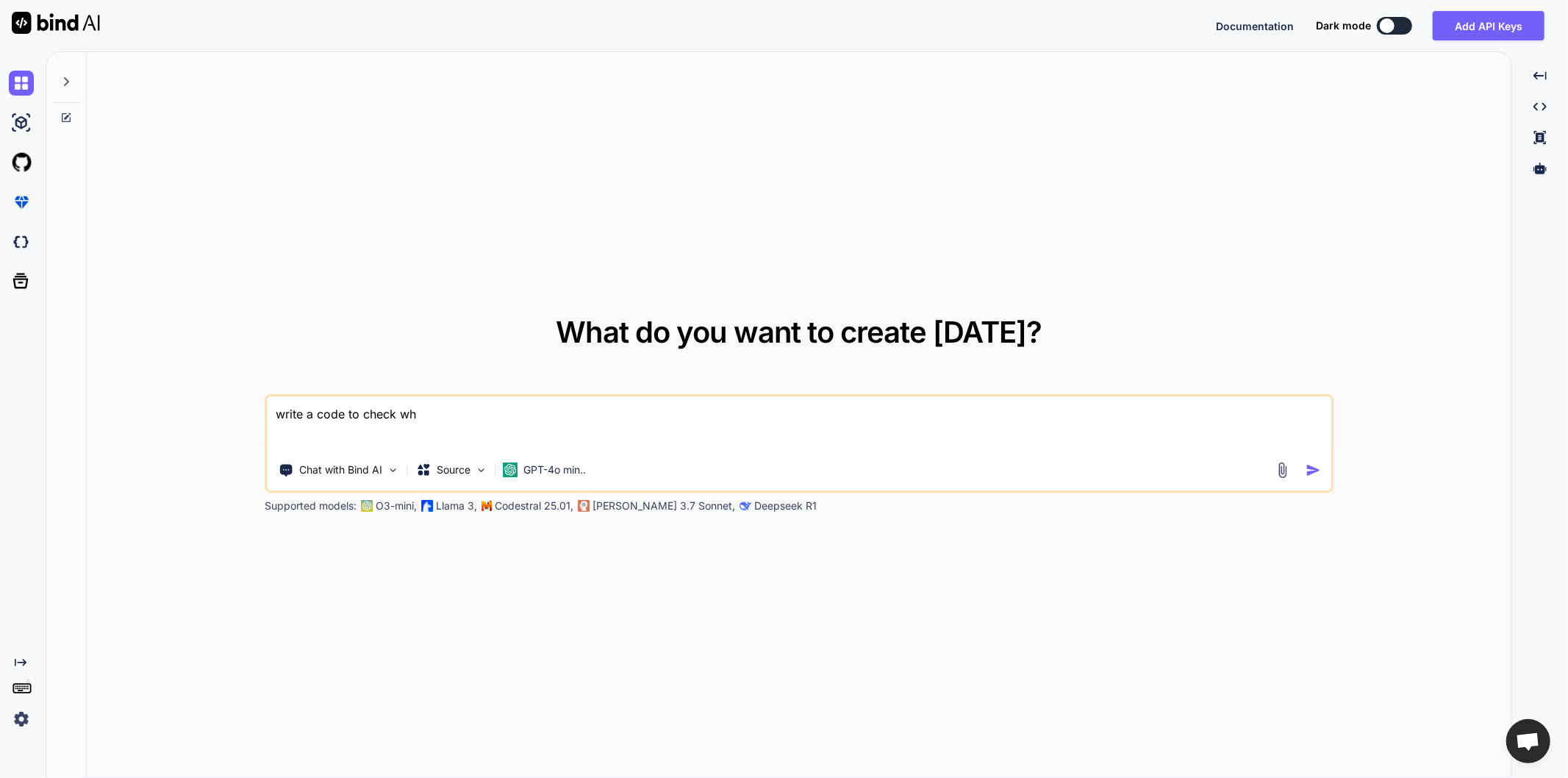 type on "x" 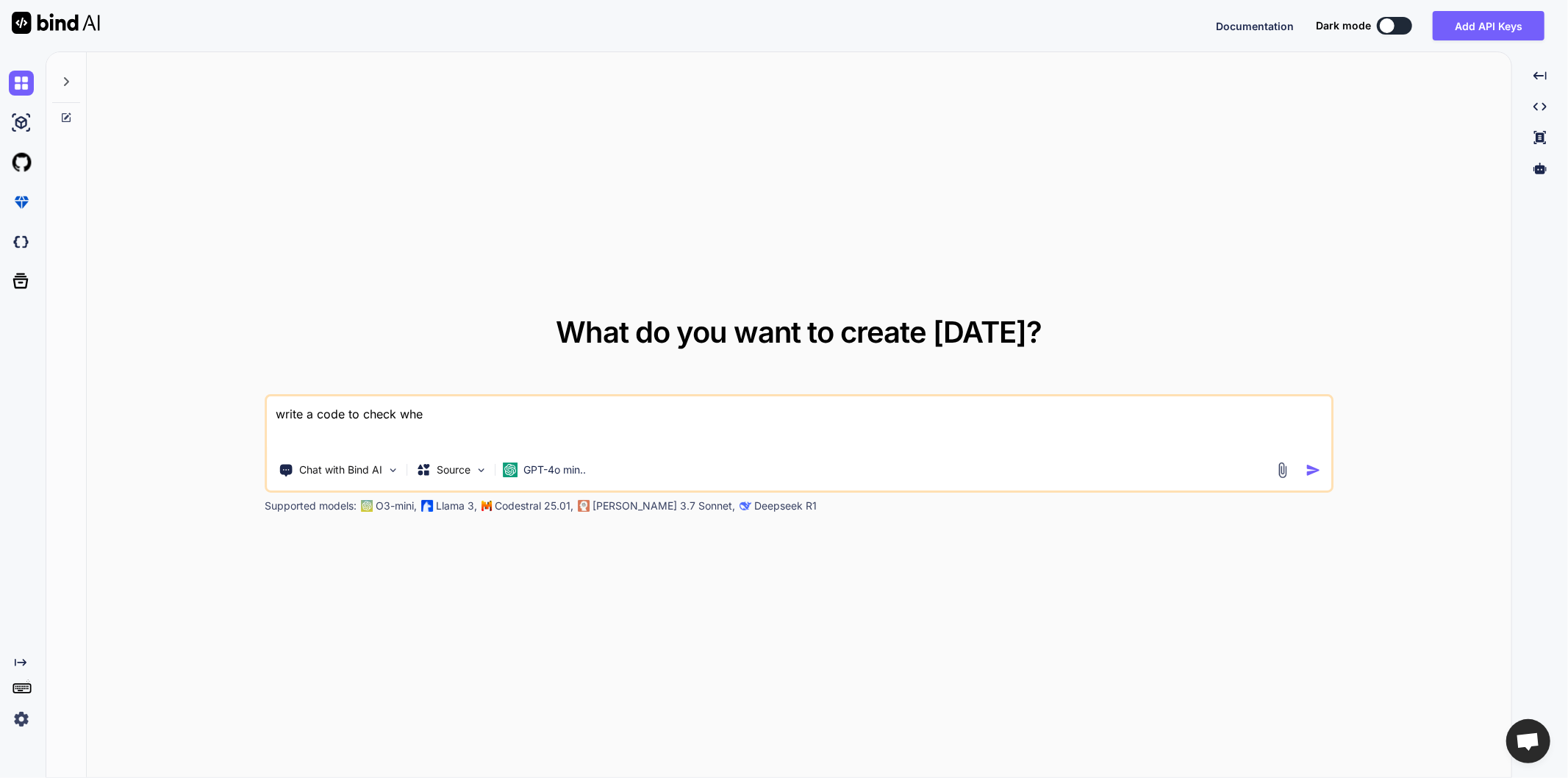 type on "x" 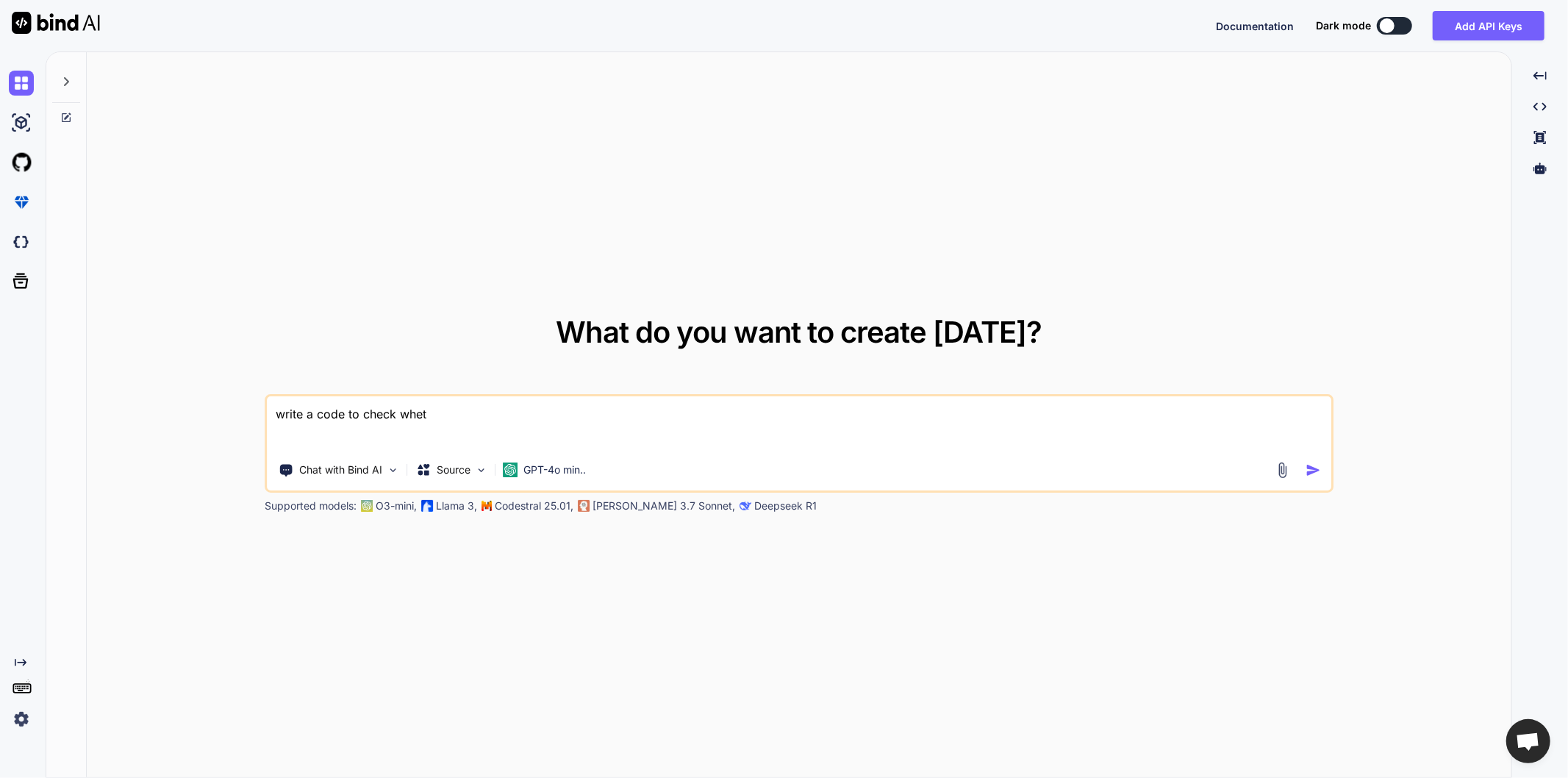 type on "x" 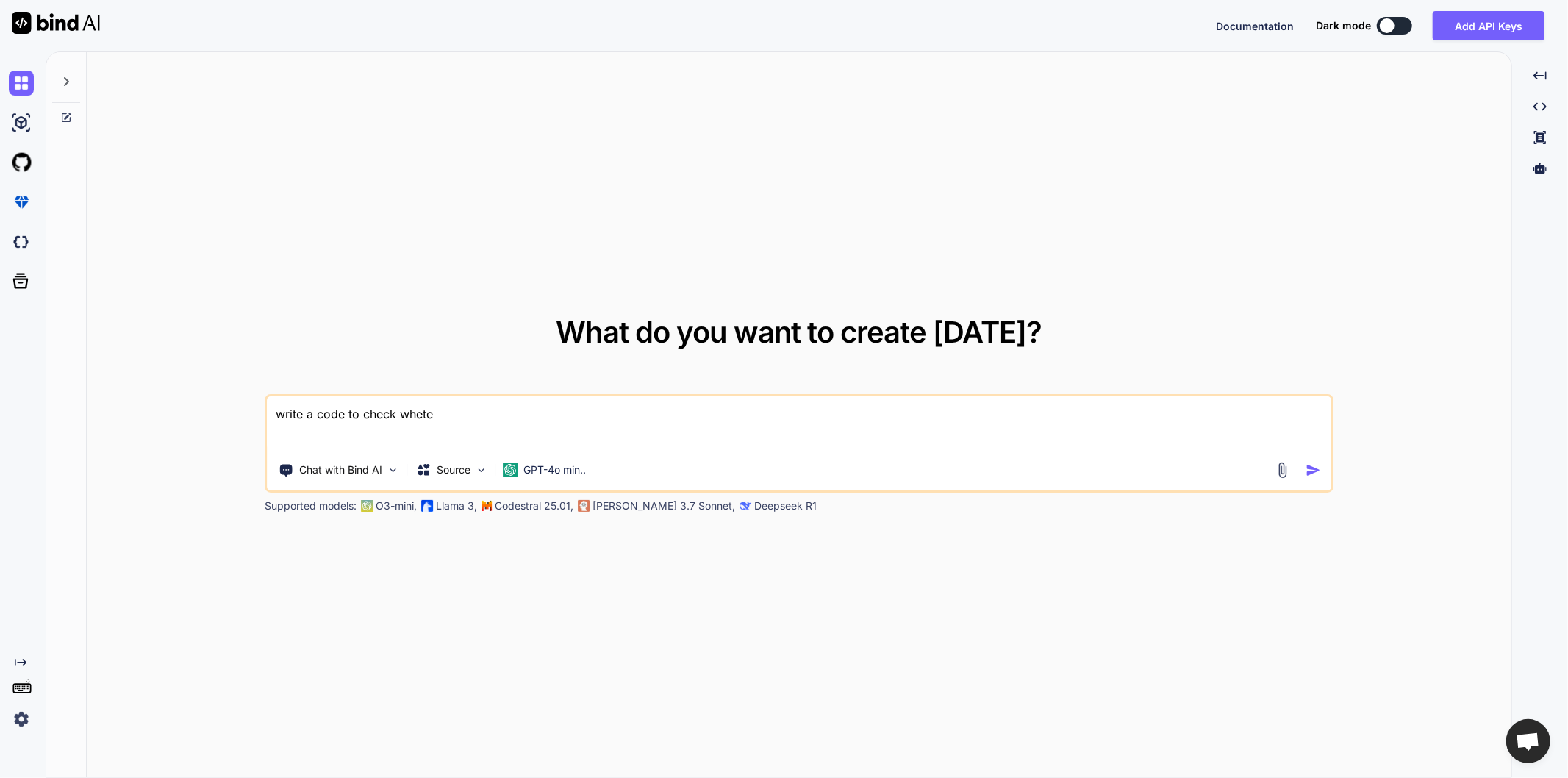 type on "x" 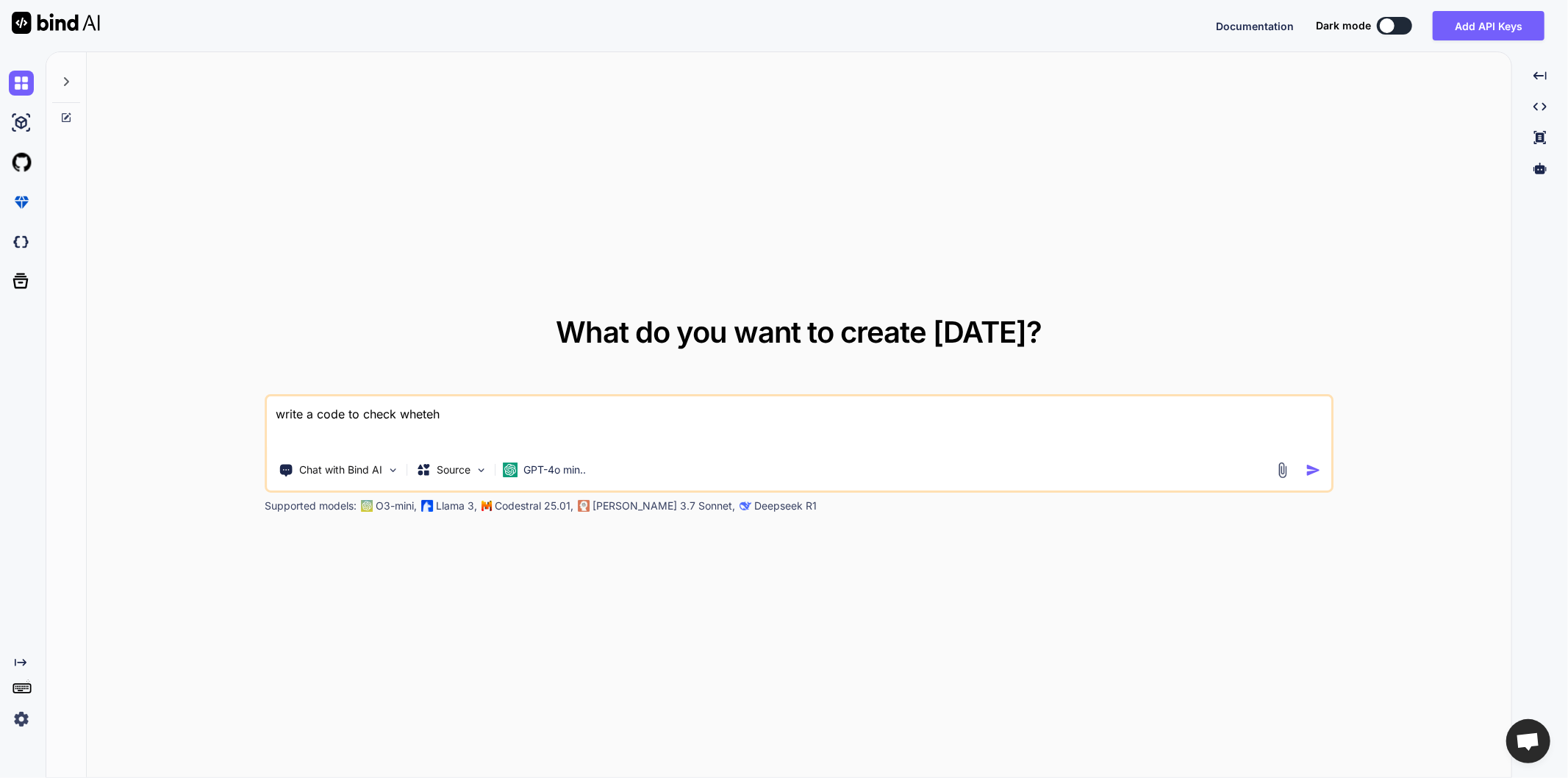 type on "x" 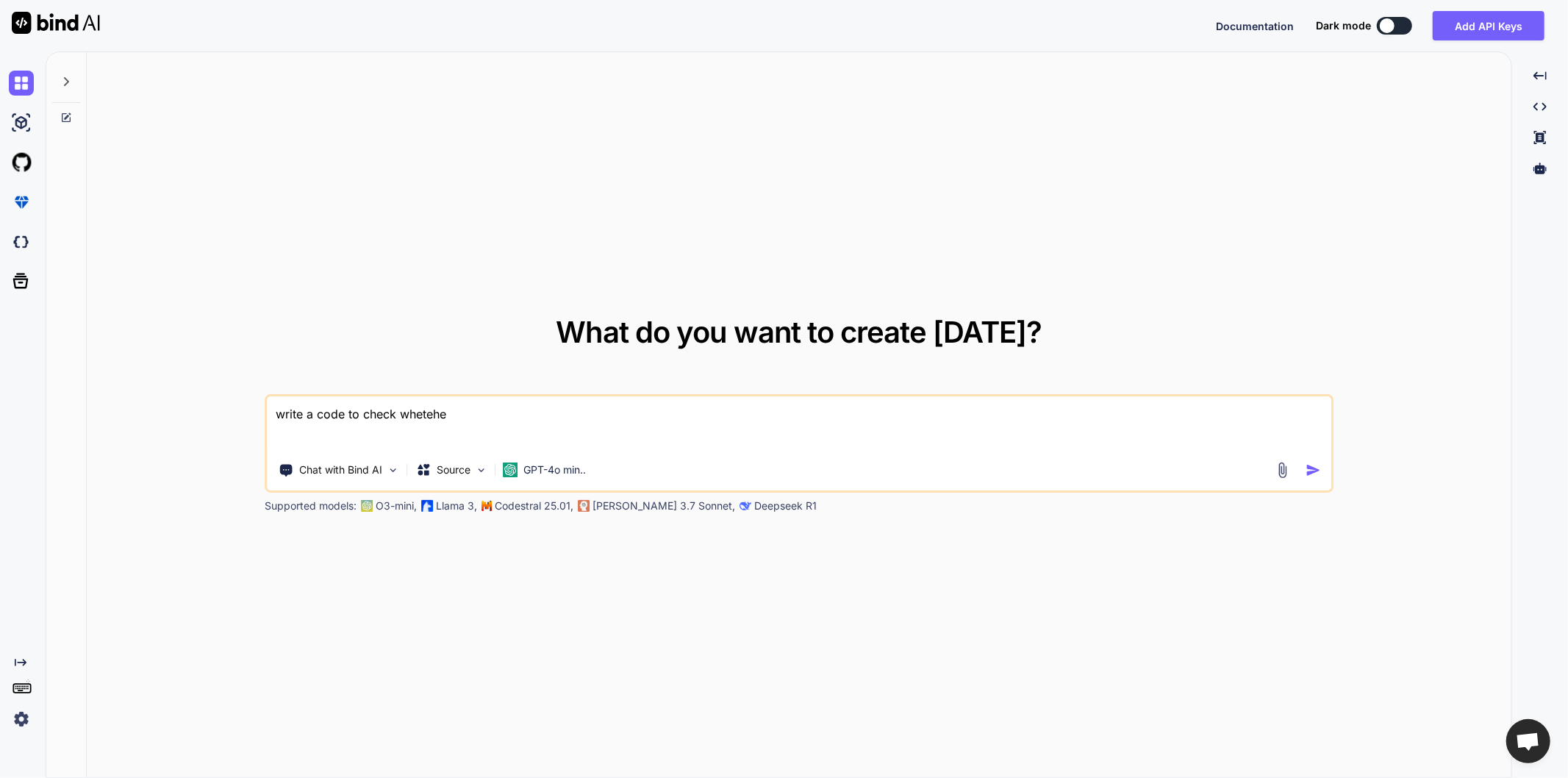 type on "x" 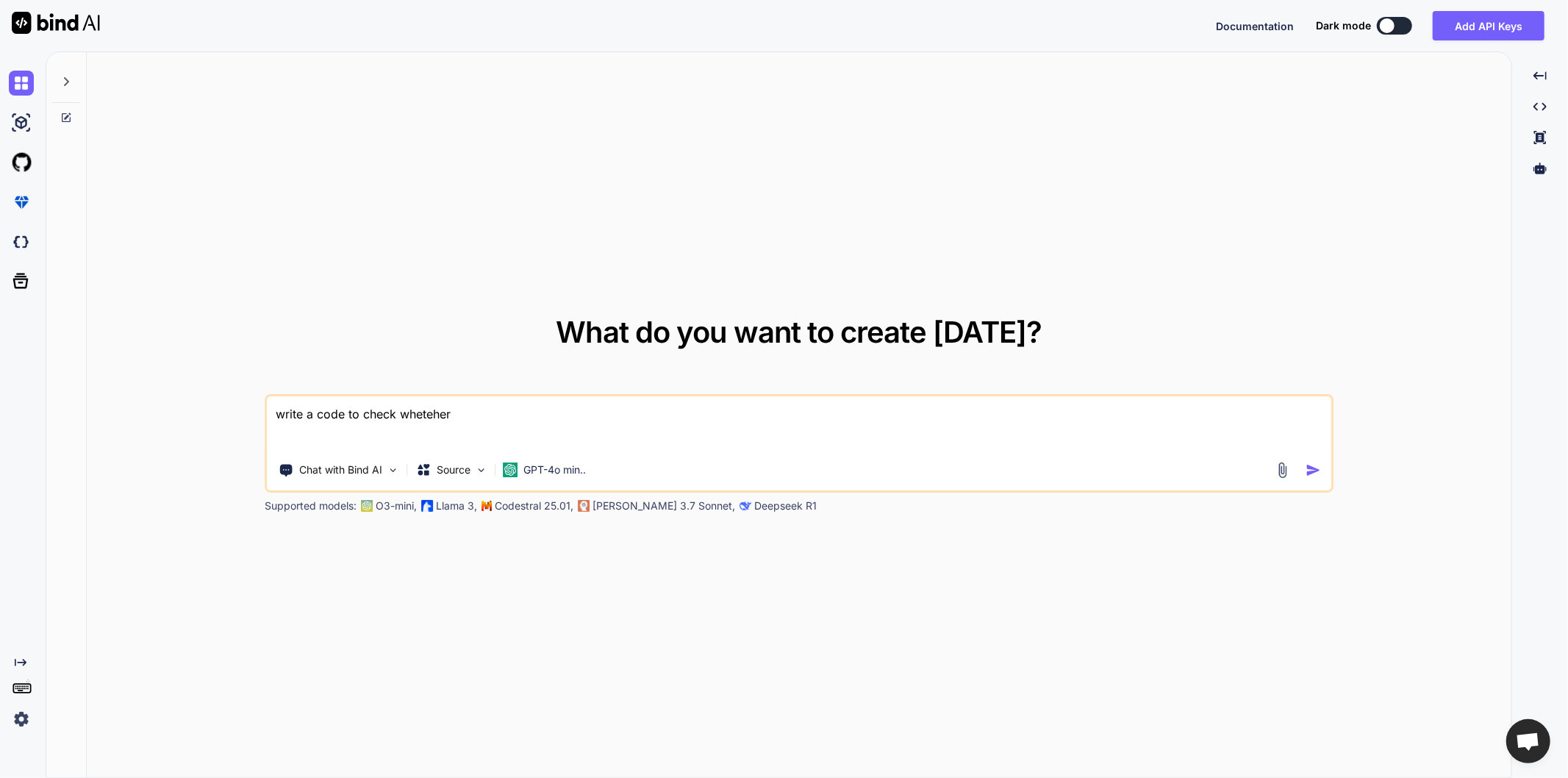 type on "x" 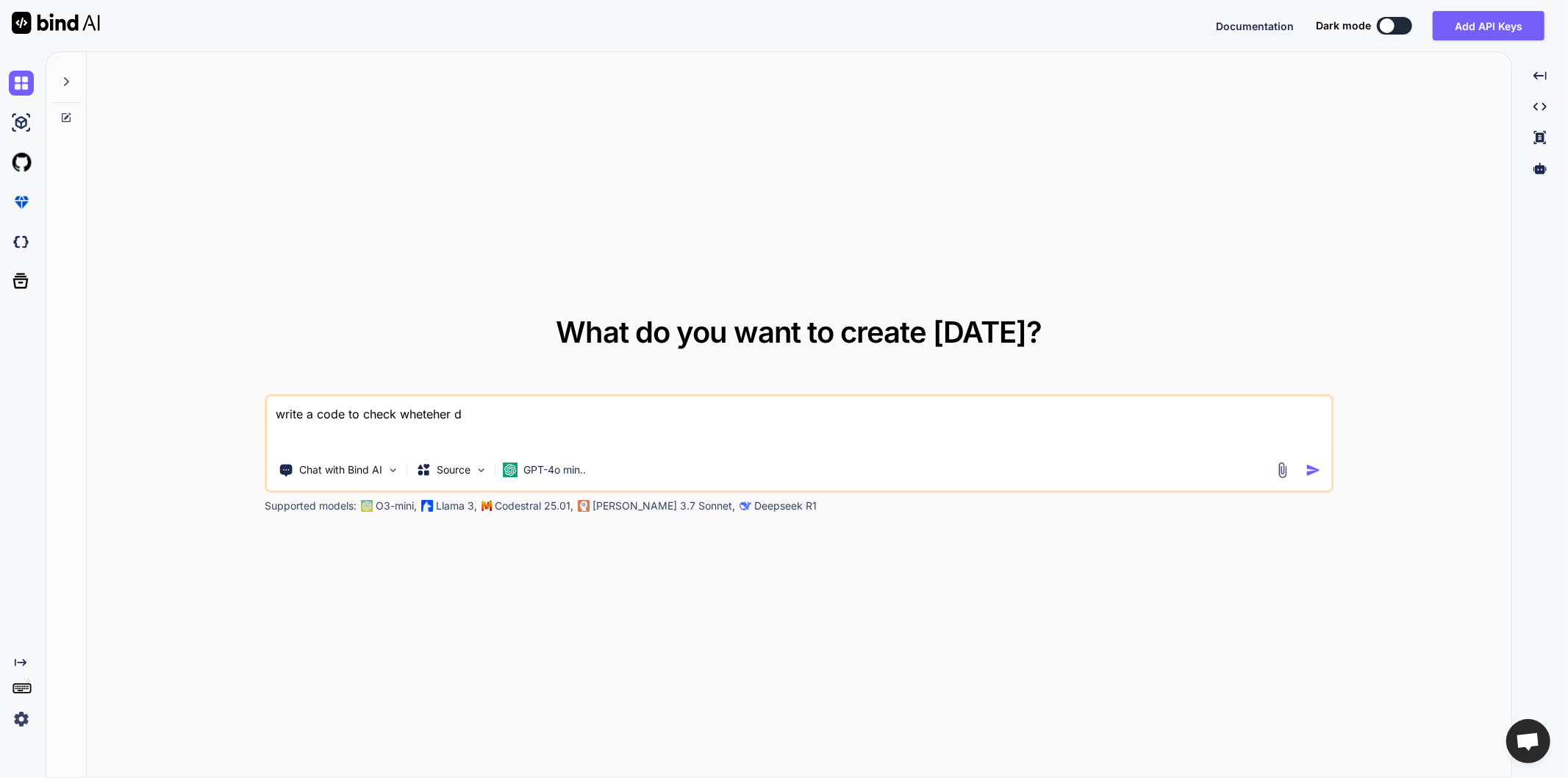 type on "x" 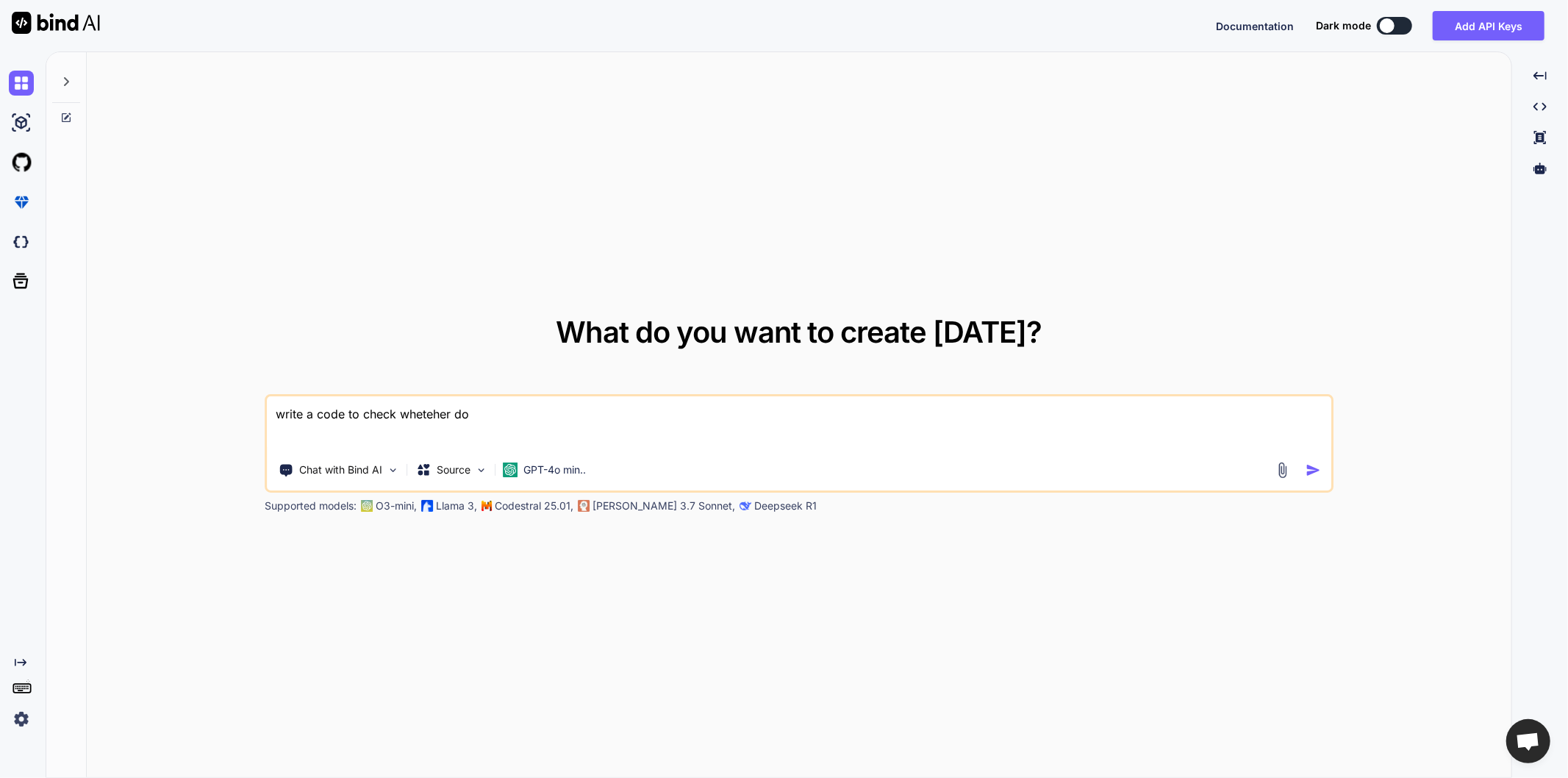 type on "x" 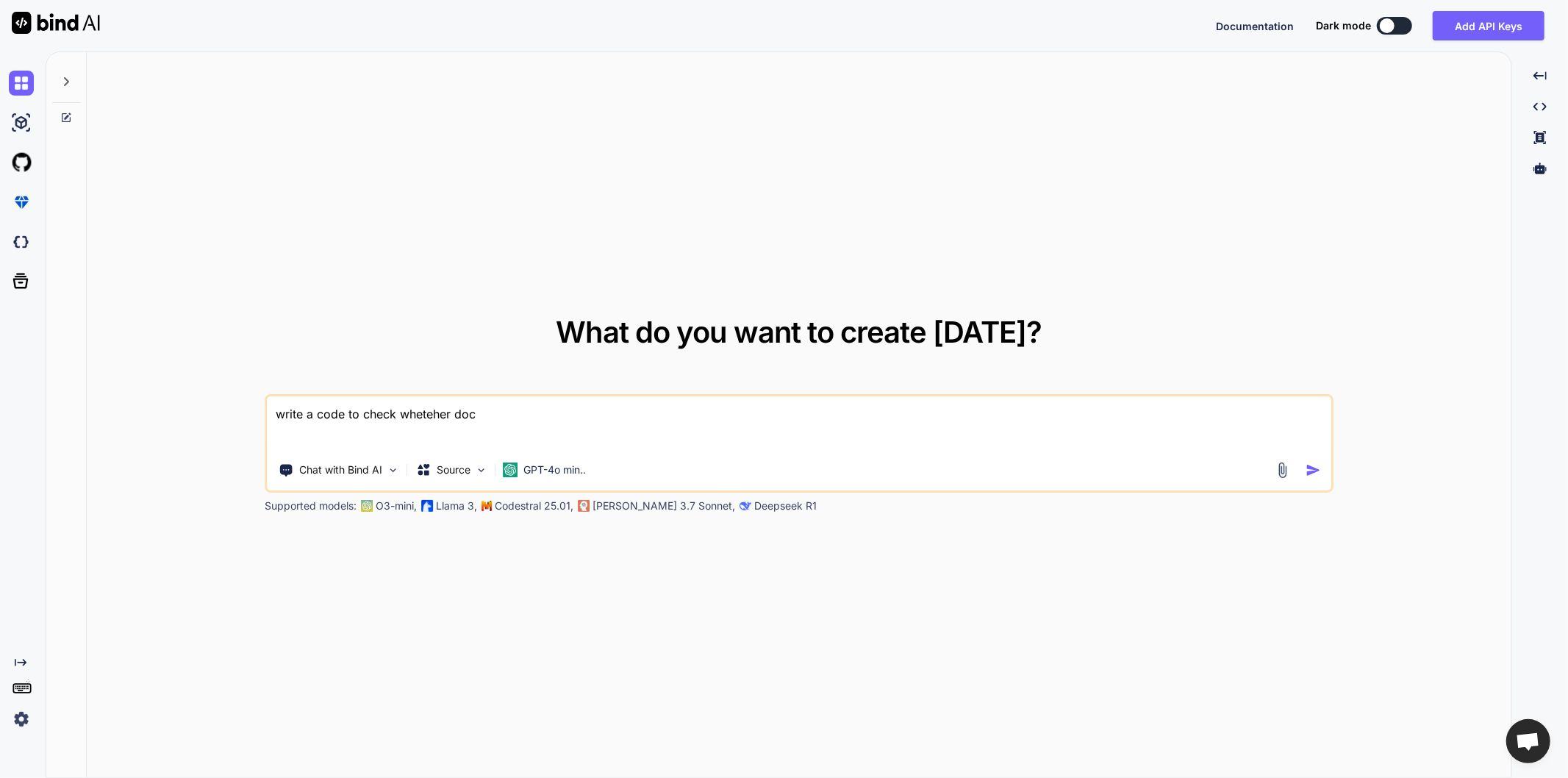 type on "x" 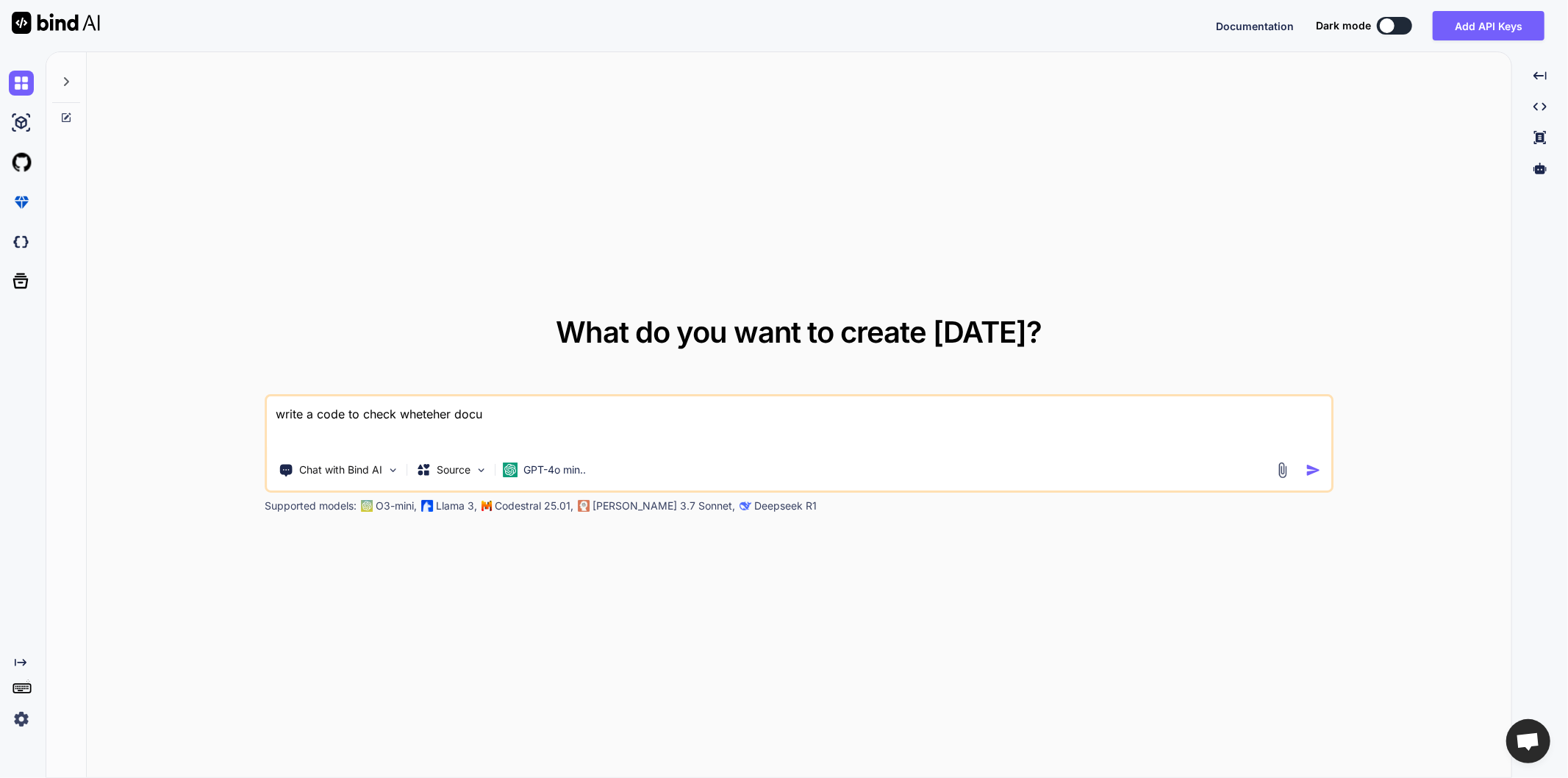 type on "x" 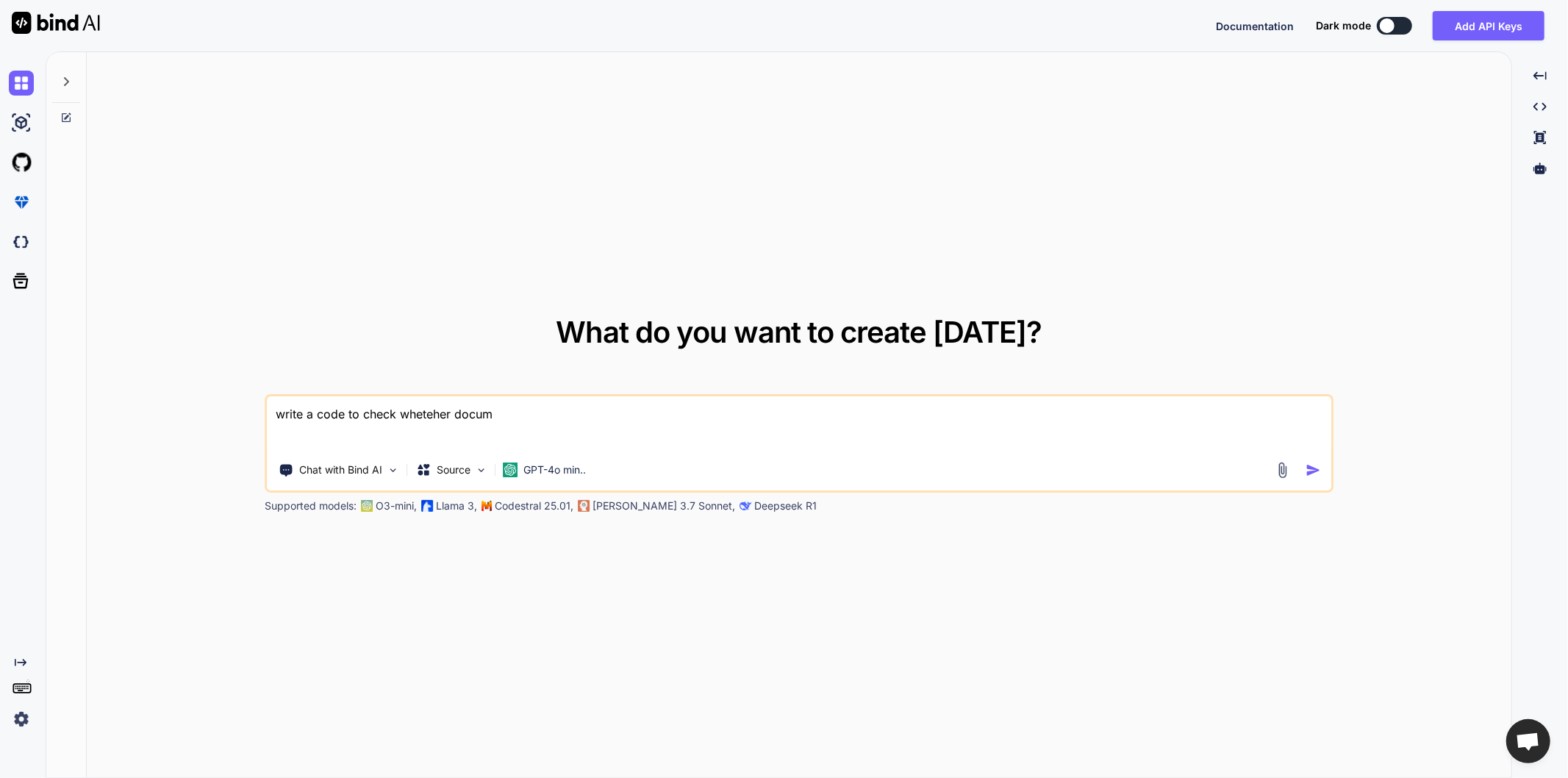 type on "x" 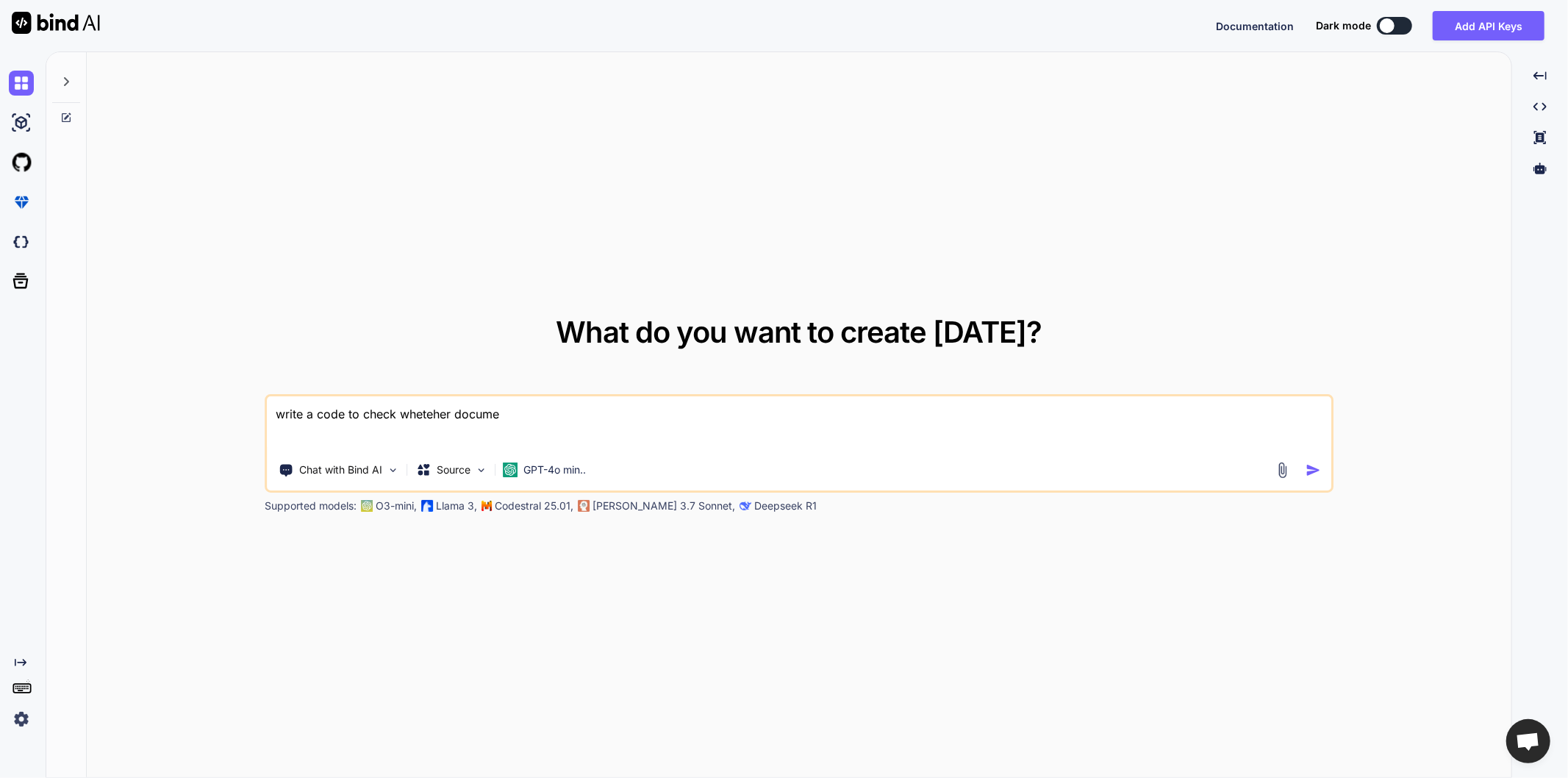 type on "x" 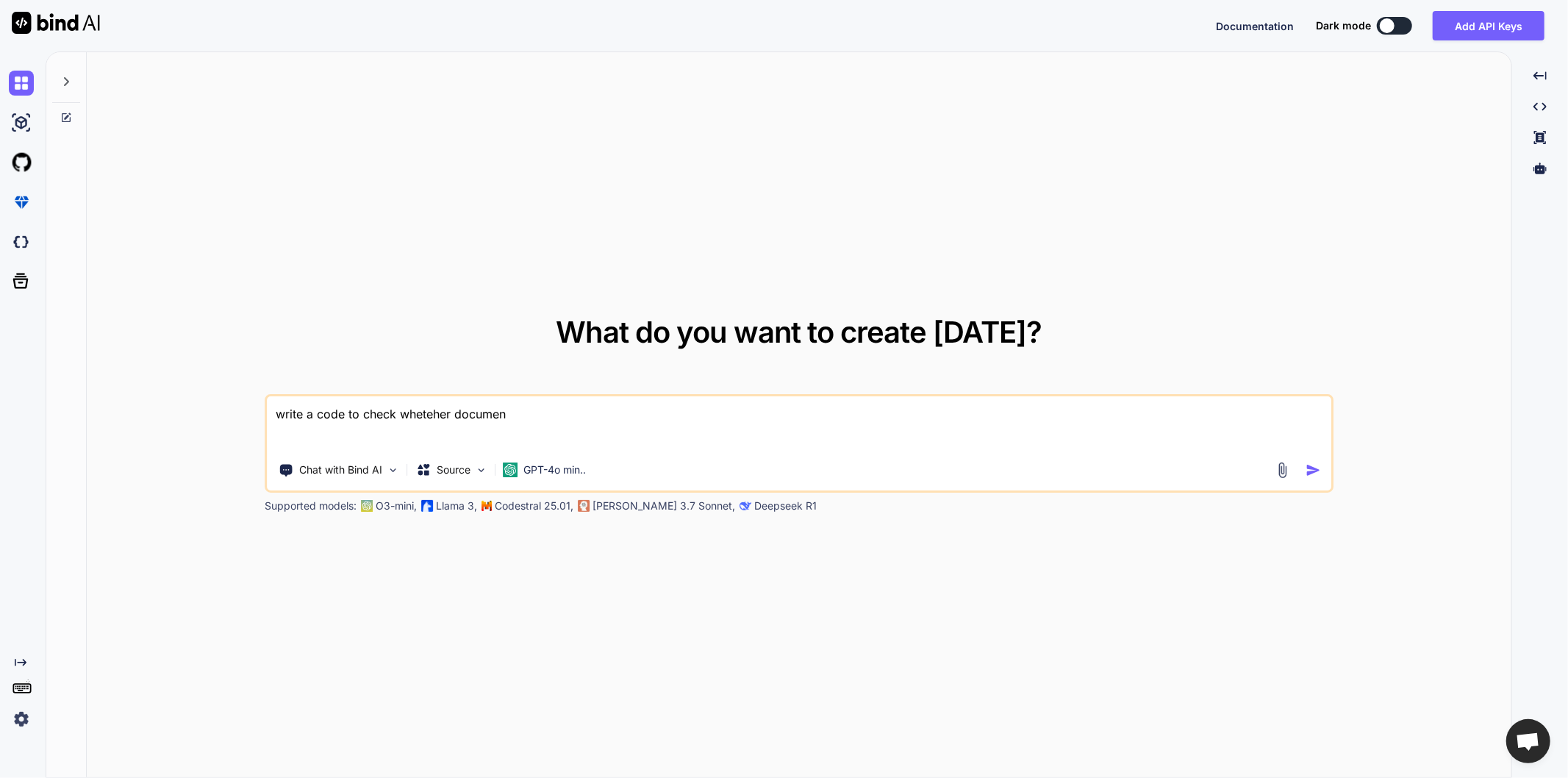type on "x" 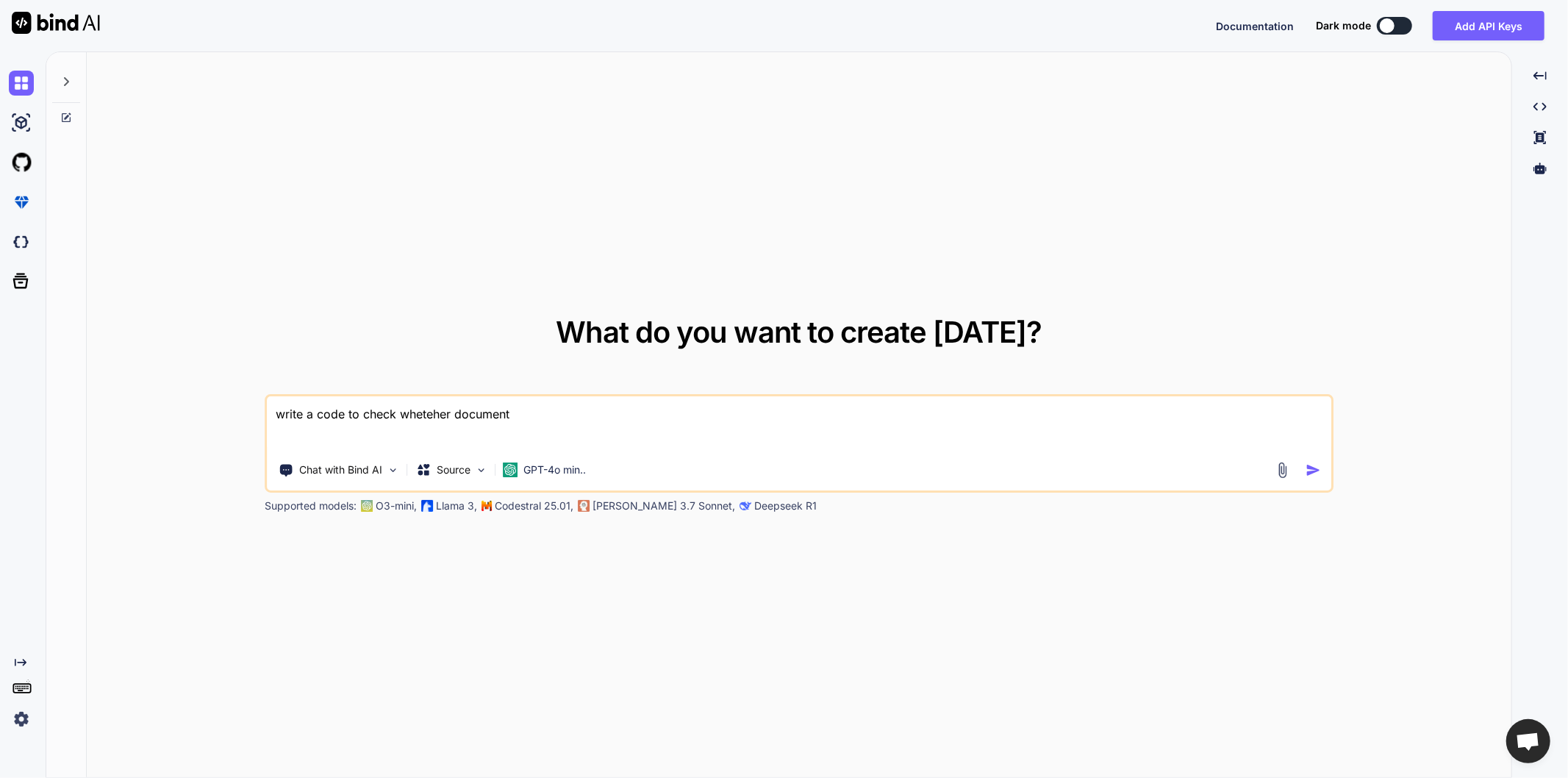 type on "x" 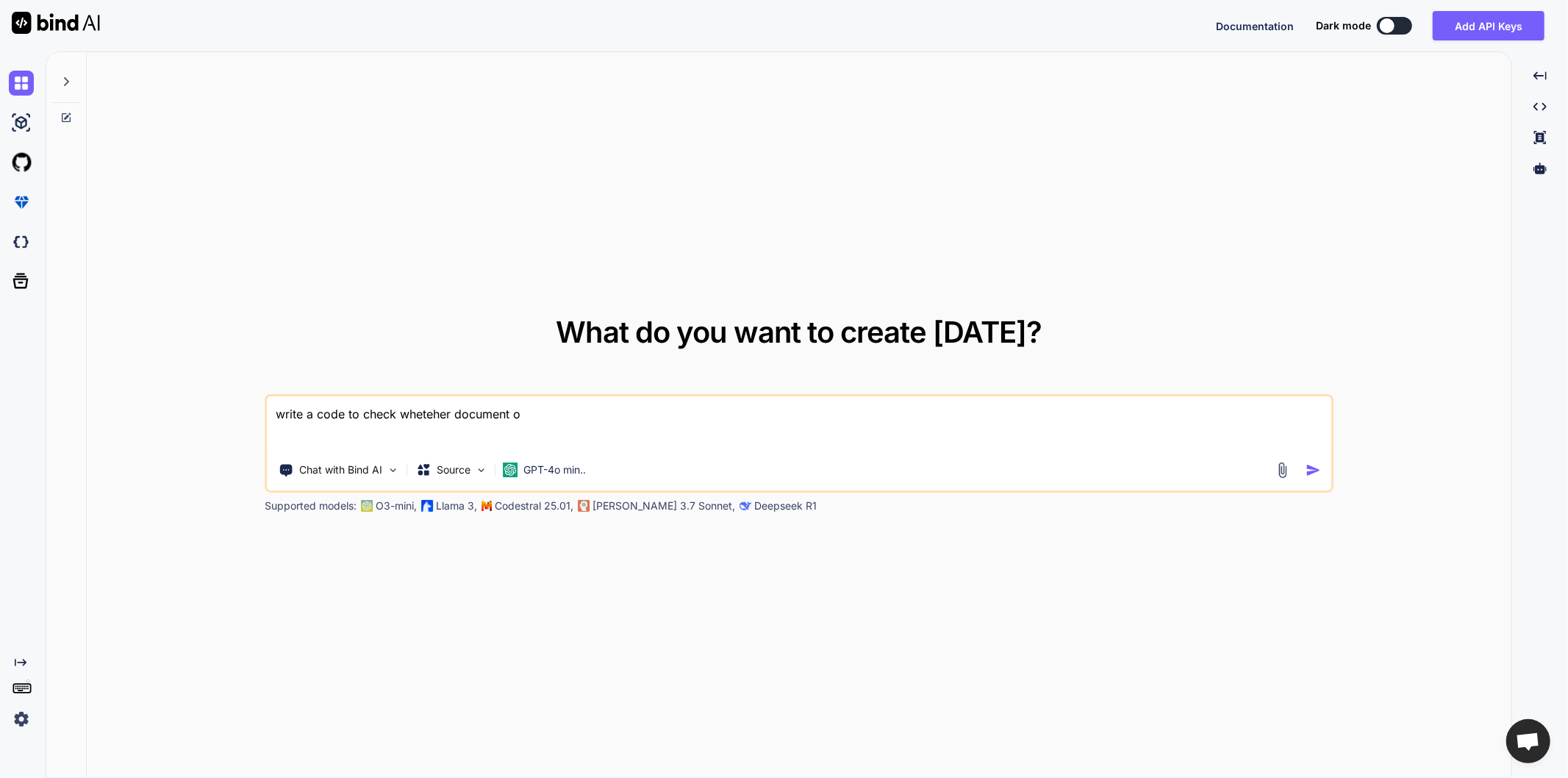 type on "x" 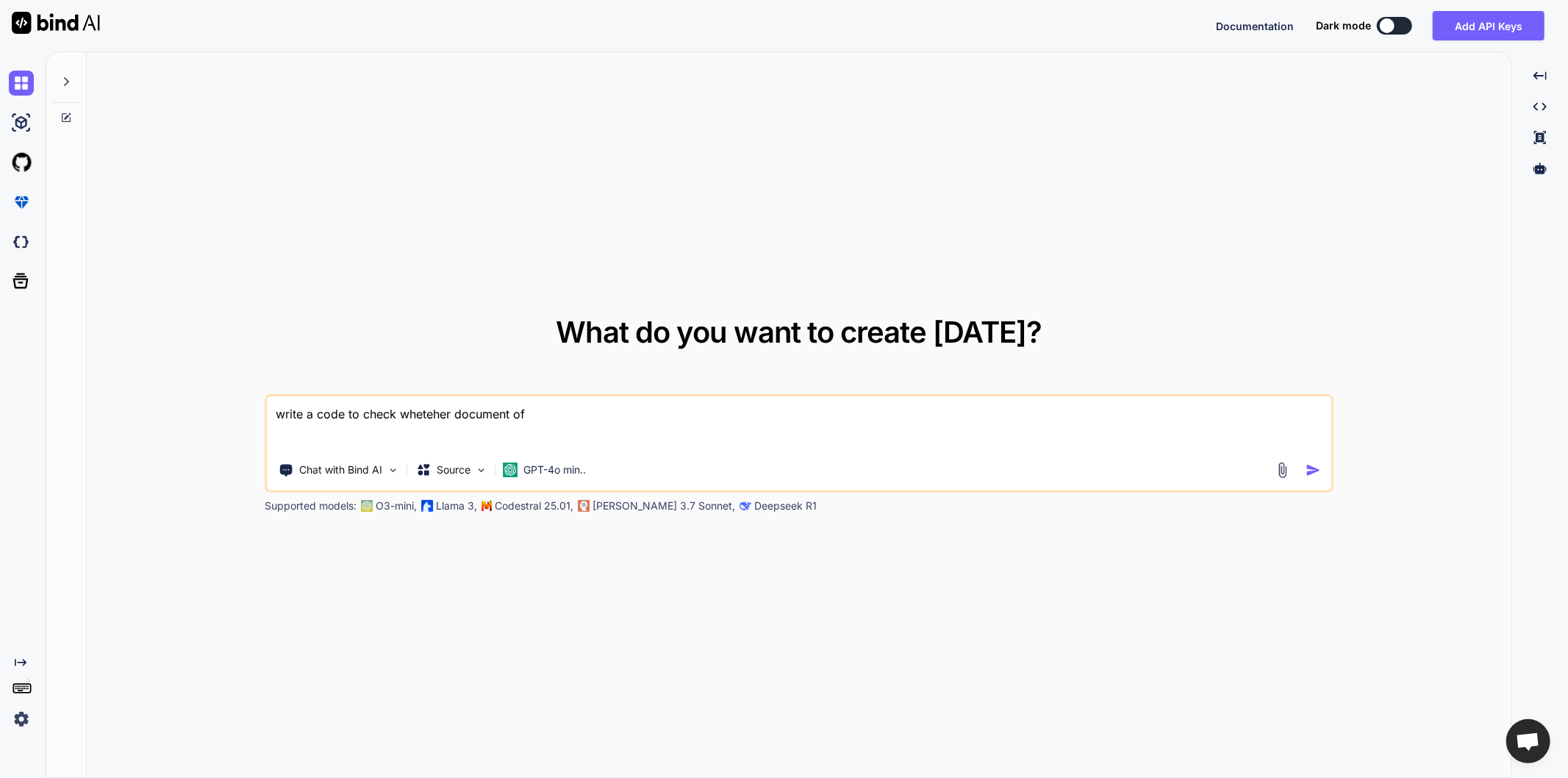 type on "x" 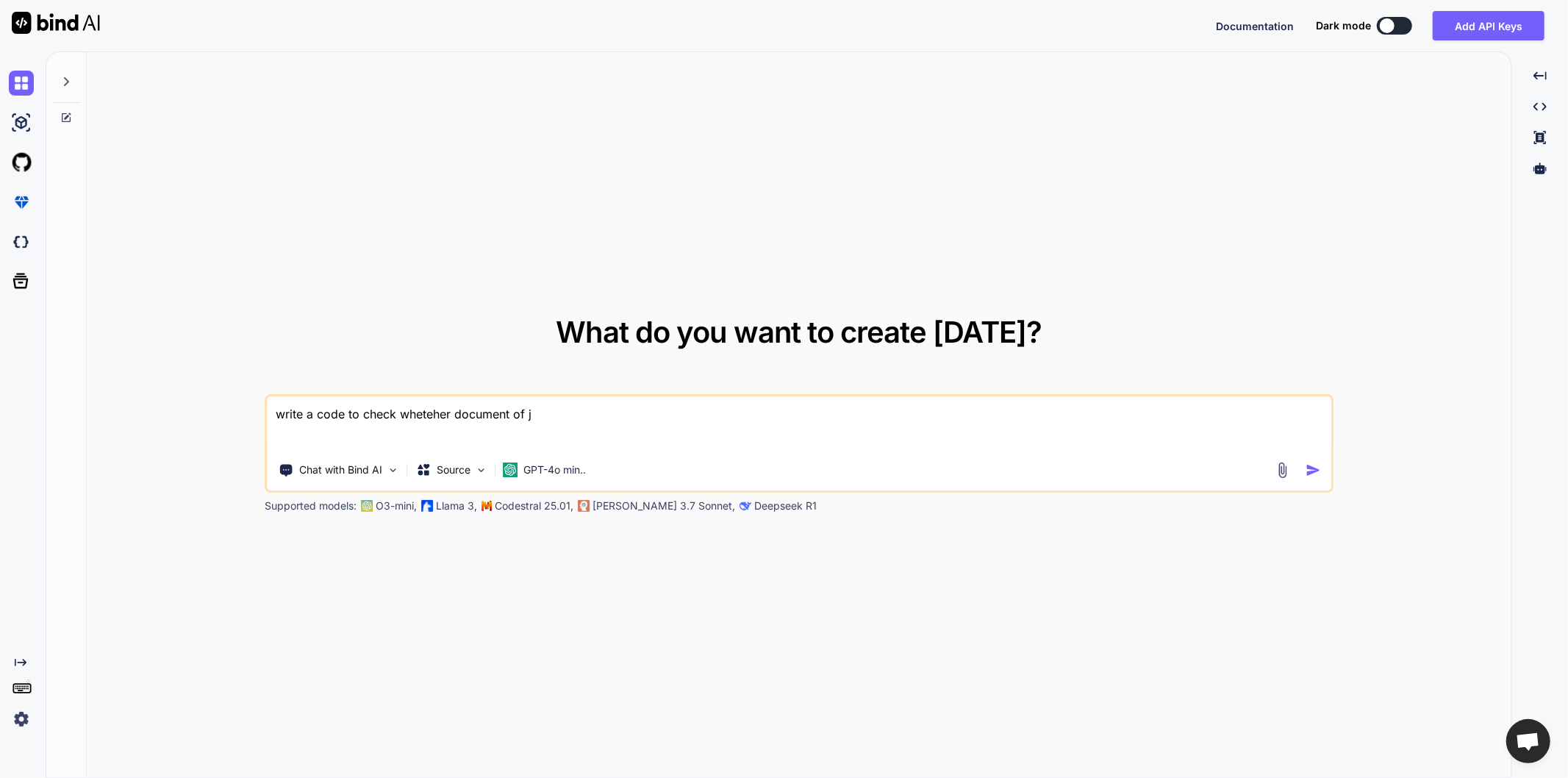 type on "x" 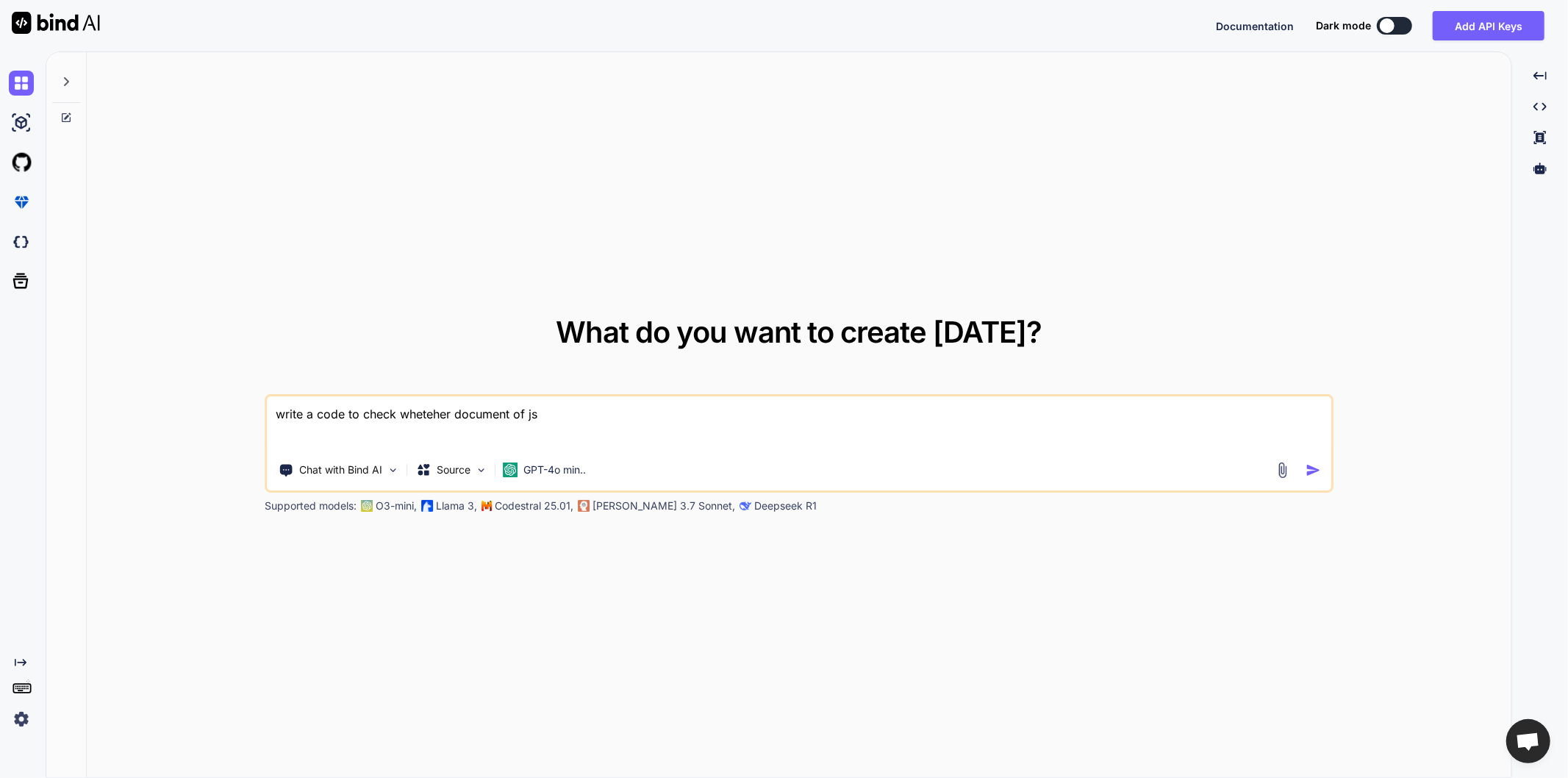 type on "x" 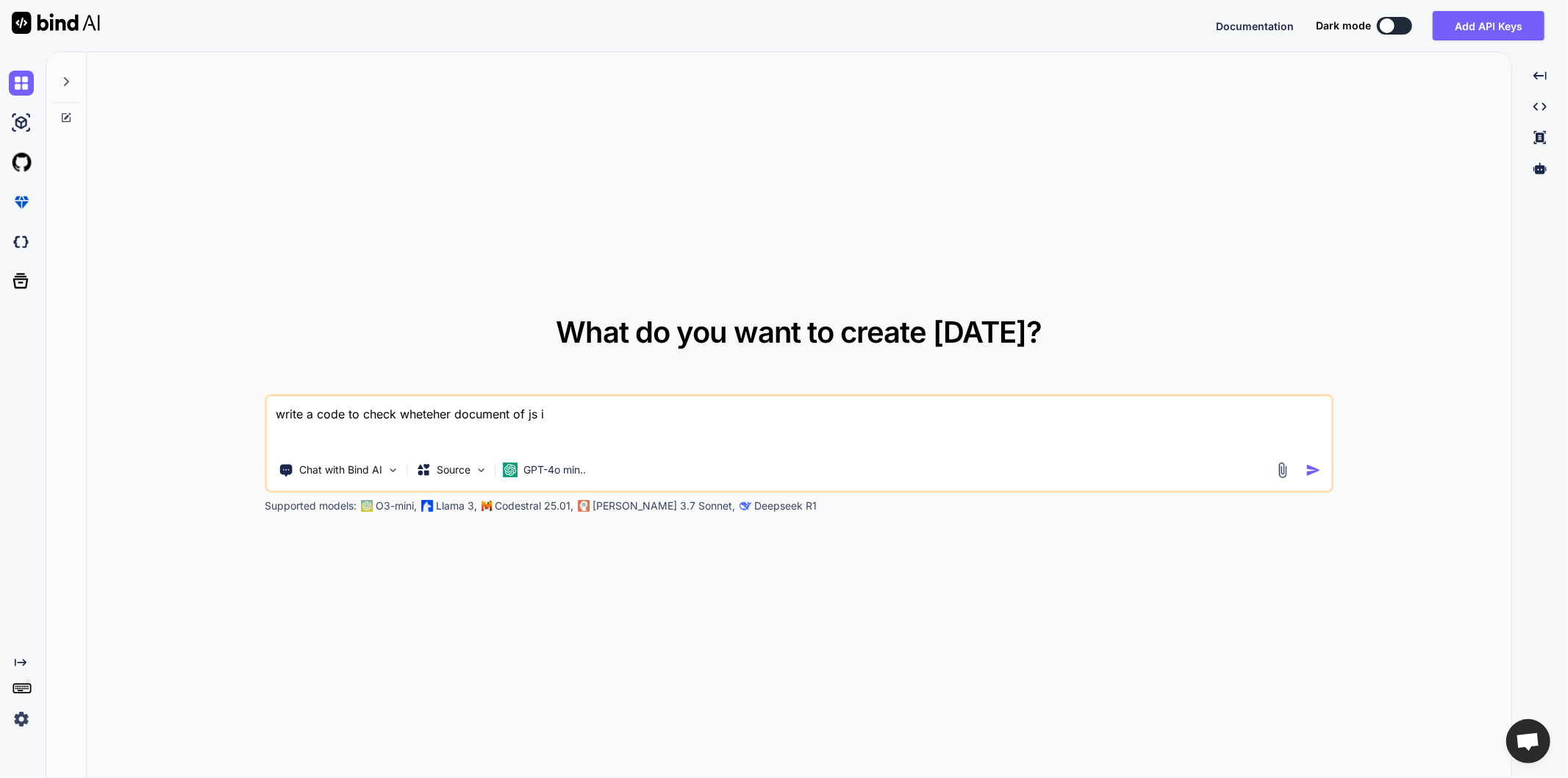 type on "x" 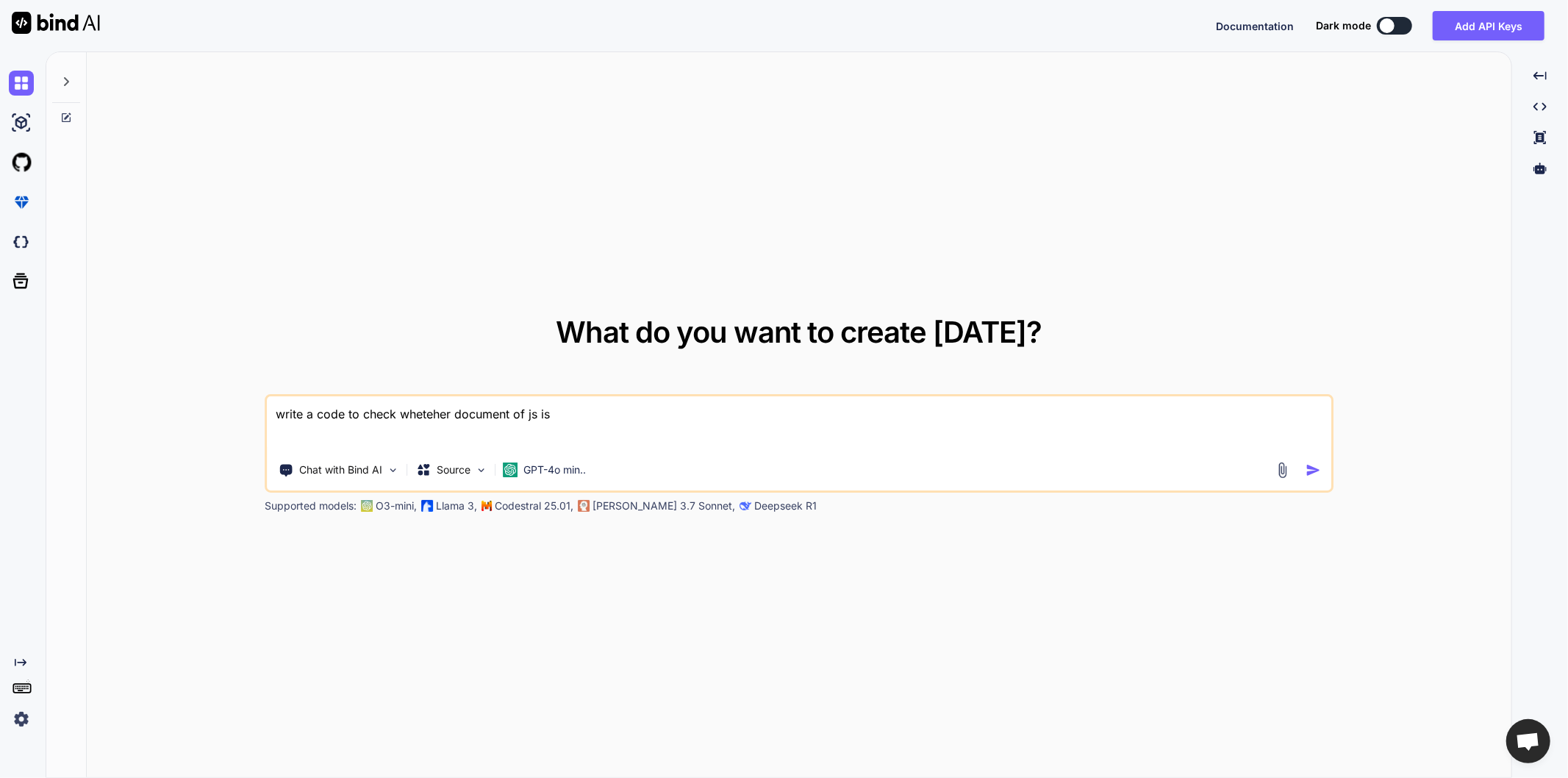 type on "x" 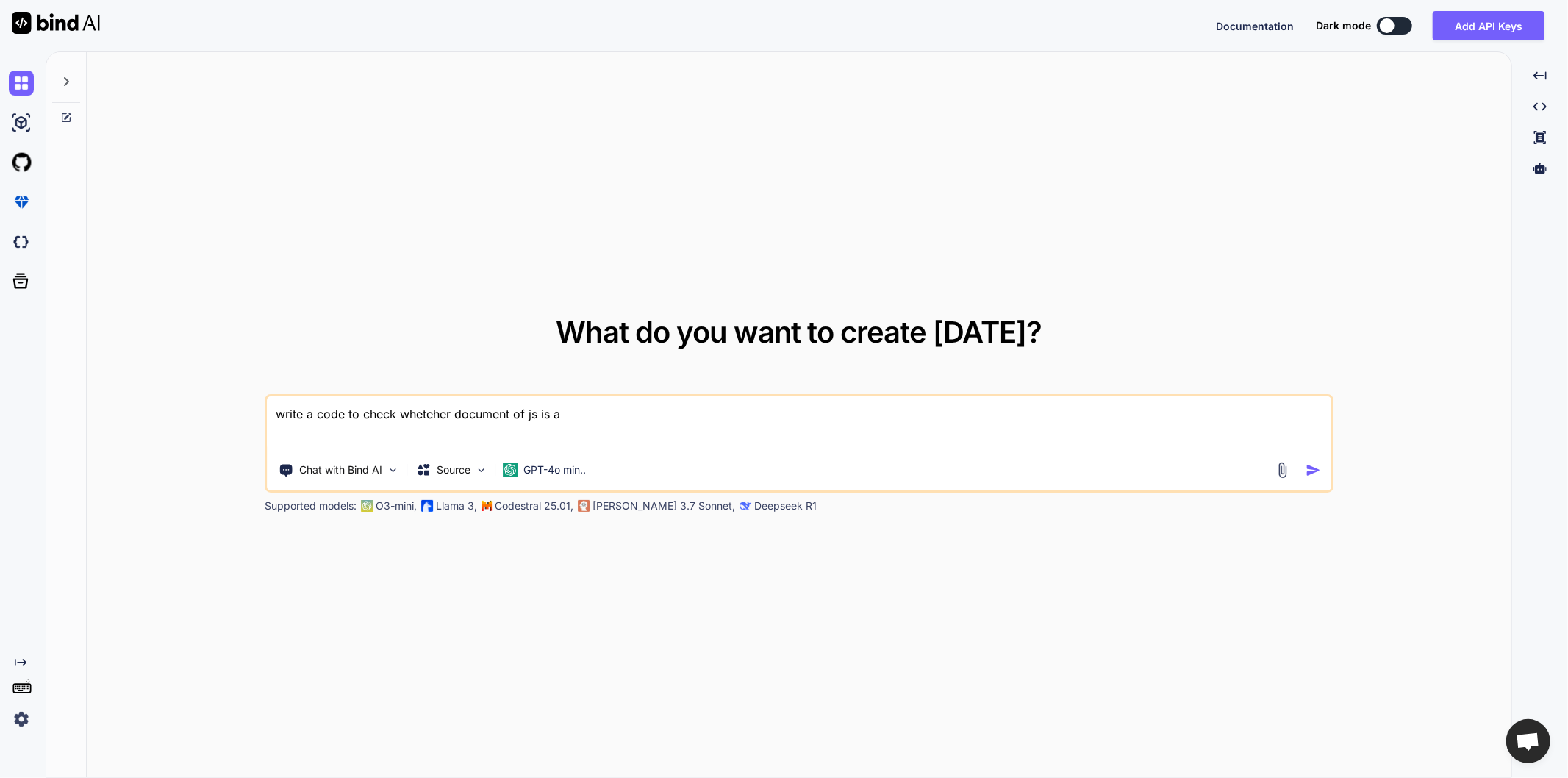 type on "x" 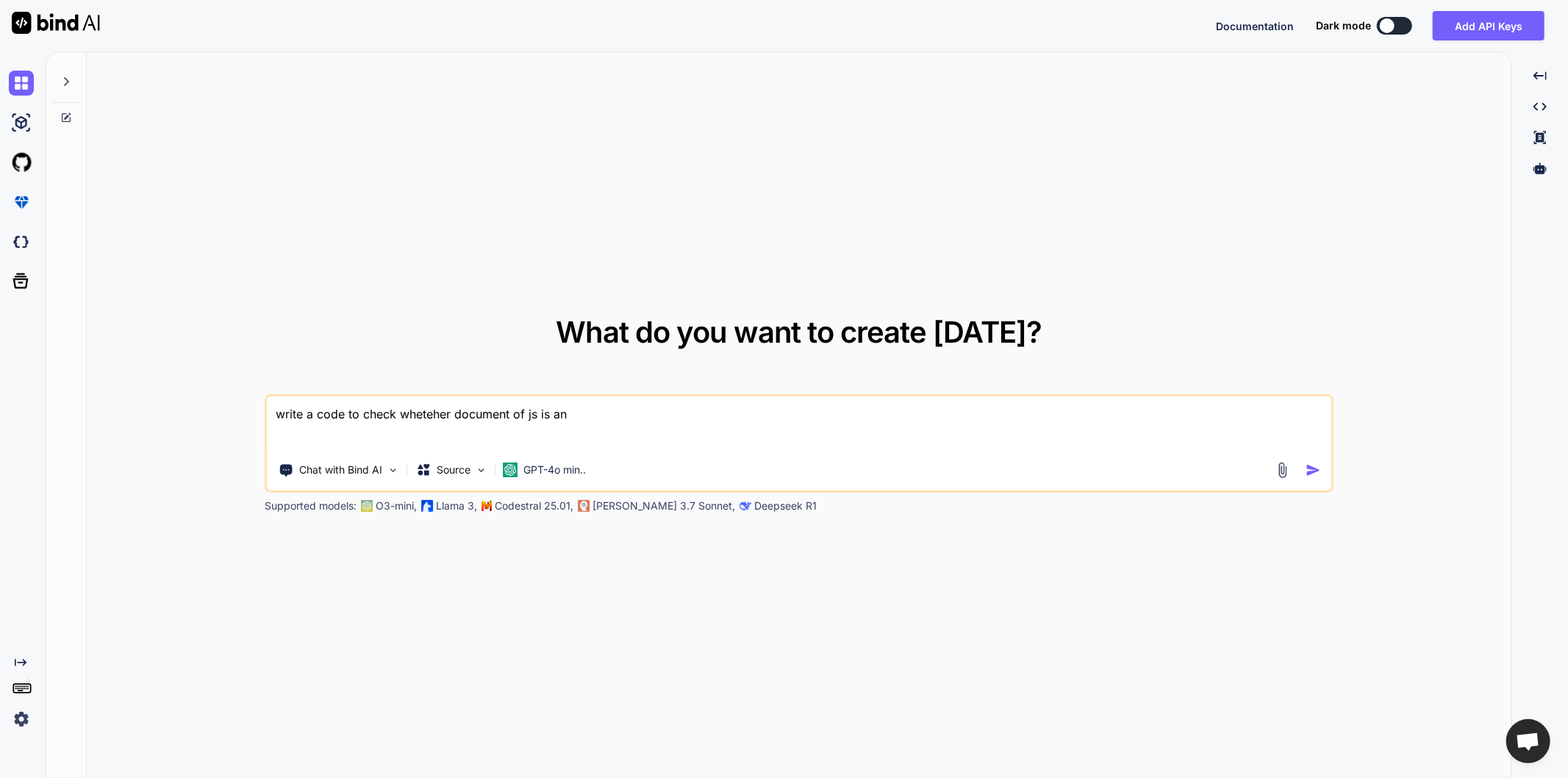 type on "x" 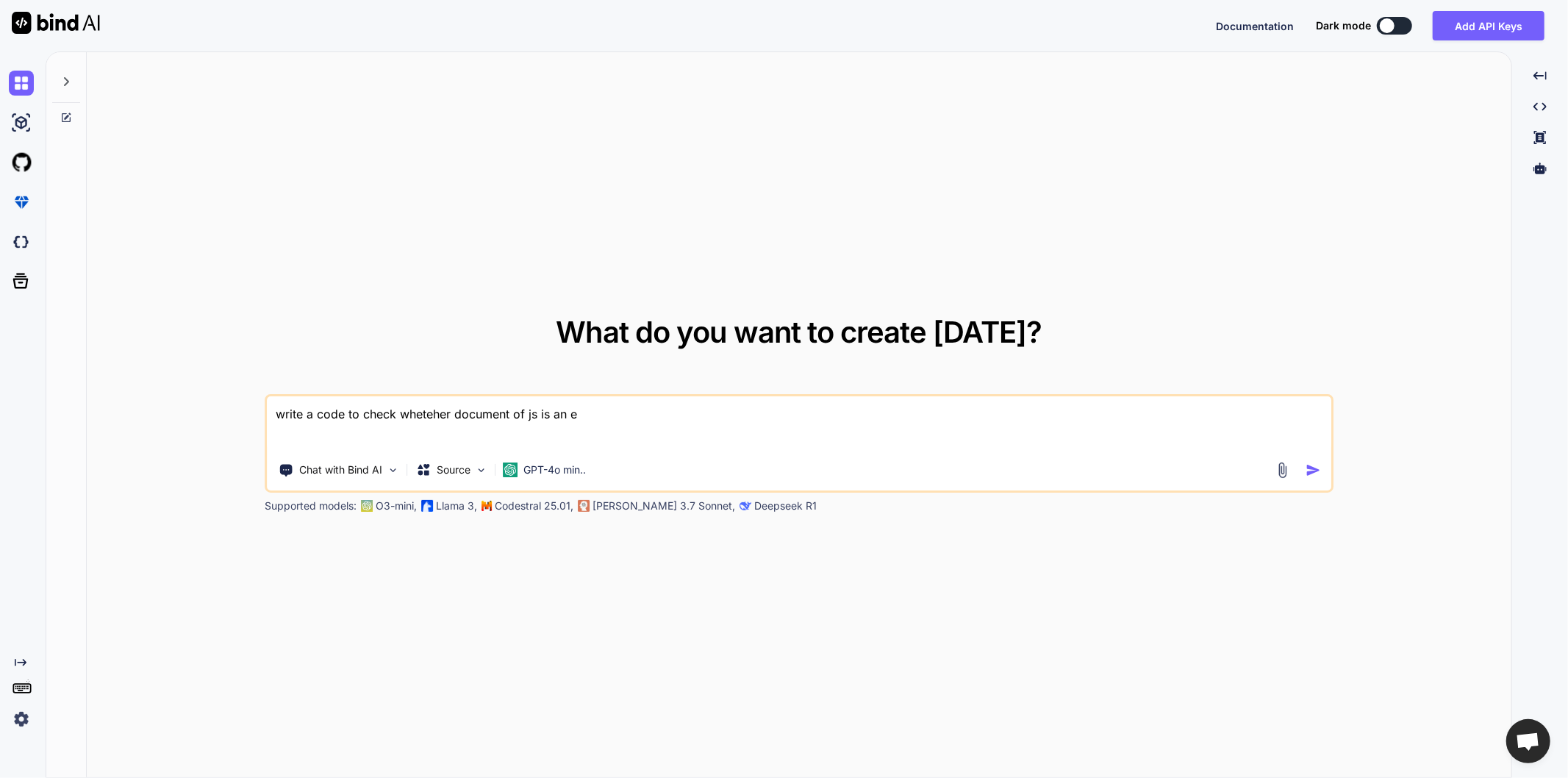 type on "x" 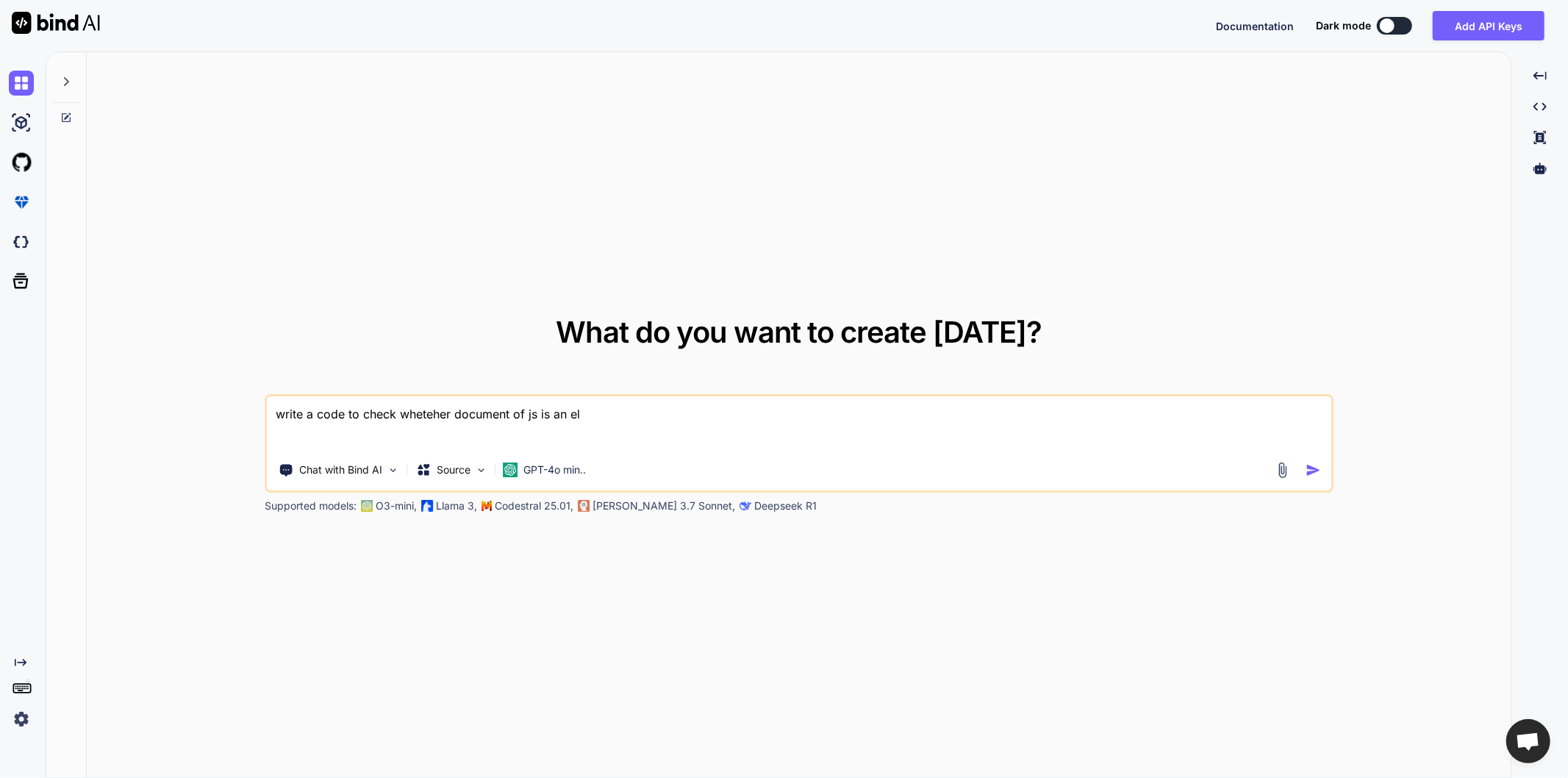 type on "x" 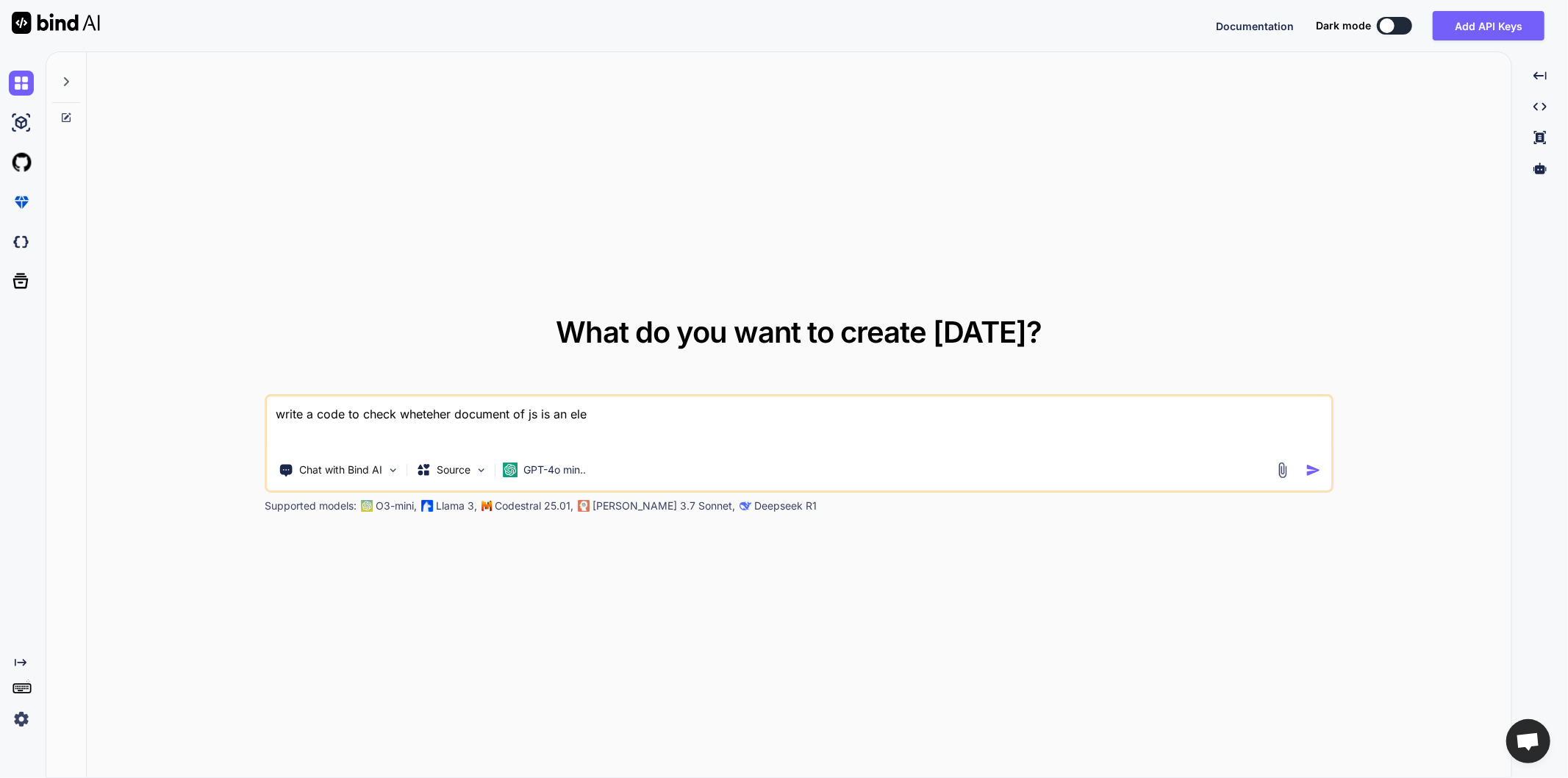 type on "x" 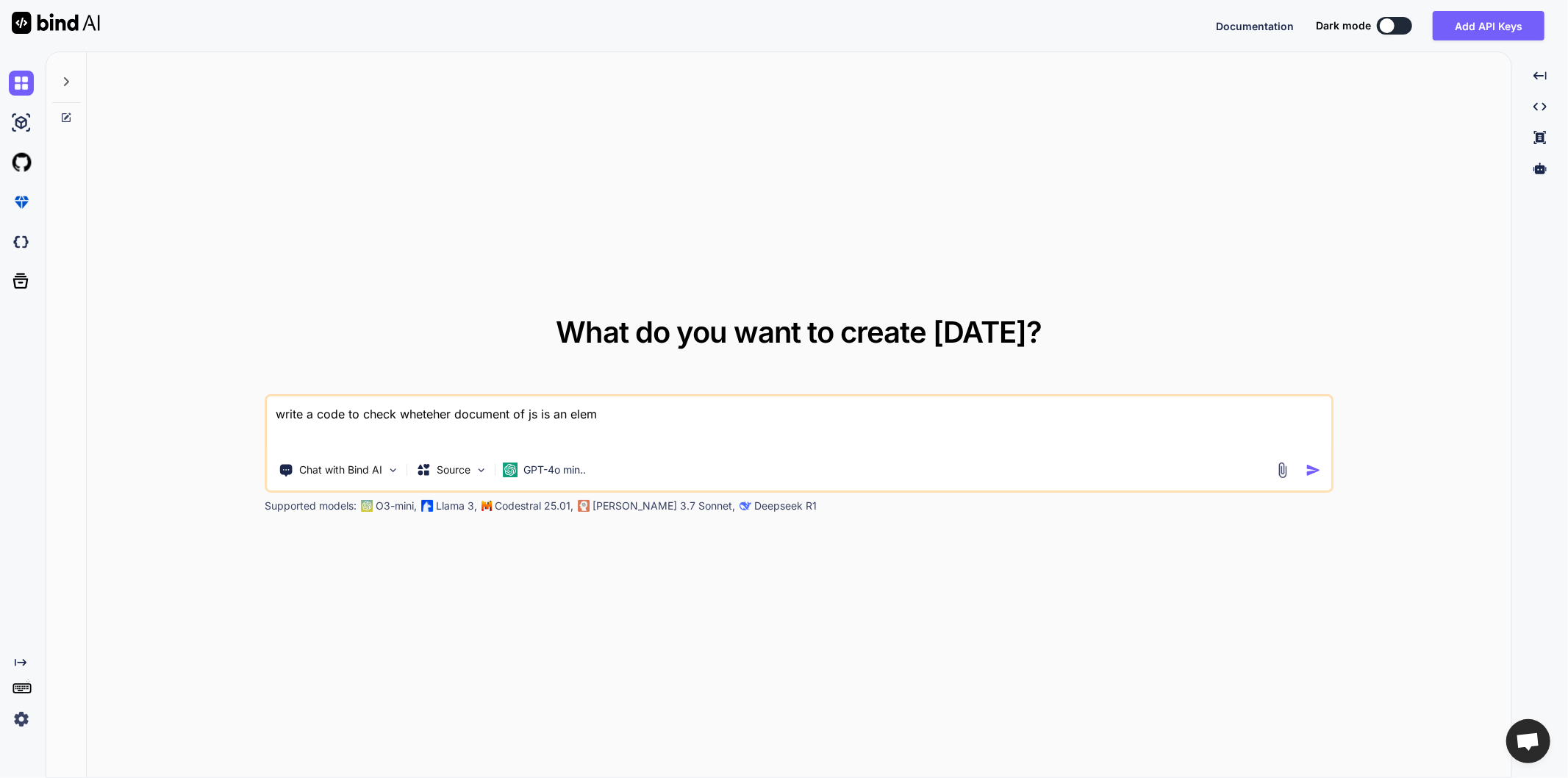 type on "x" 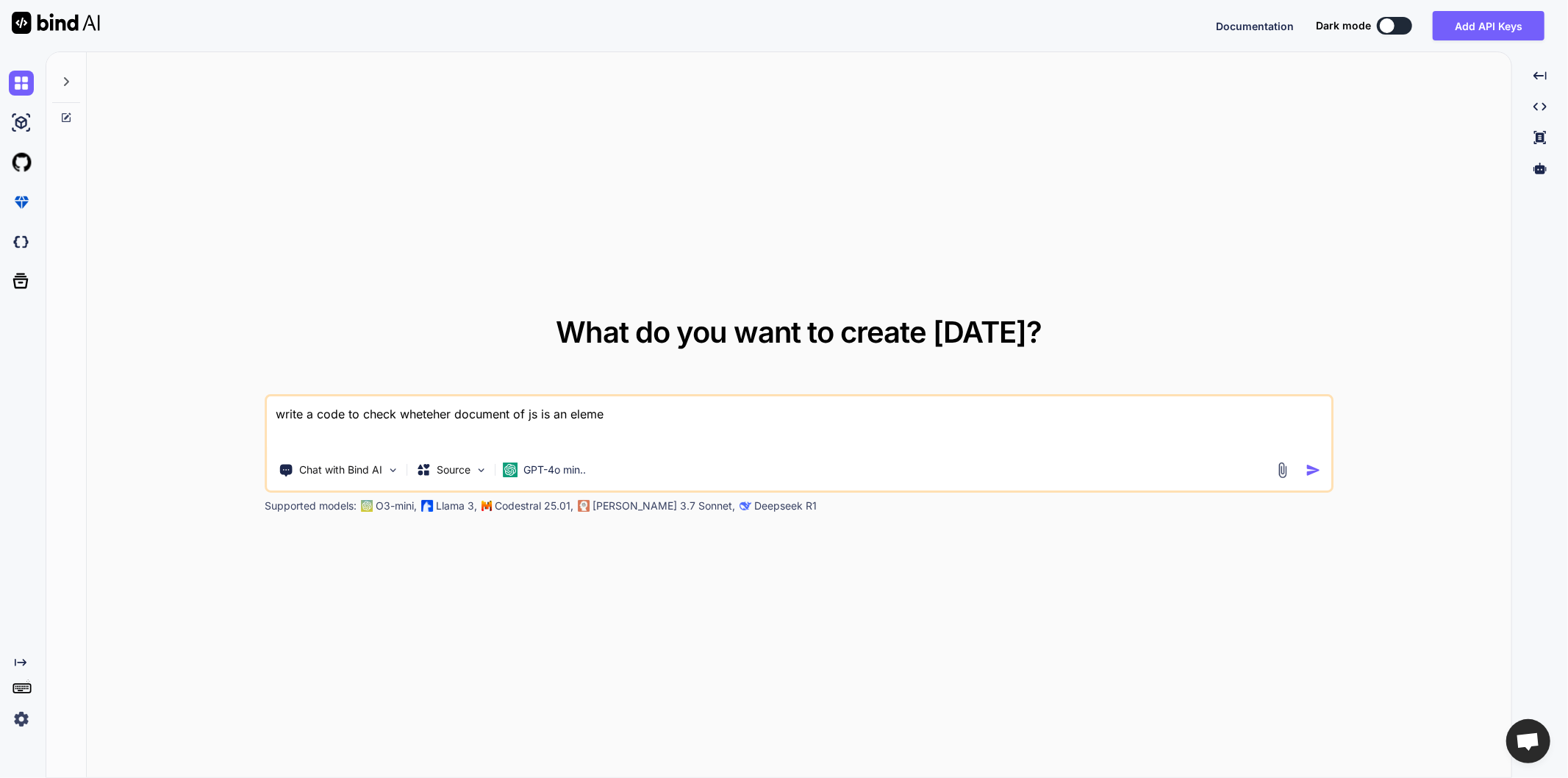 type on "x" 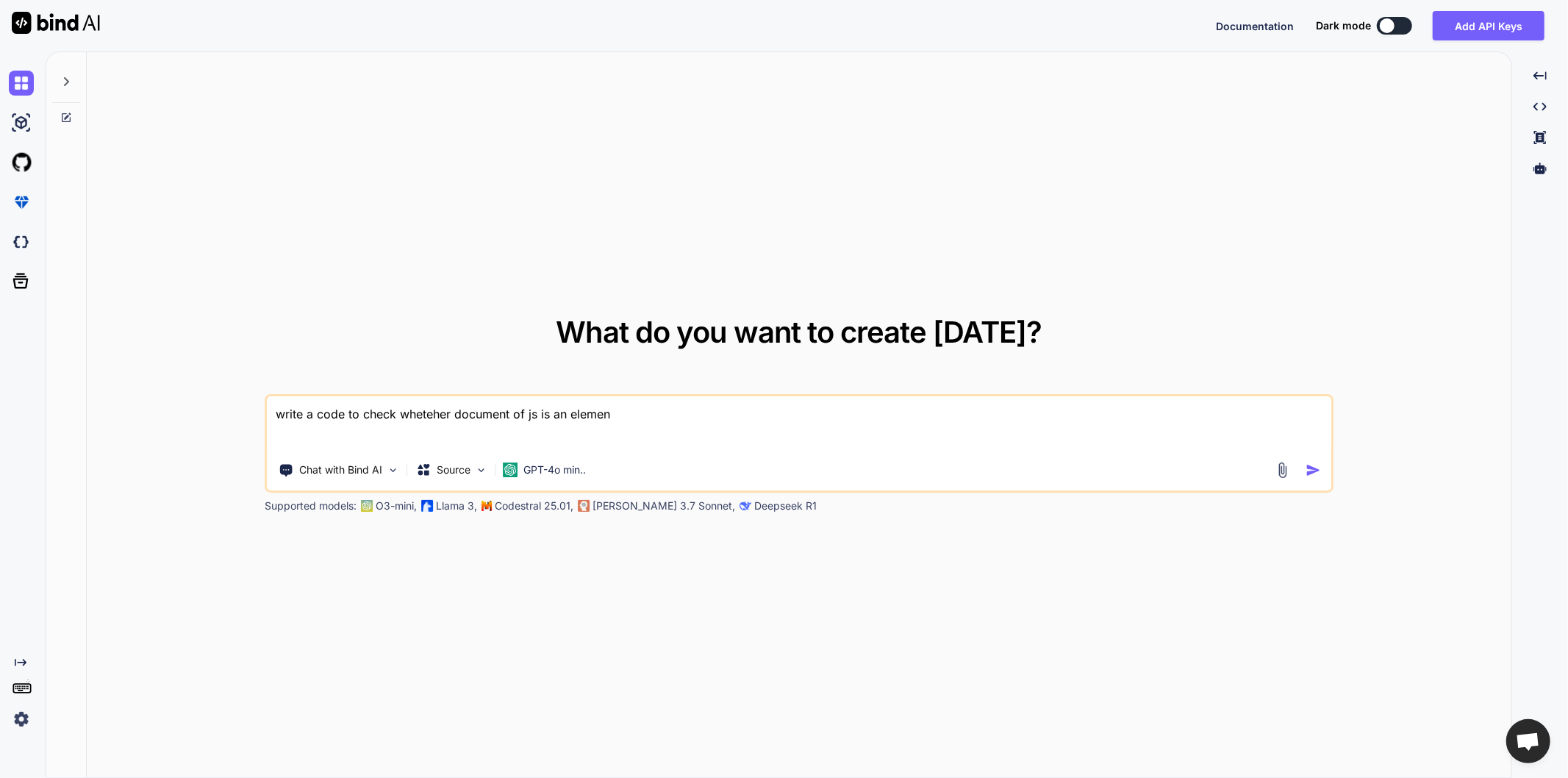 type on "x" 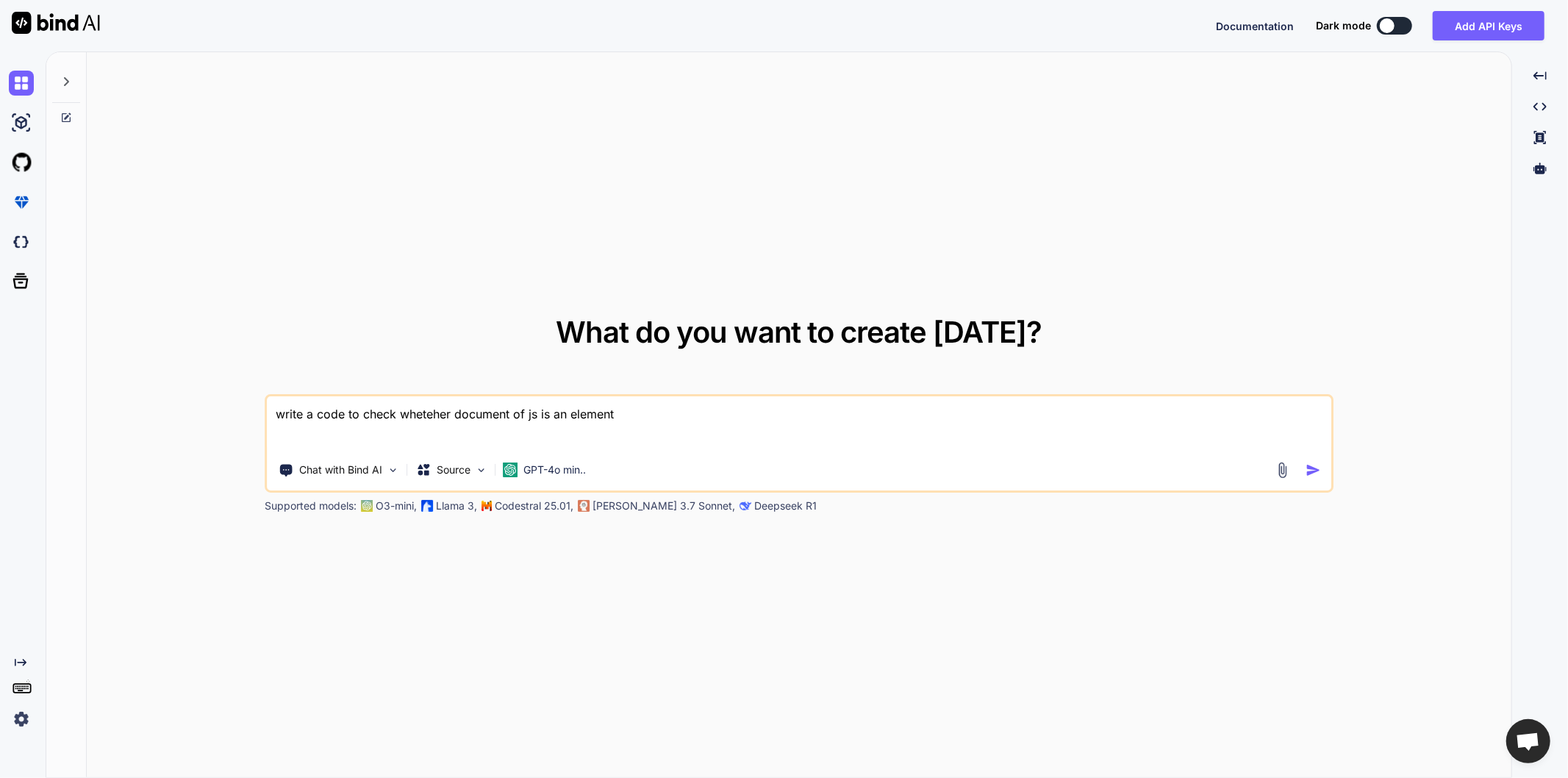 type on "x" 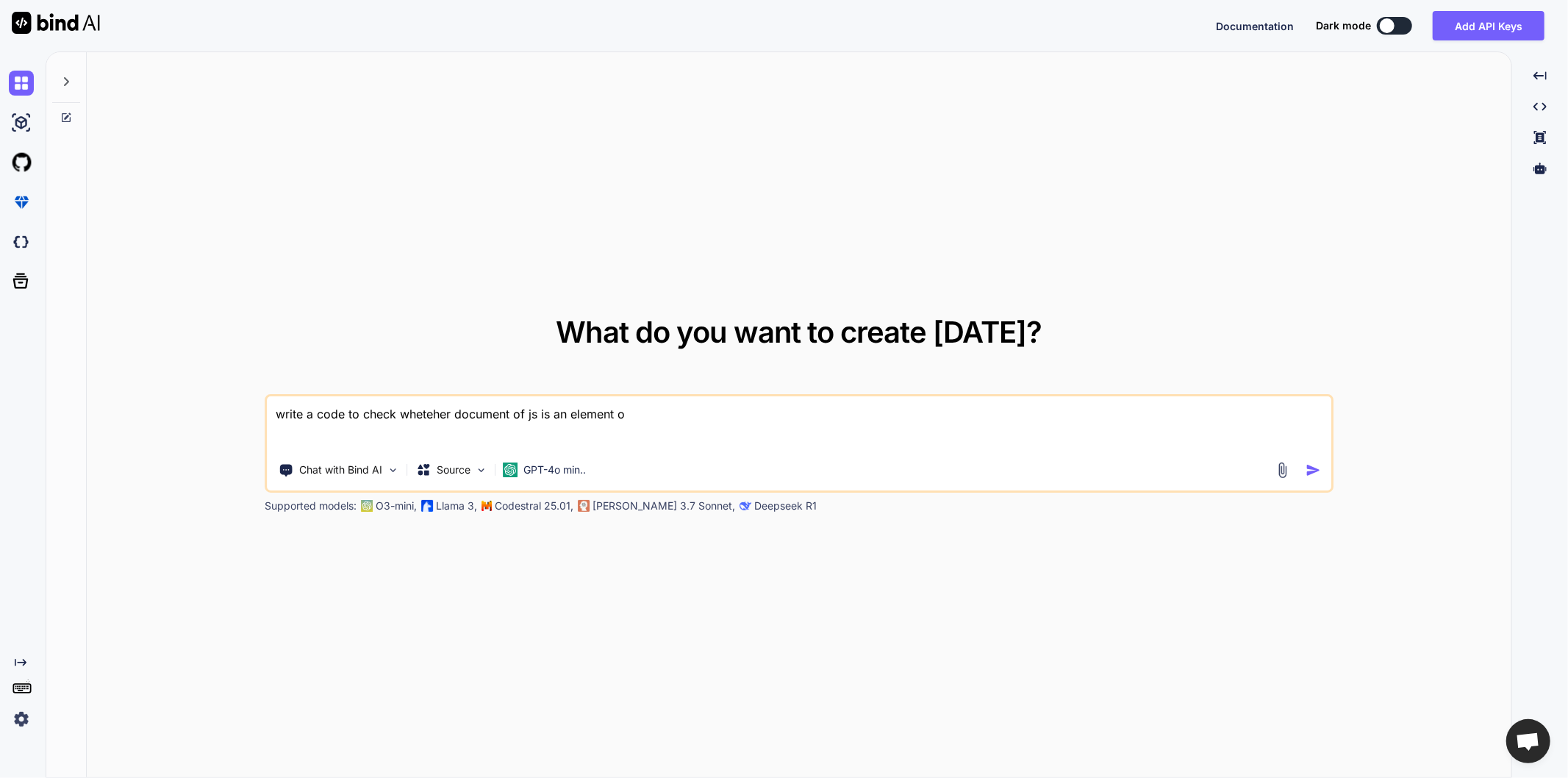 type on "x" 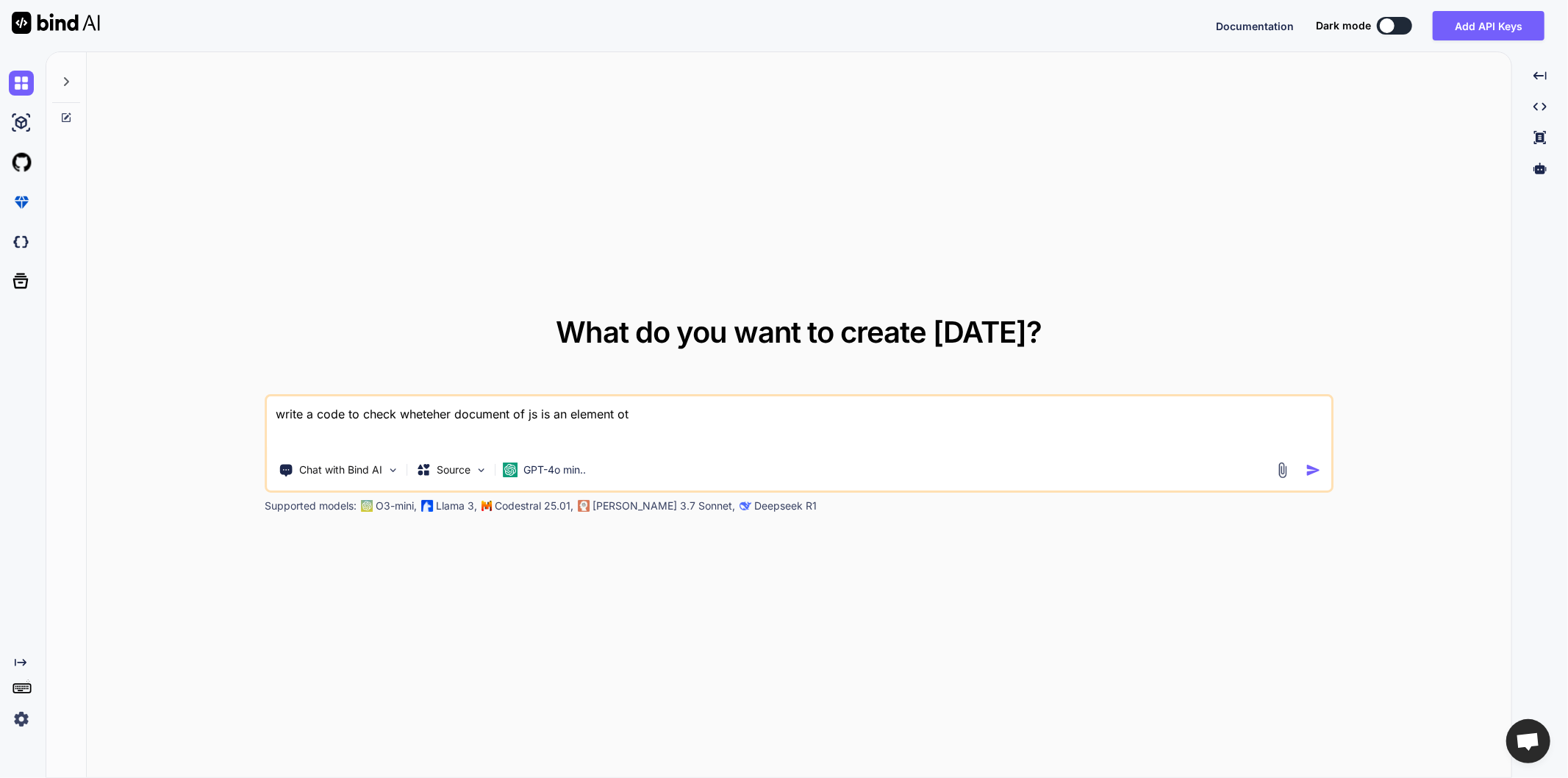 type on "x" 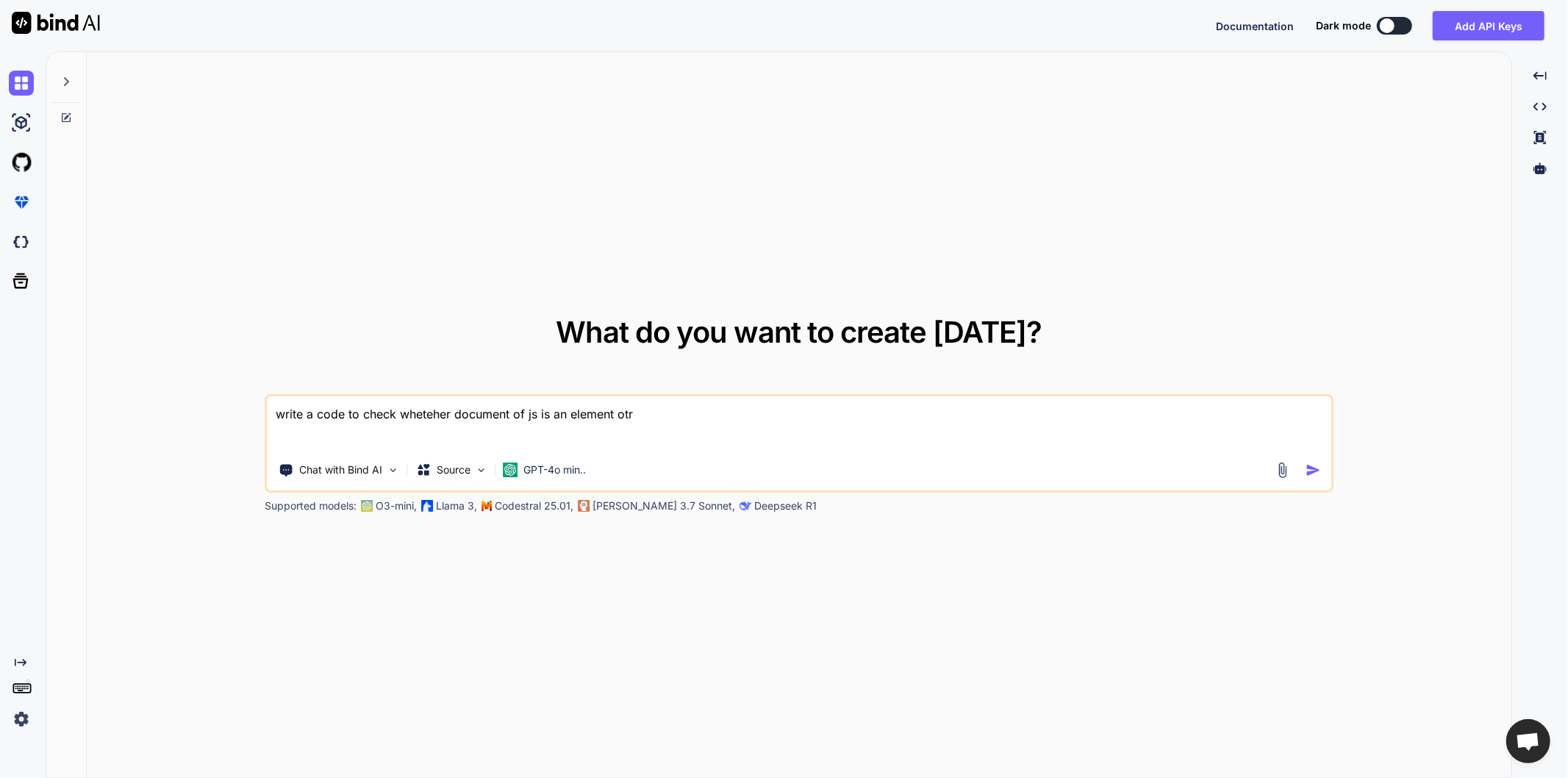 type on "x" 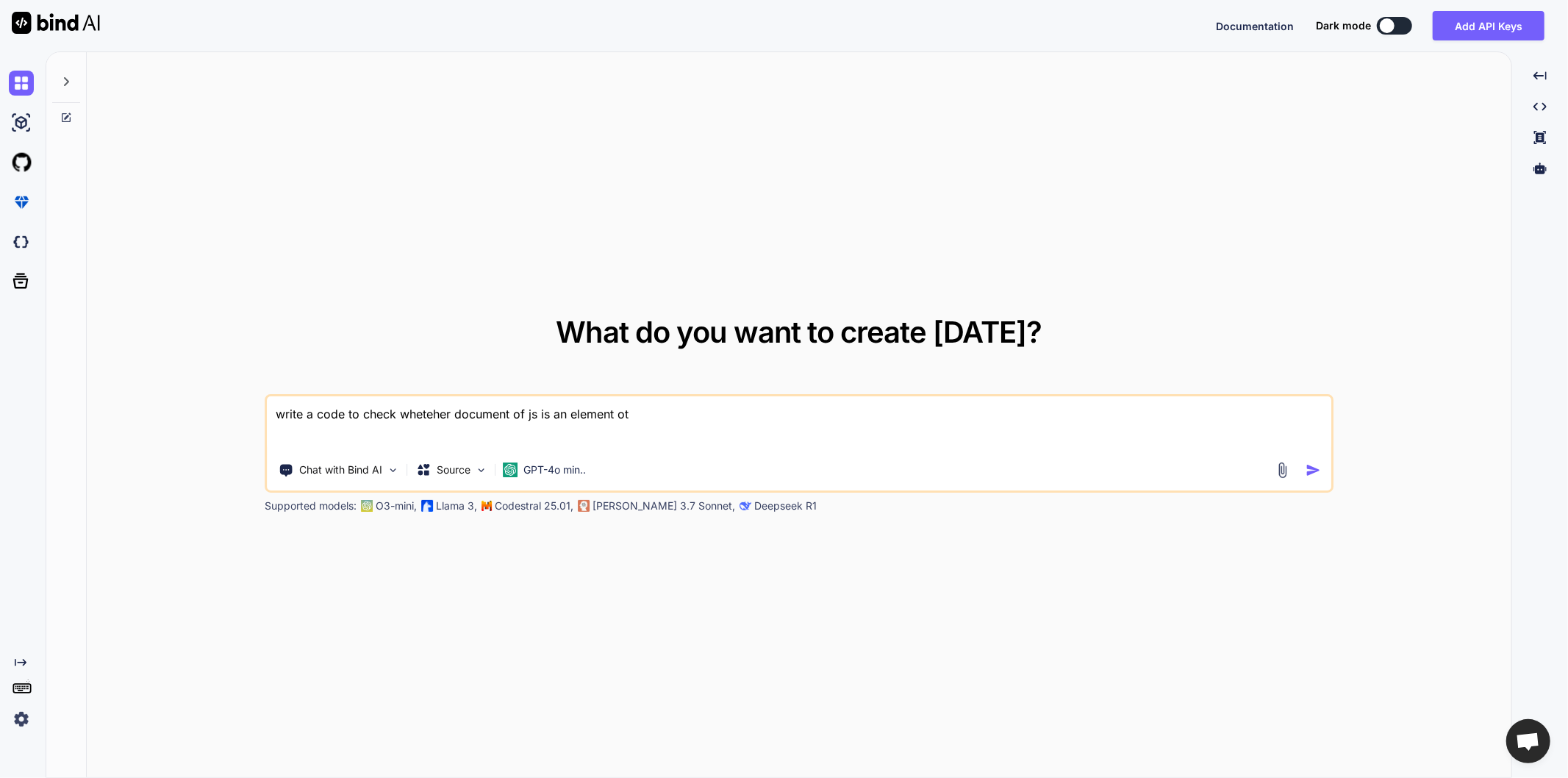type on "x" 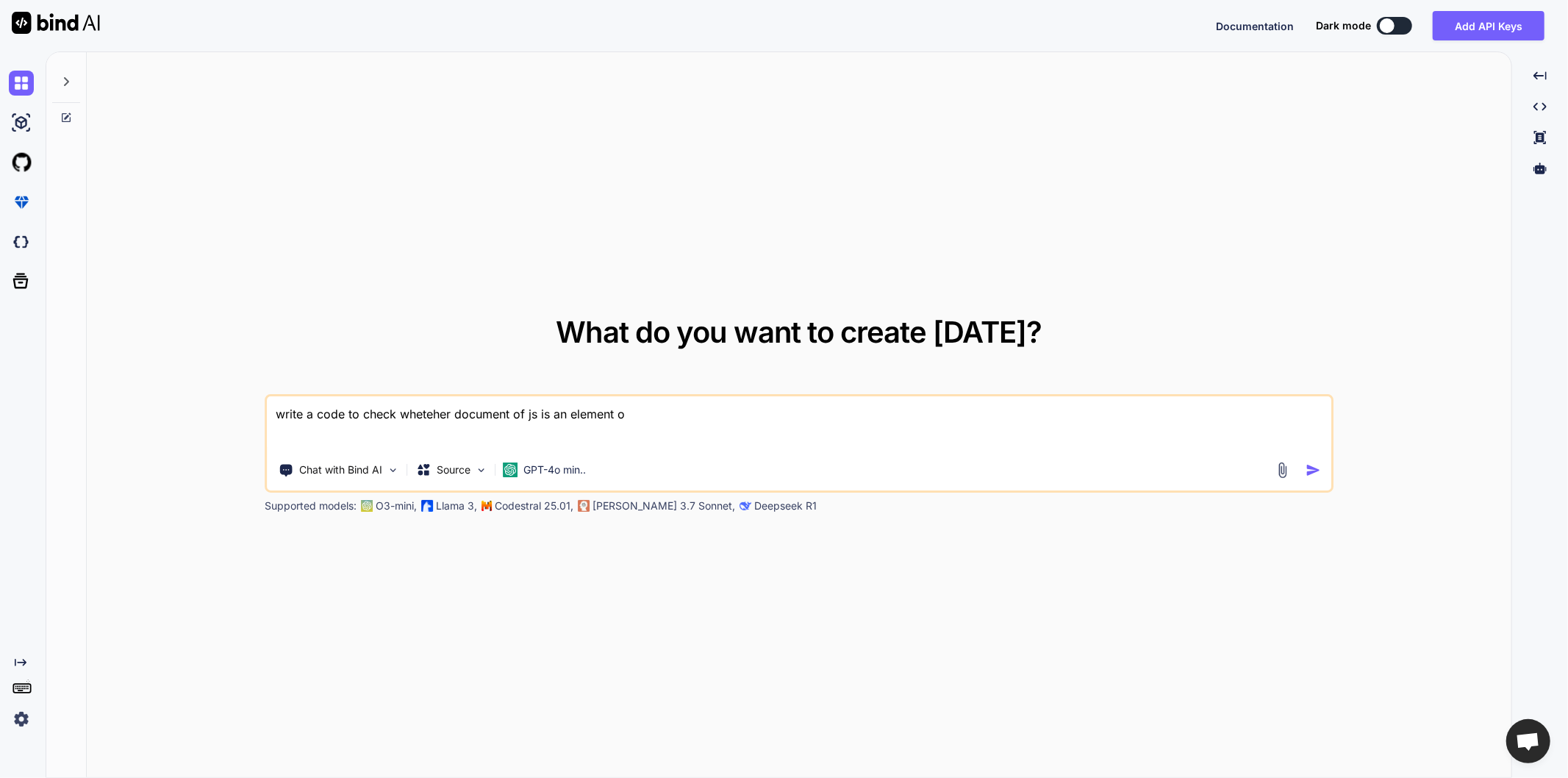 type on "x" 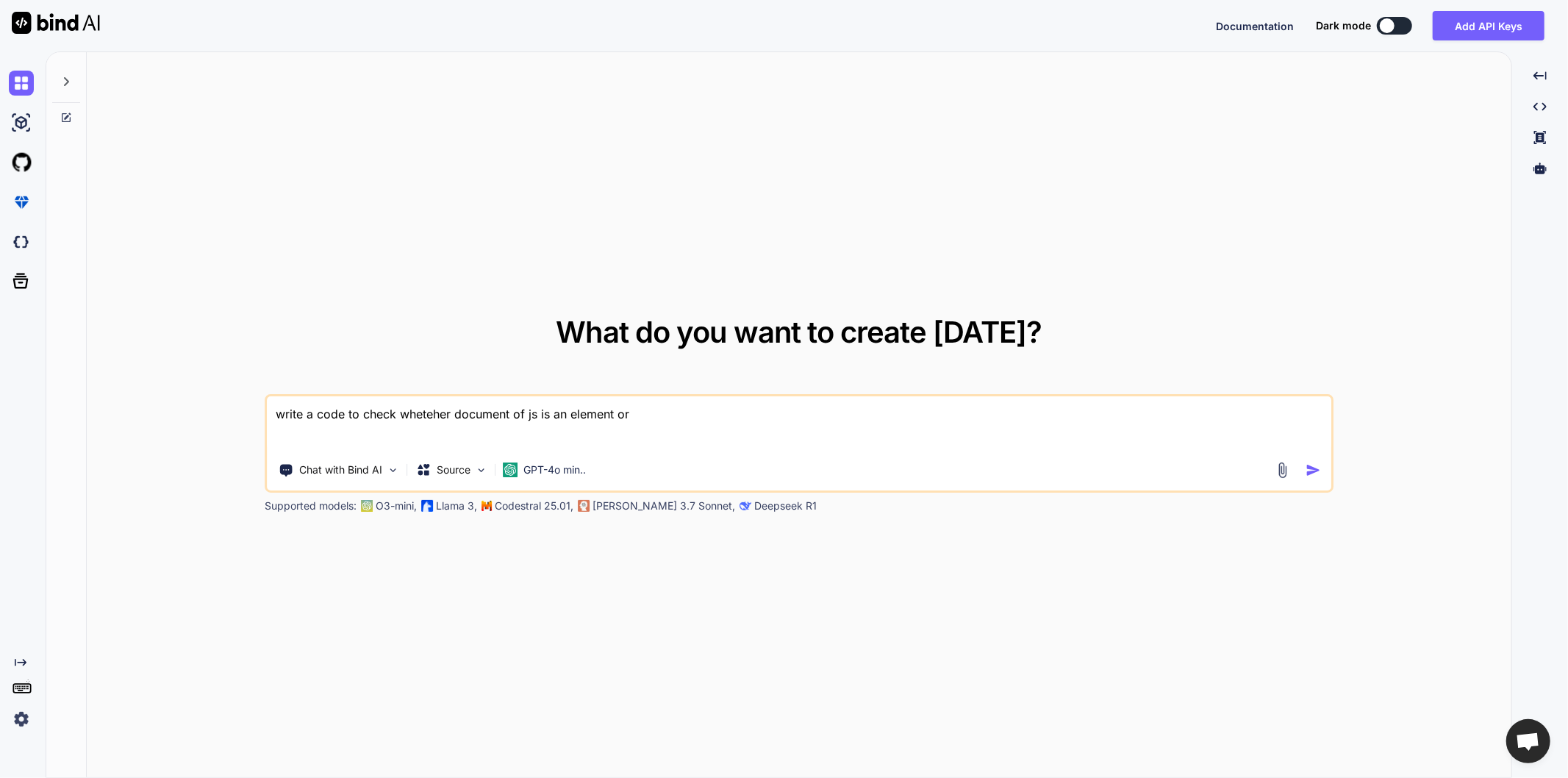 type on "x" 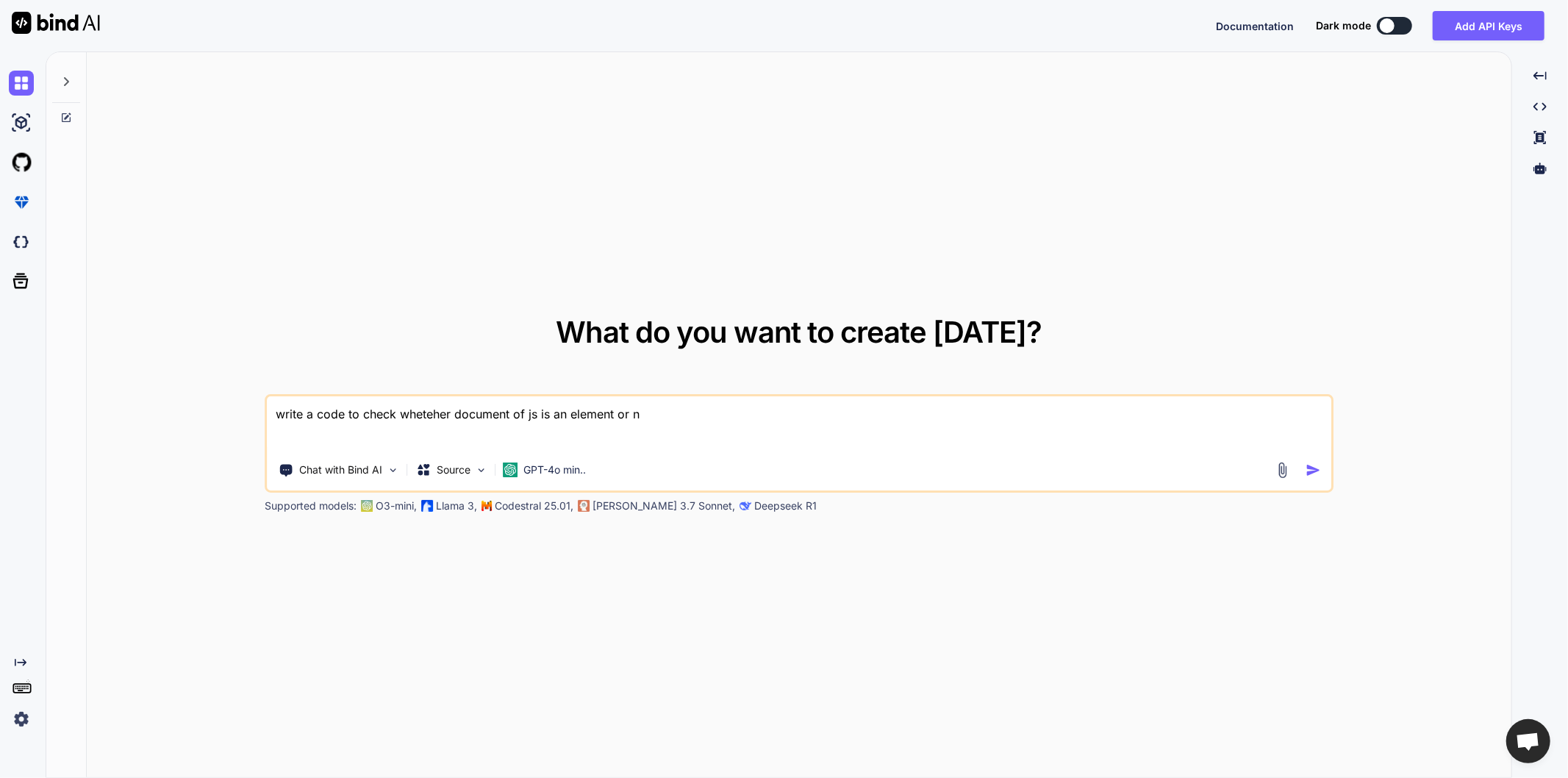 type on "x" 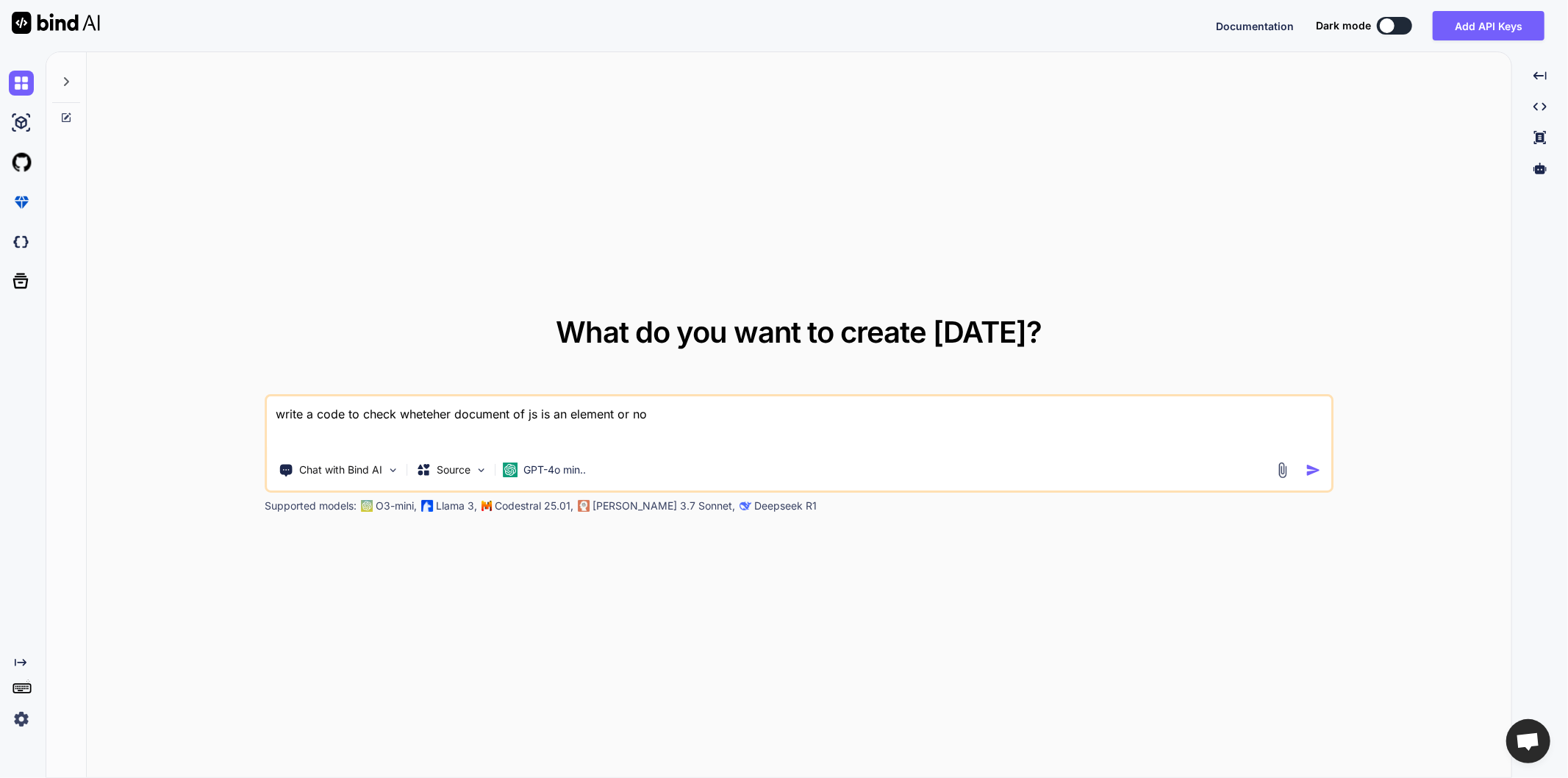 type on "x" 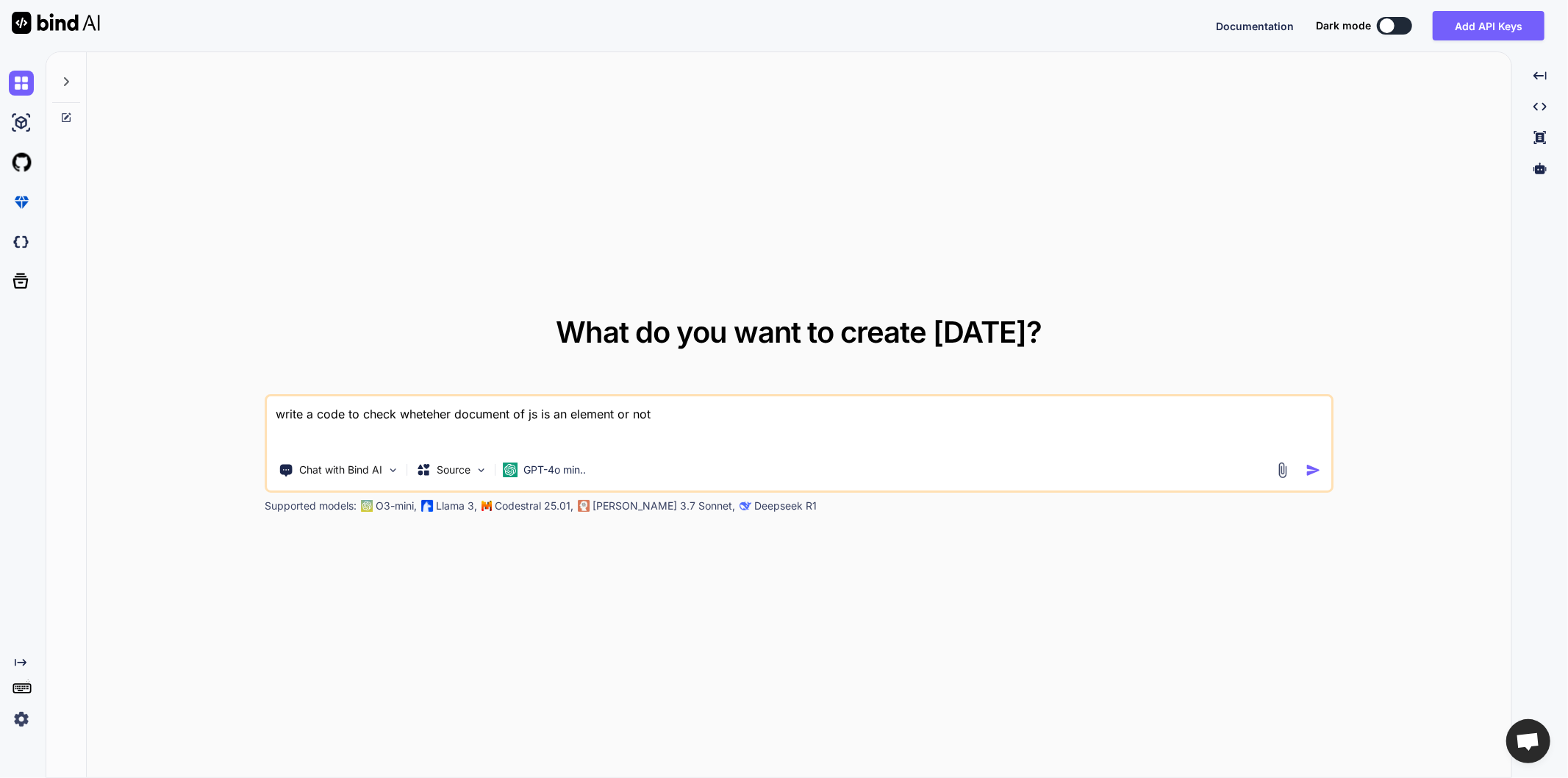 type on "x" 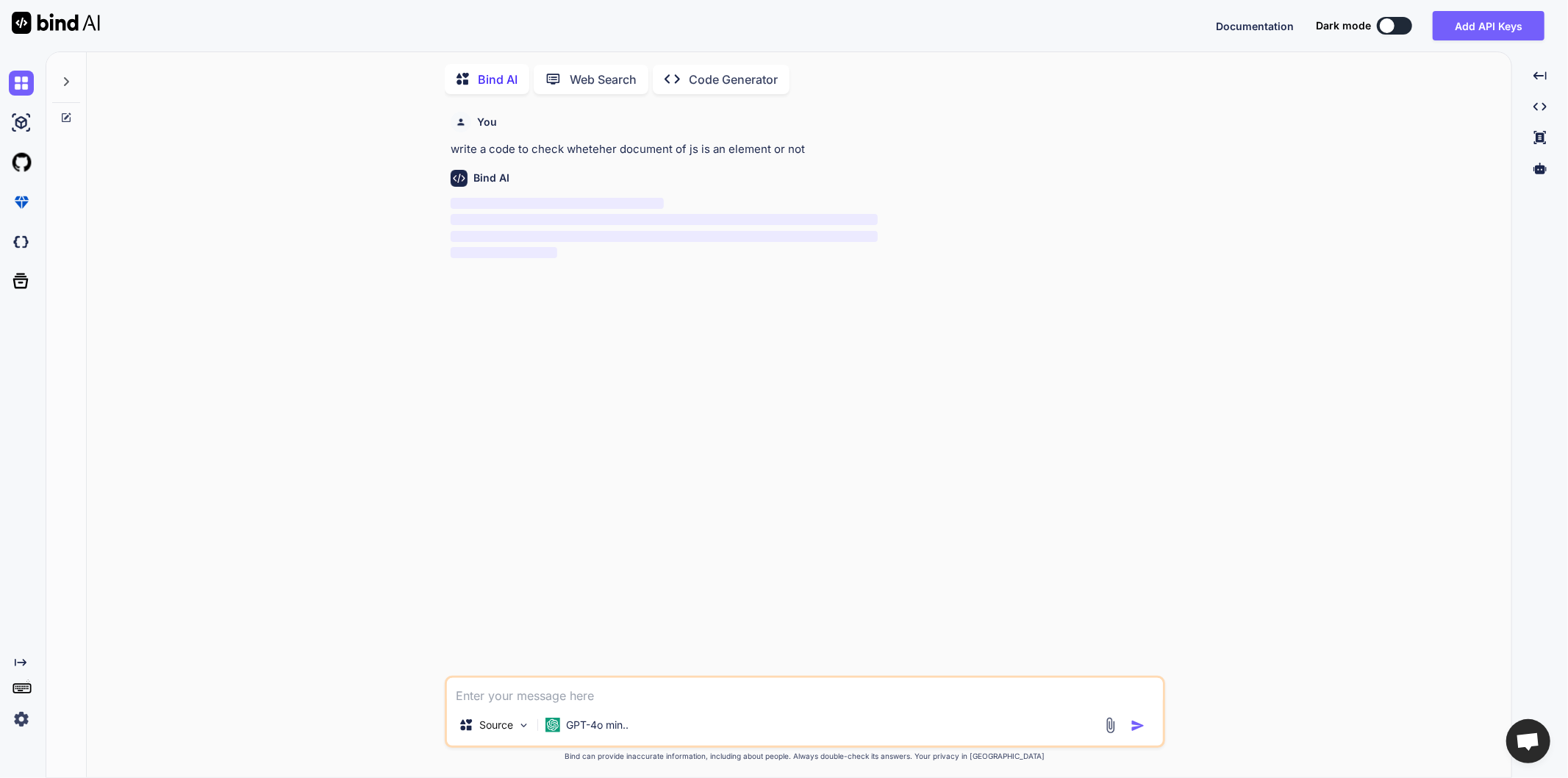 scroll, scrollTop: 5, scrollLeft: 0, axis: vertical 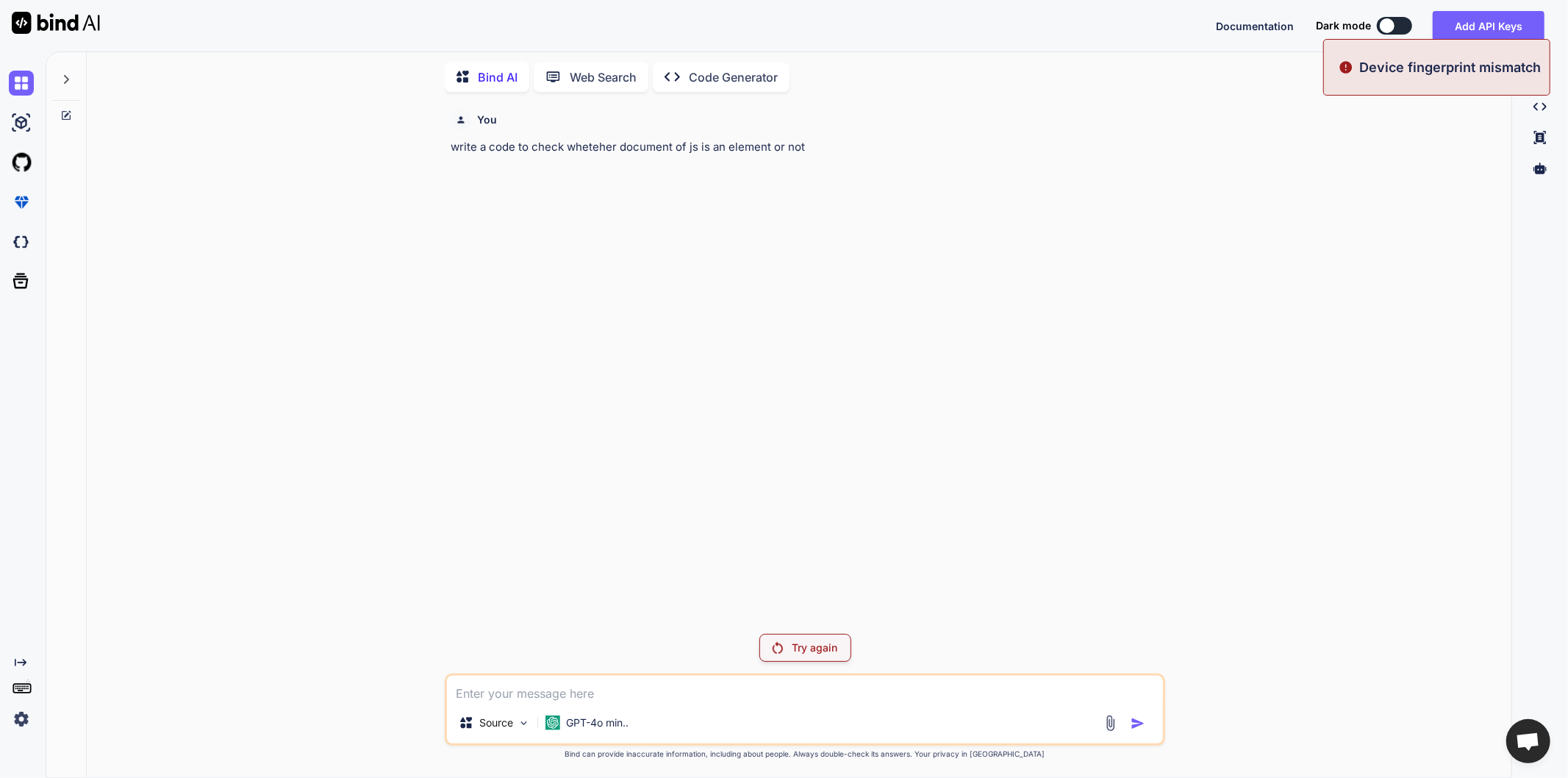 click on "Try again" at bounding box center [815, 648] 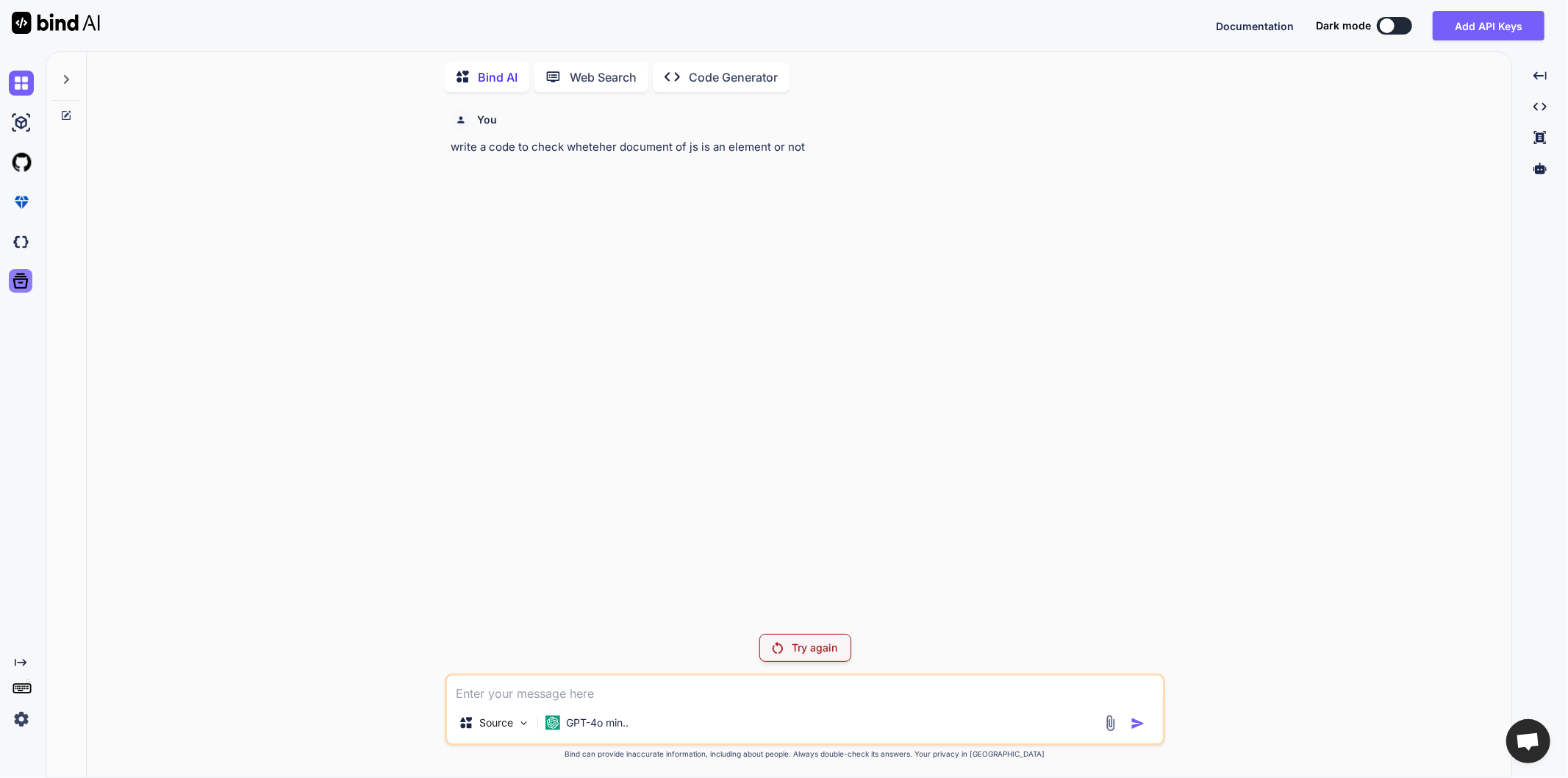 click 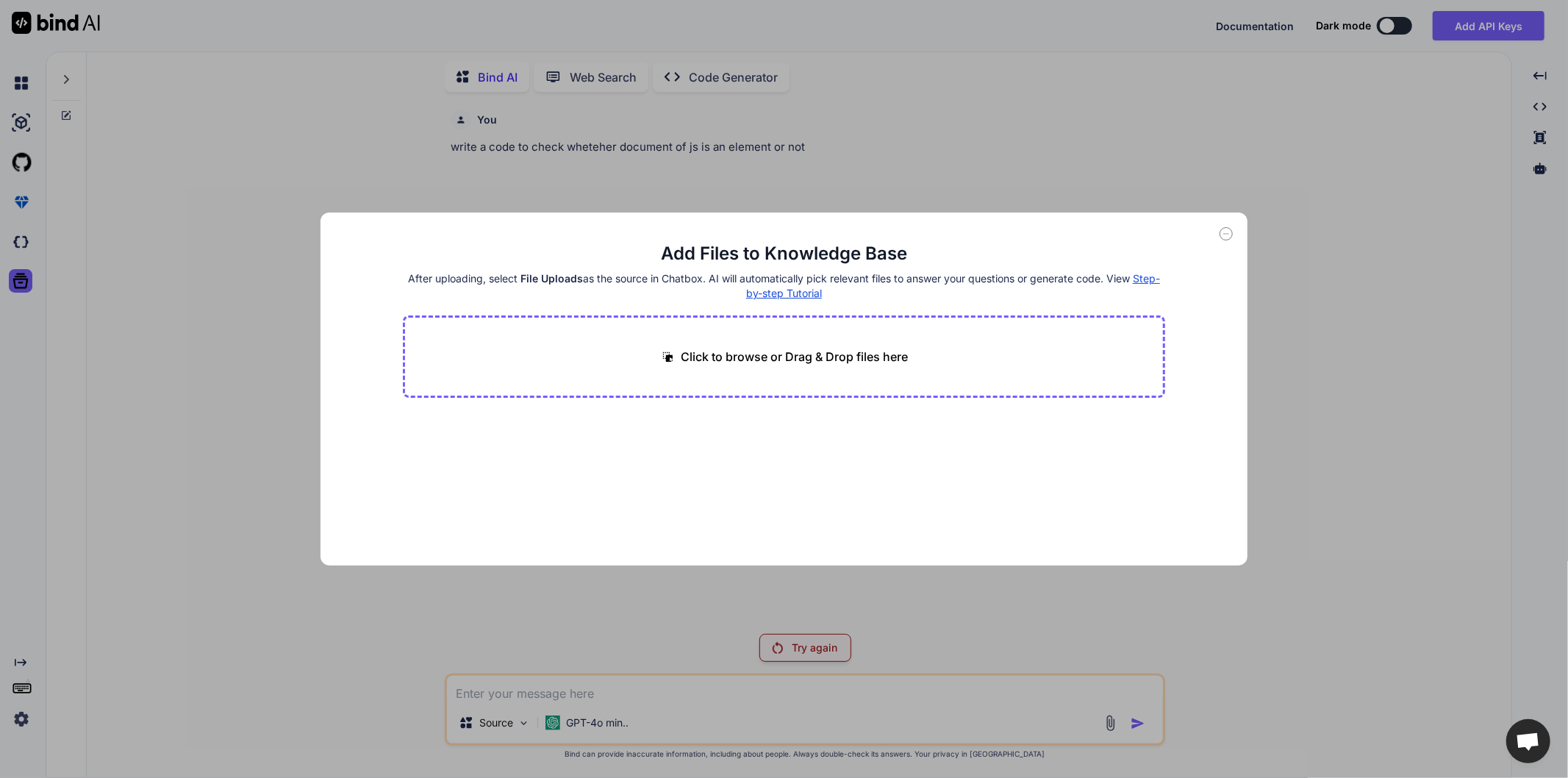 click 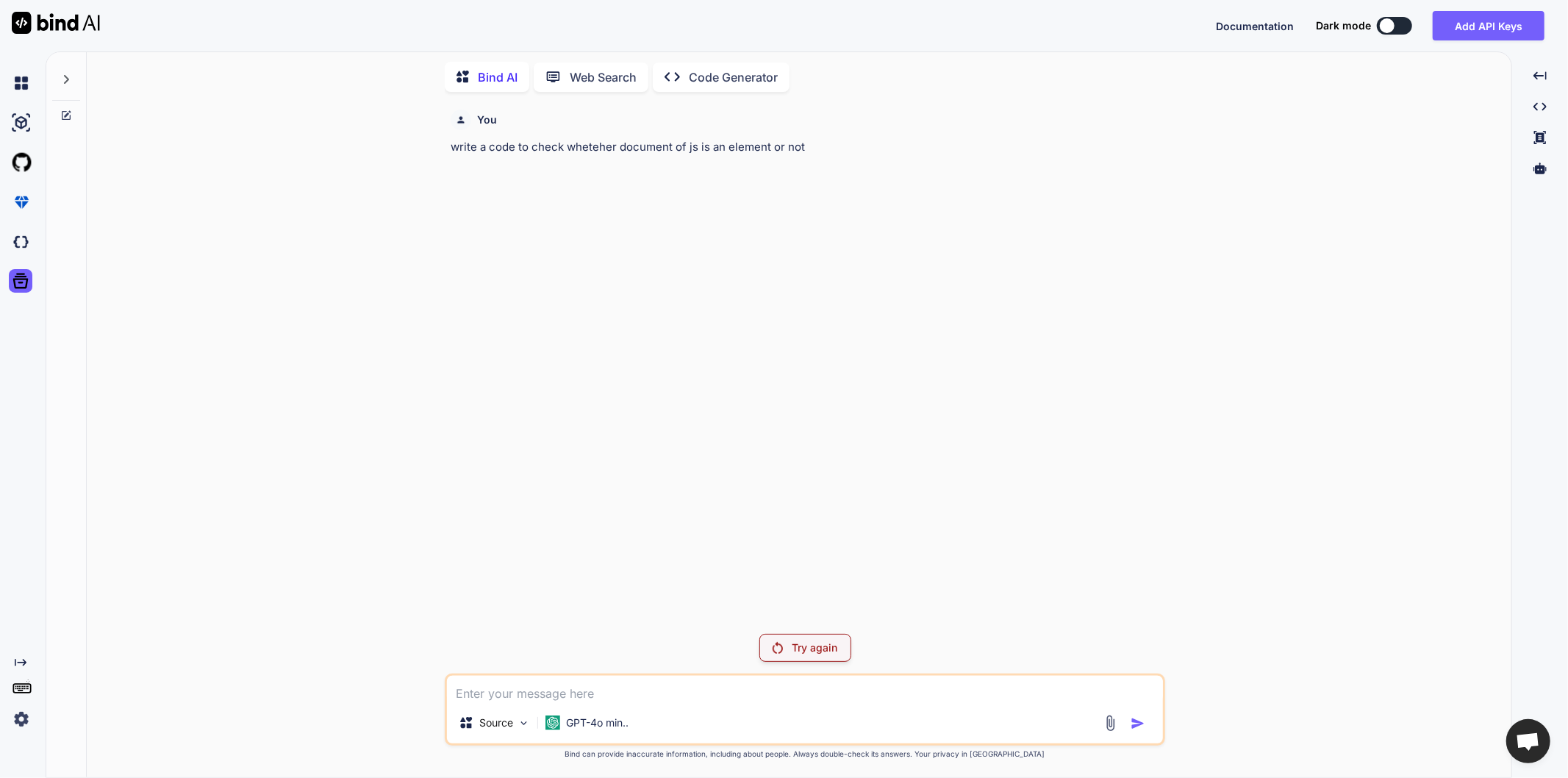 click on "You write a code to check wheteher document of js is an element or not  Try again Source   GPT-4o min.. Created with Bind Always check its answers. Privacy  in Bind Bind can provide inaccurate information, including about people. Always double-check its answers. Your privacy in [GEOGRAPHIC_DATA]" at bounding box center [805, 440] 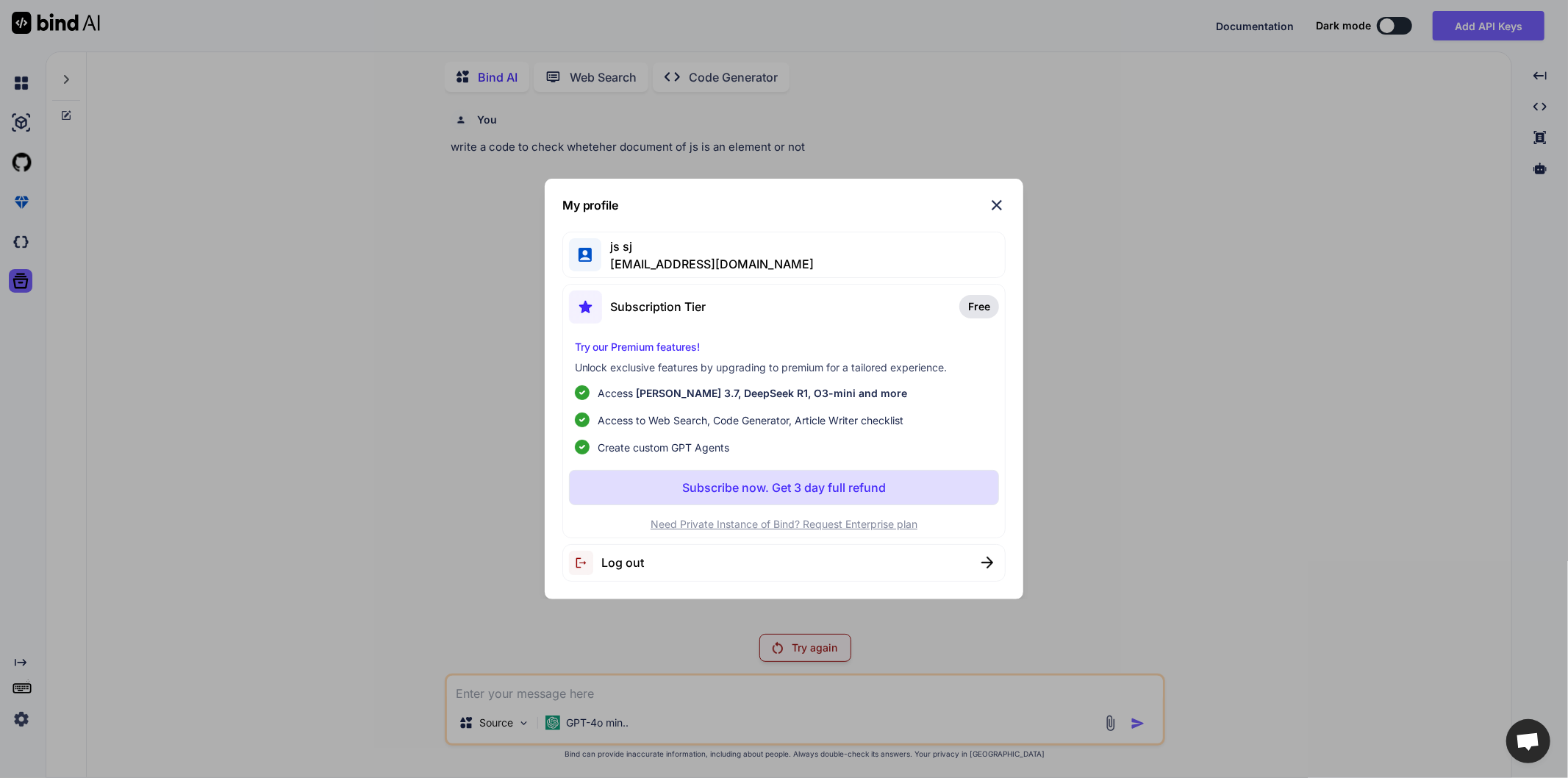 click on "Log out" at bounding box center (623, 563) 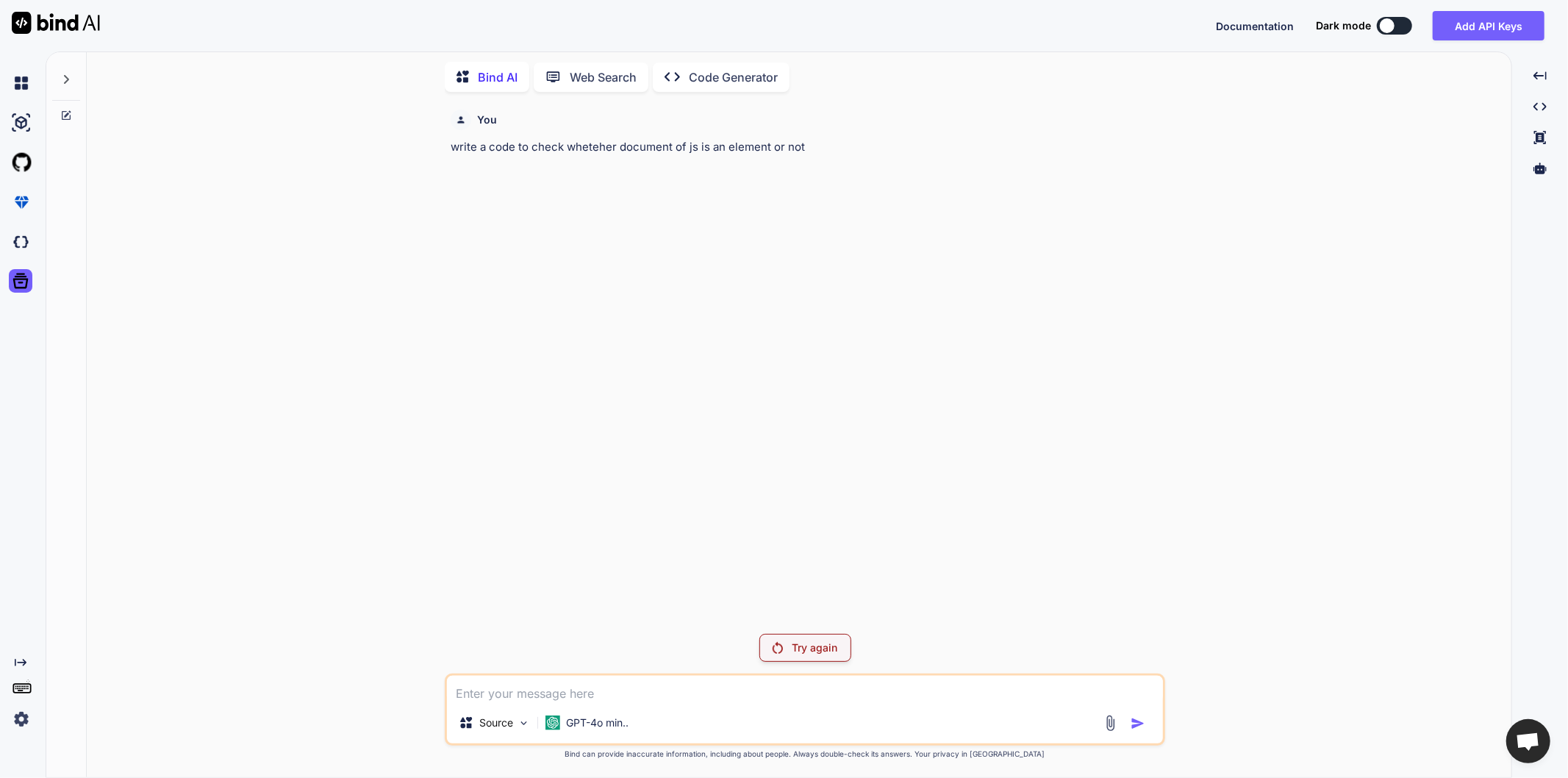 type on "x" 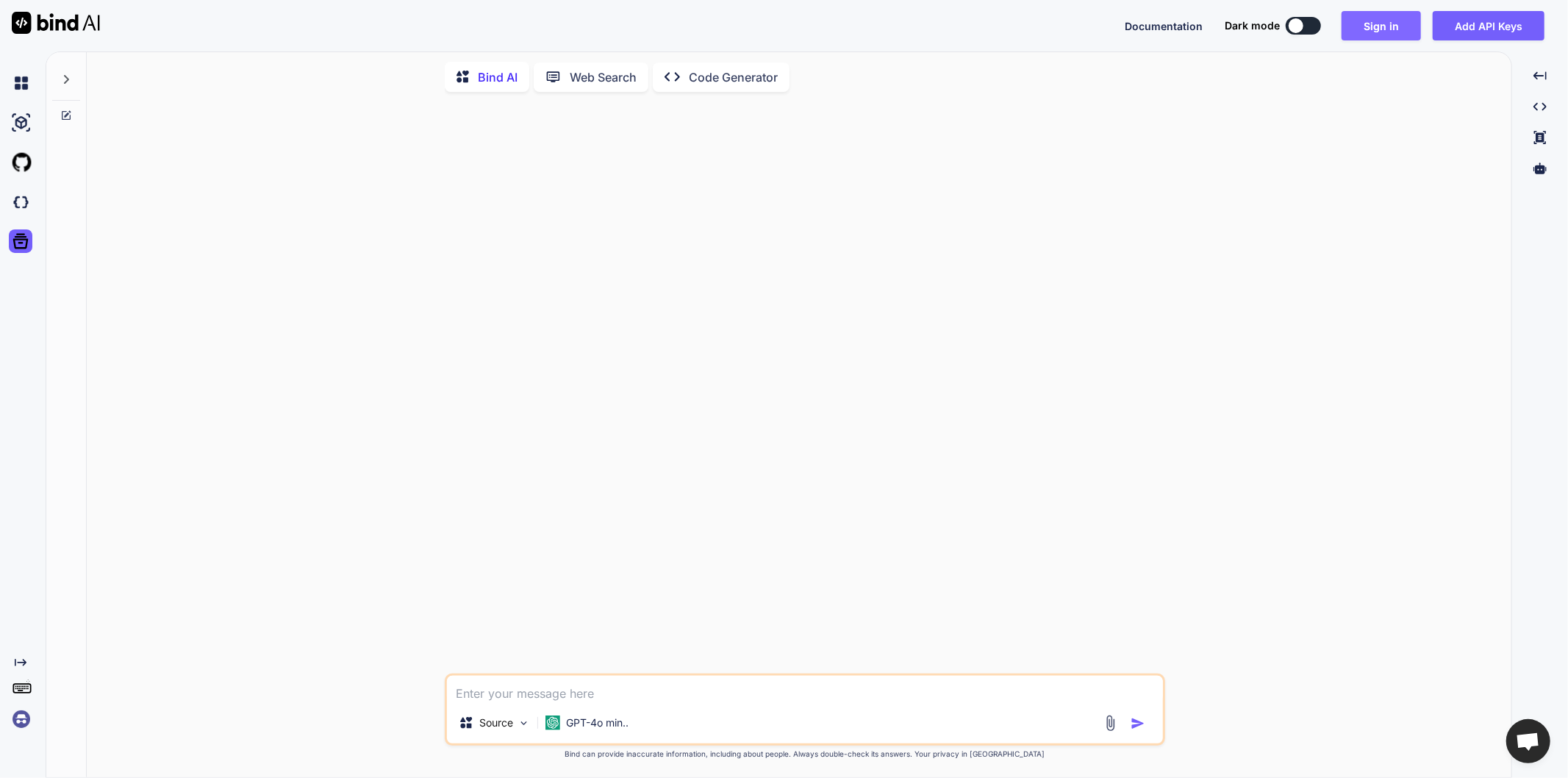 click on "Sign in" at bounding box center (1381, 26) 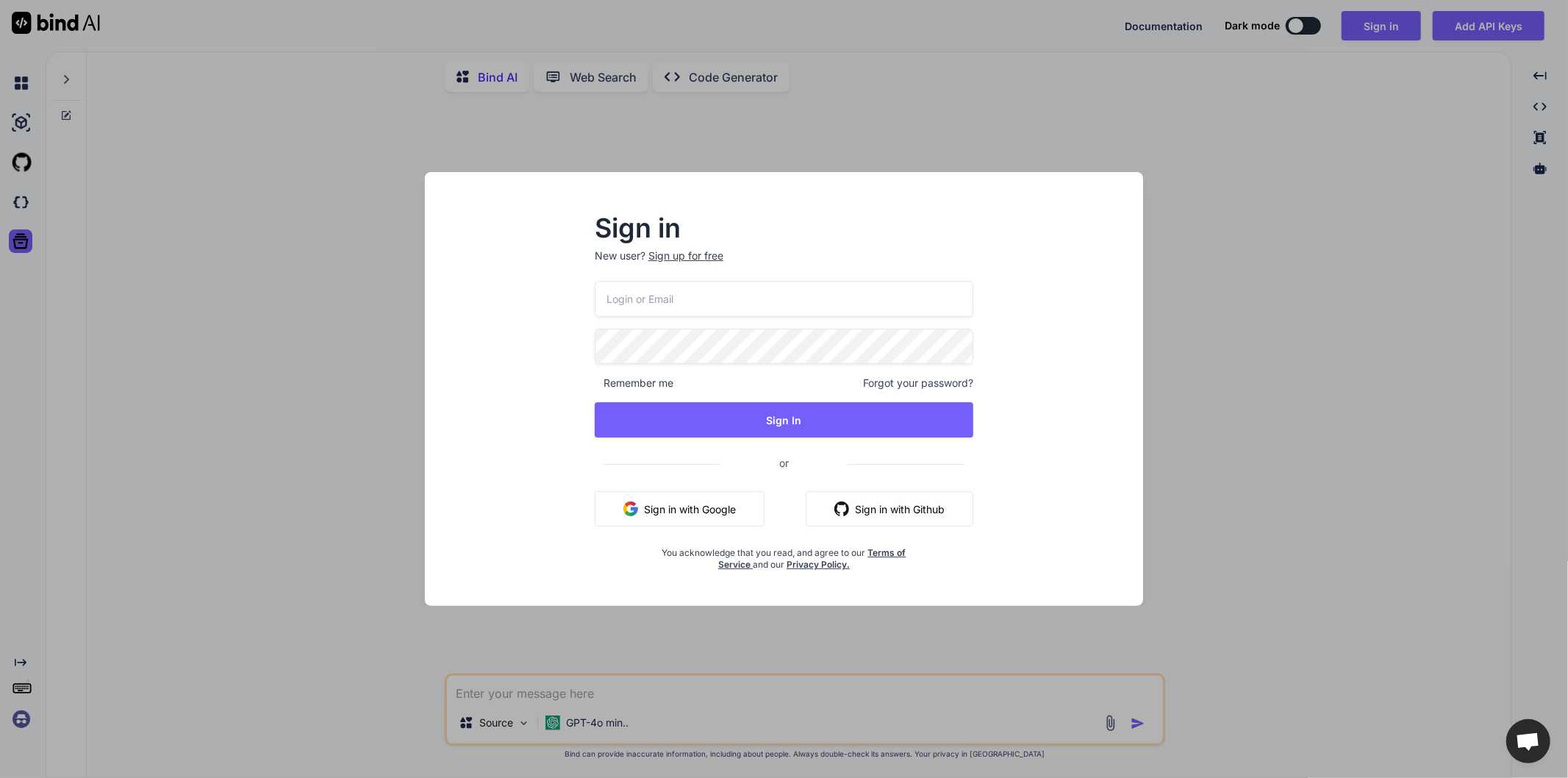 click at bounding box center [784, 299] 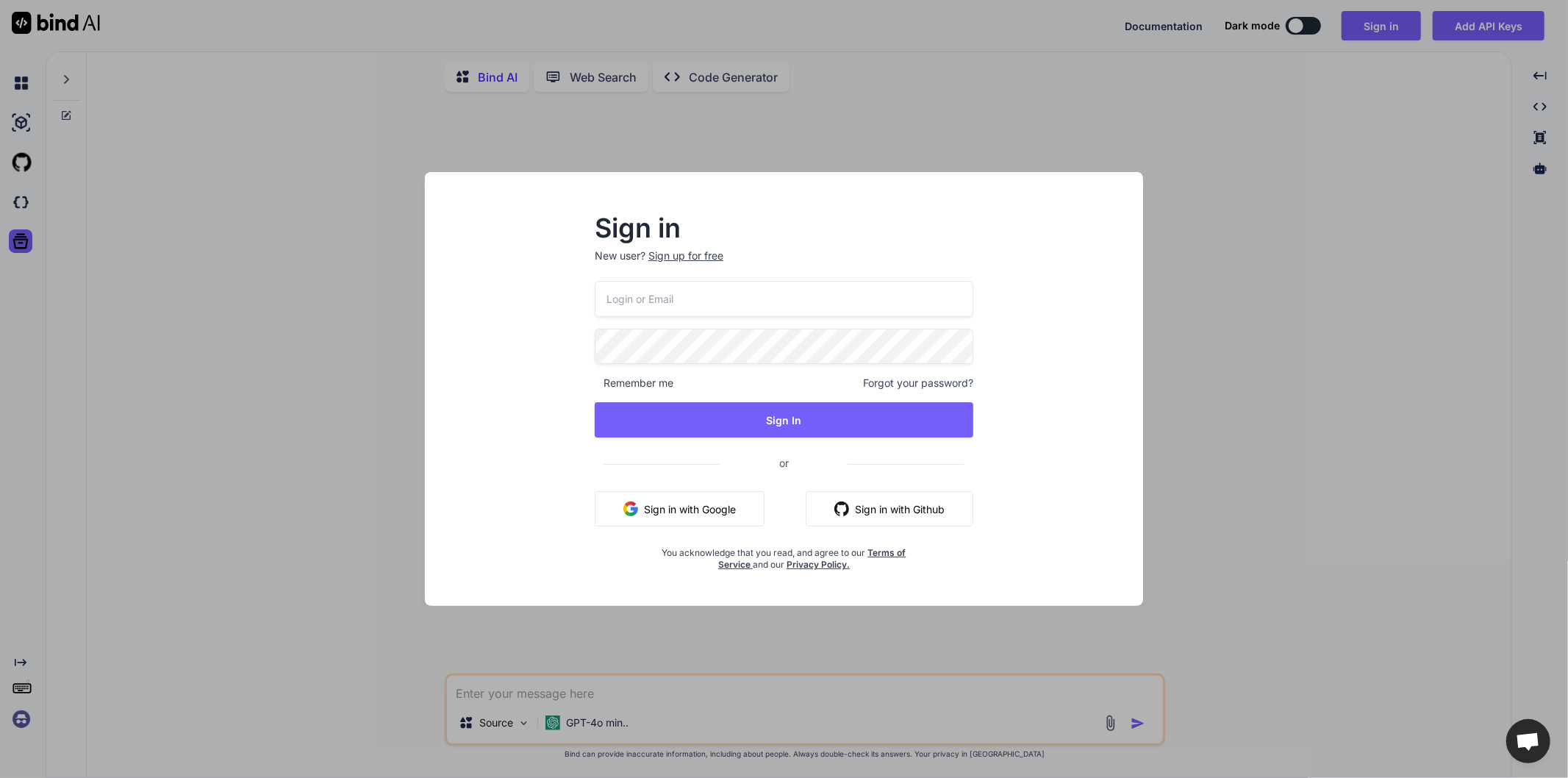 type on "[EMAIL_ADDRESS][DOMAIN_NAME]" 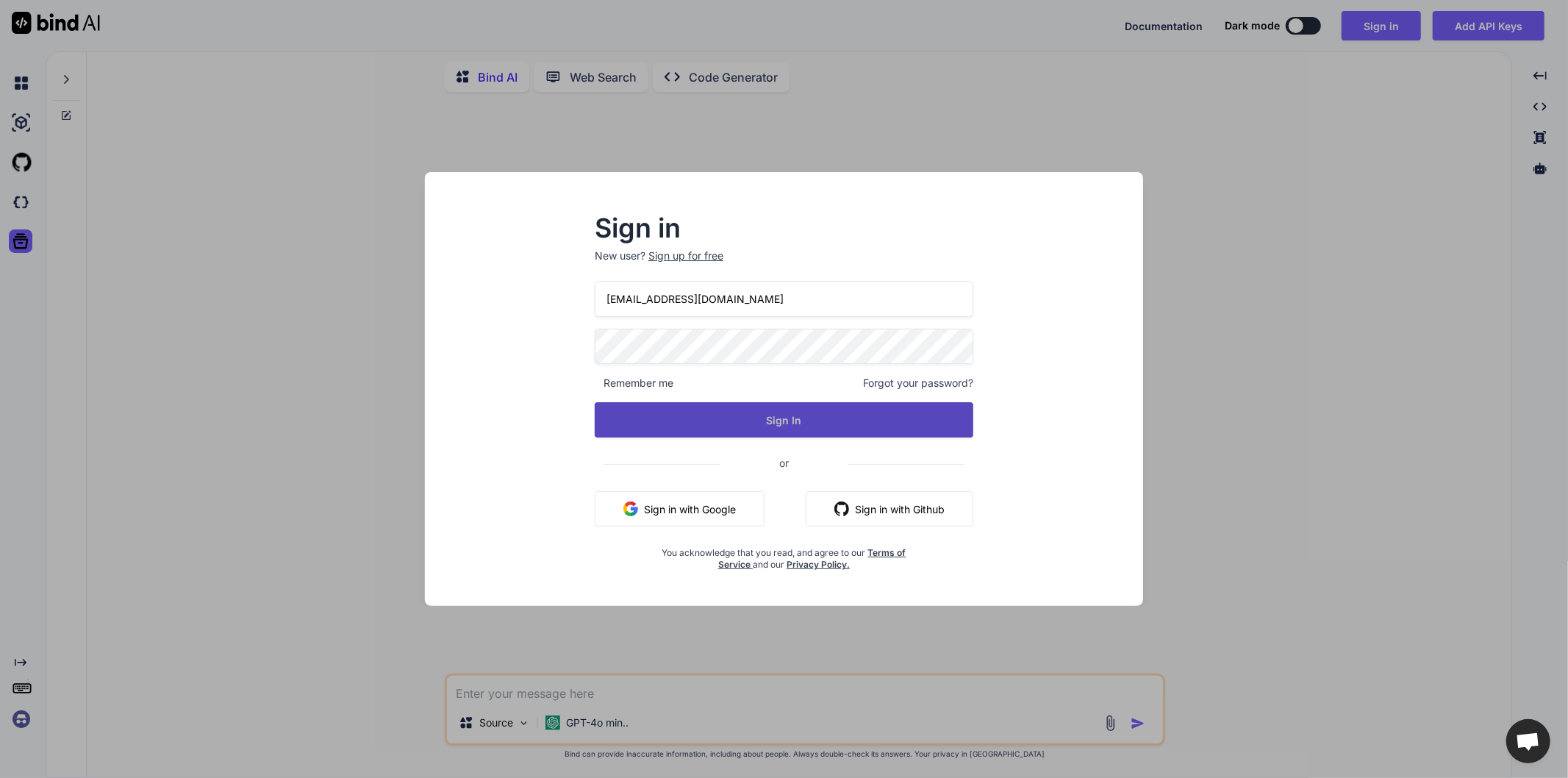 click on "Sign In" at bounding box center [784, 420] 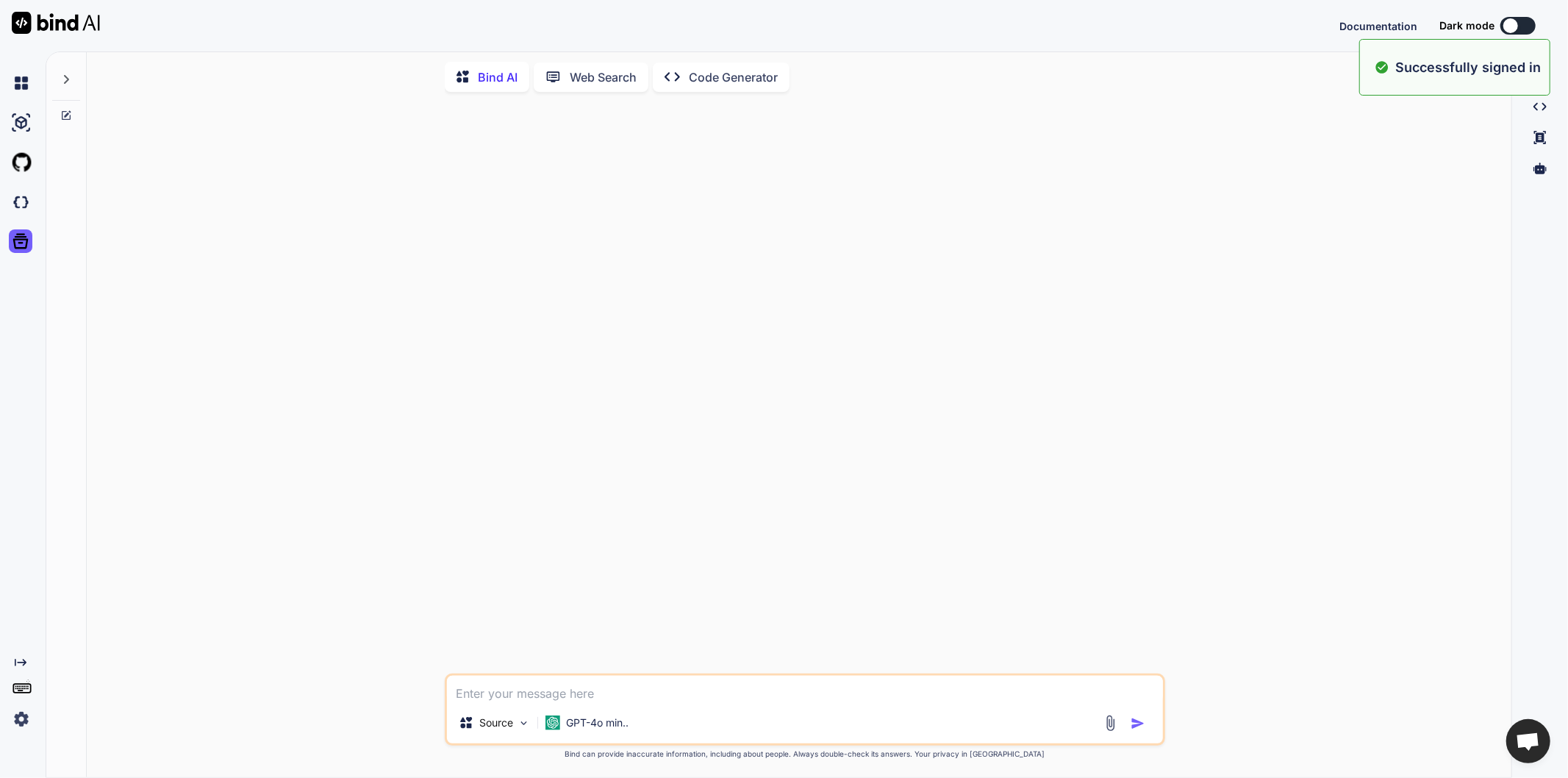 click at bounding box center [805, 689] 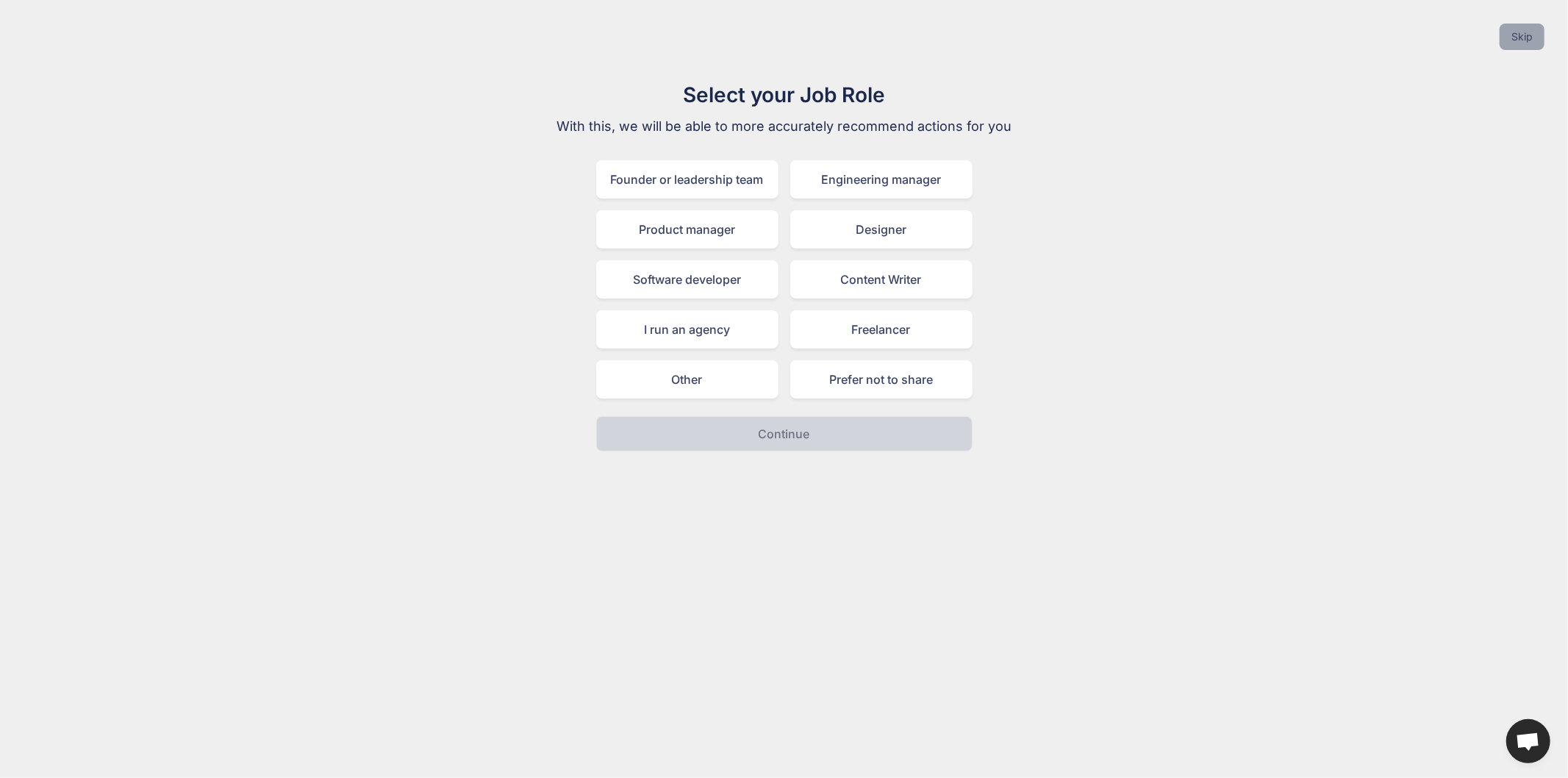 click on "Skip" at bounding box center [1522, 37] 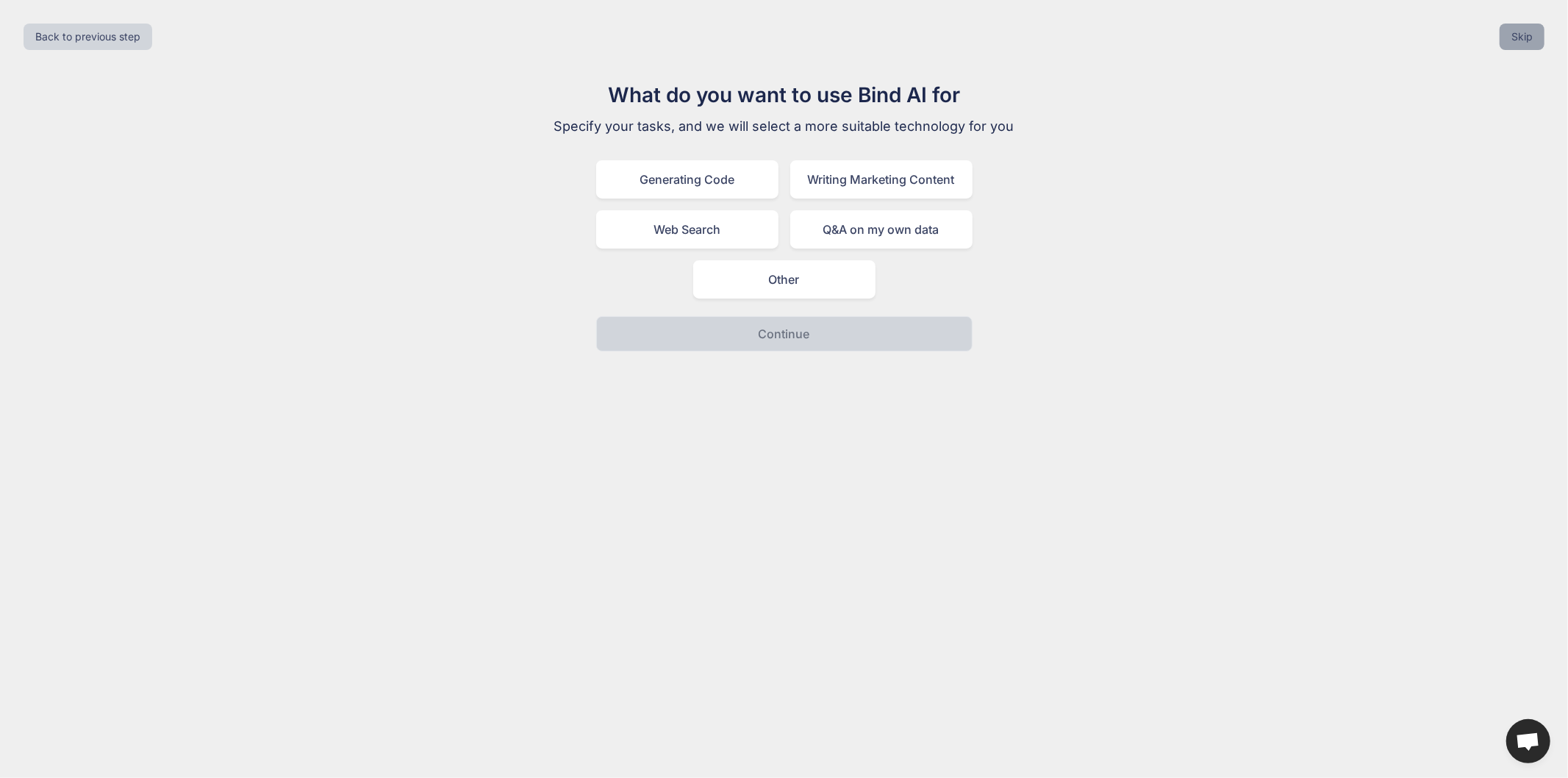 click on "Skip" at bounding box center (1522, 37) 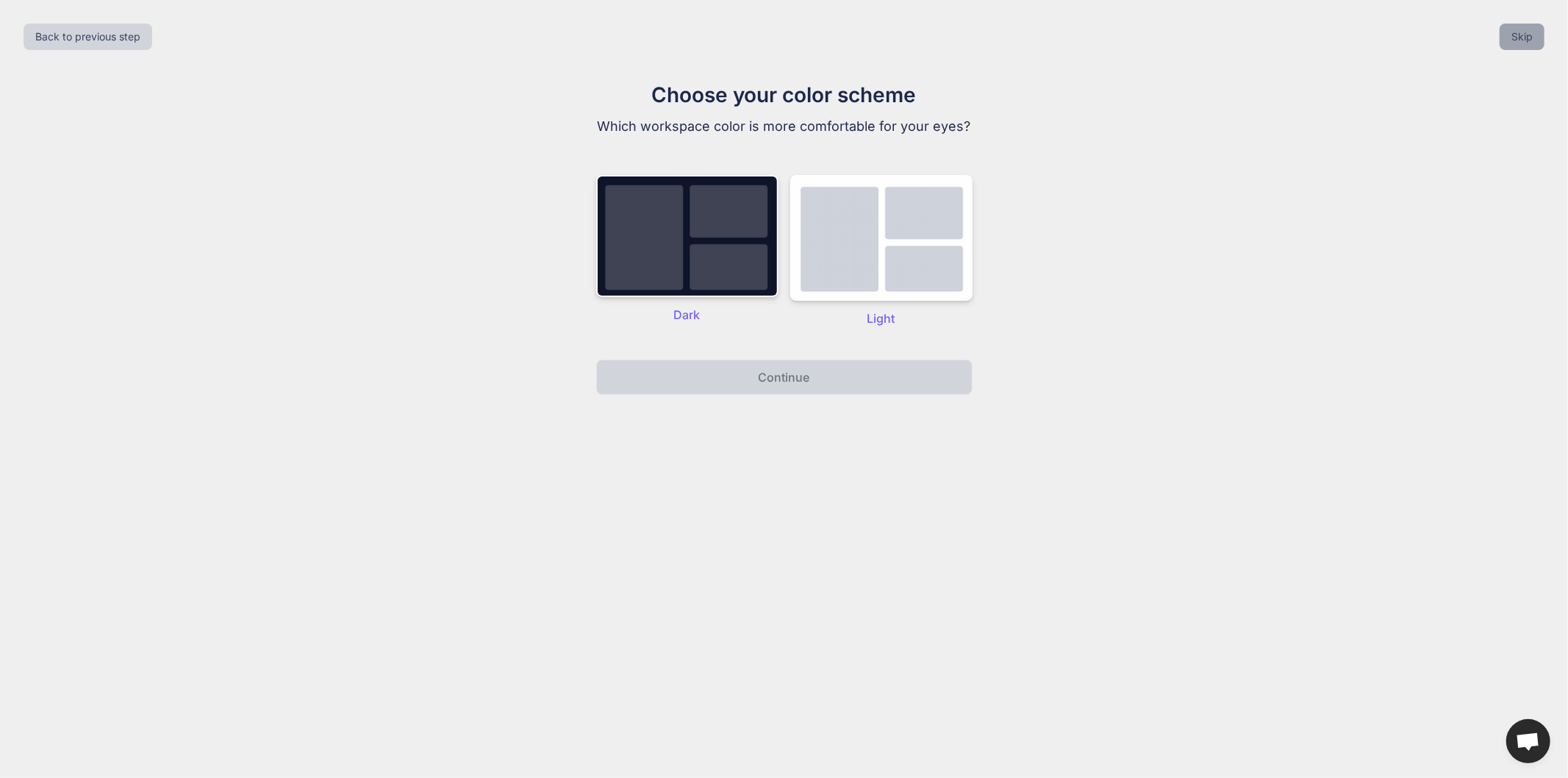click on "Skip" at bounding box center (1522, 37) 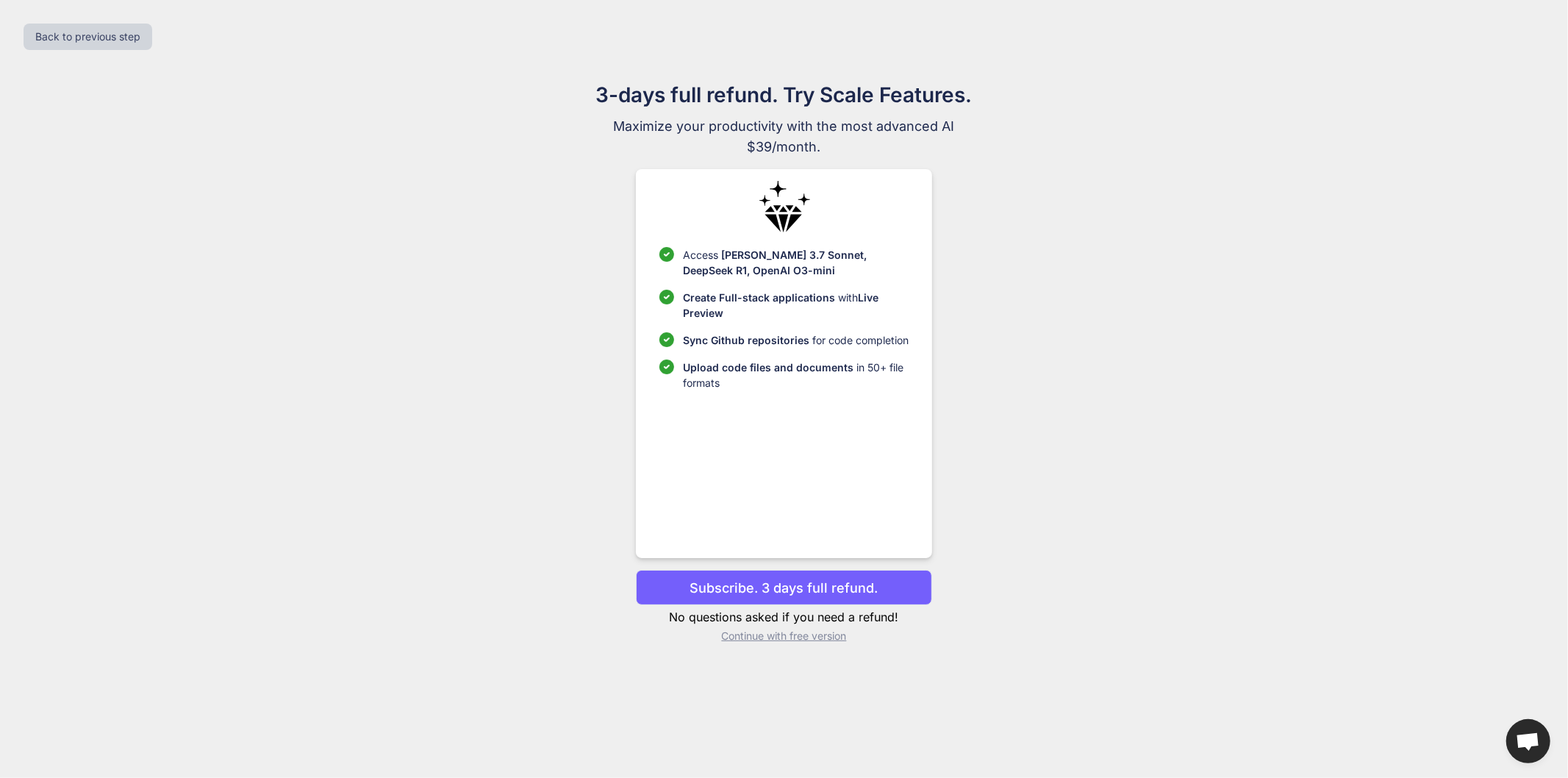 click on "Continue with free version" at bounding box center (784, 636) 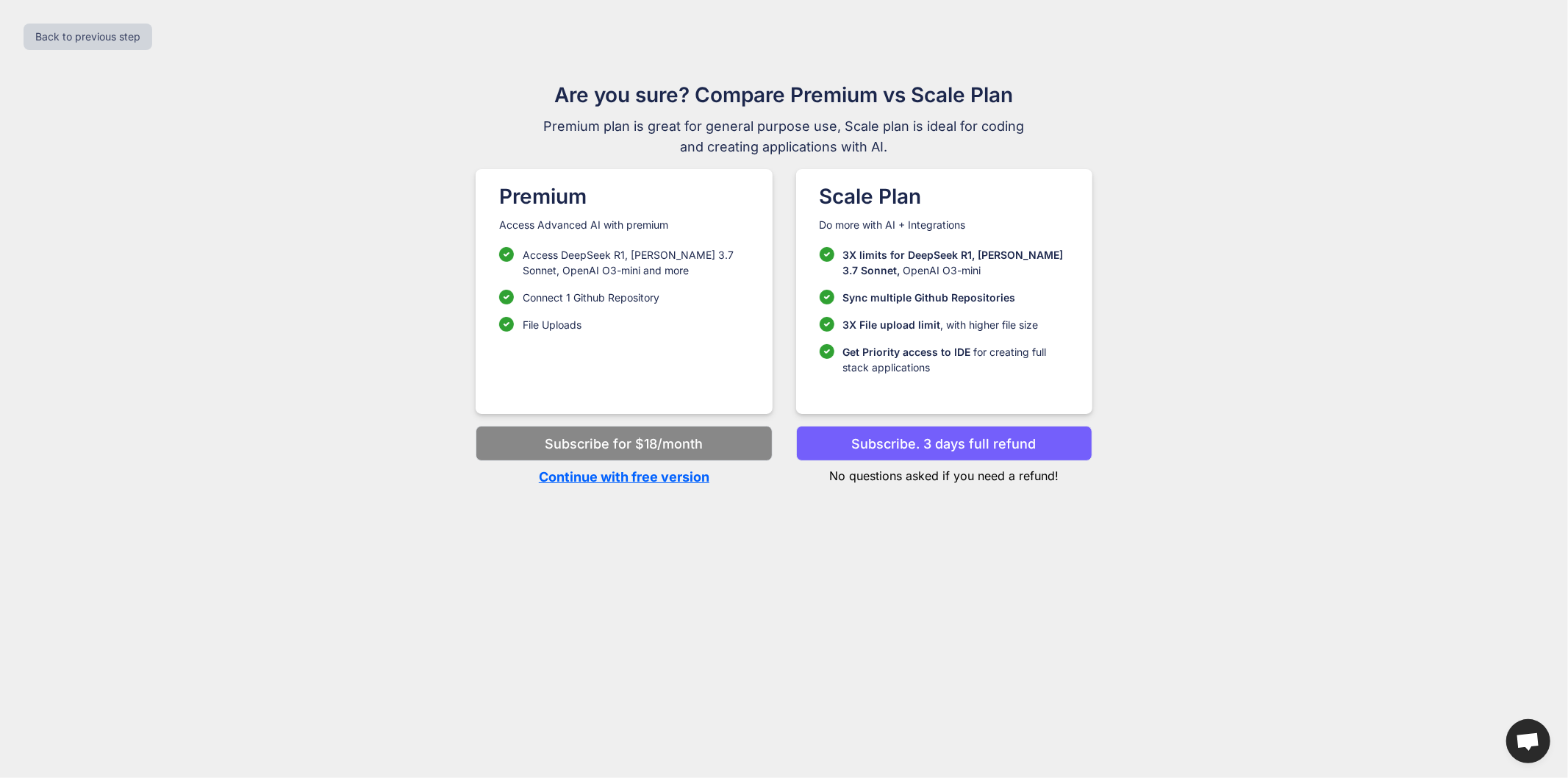 click on "Continue with free version" at bounding box center (623, 477) 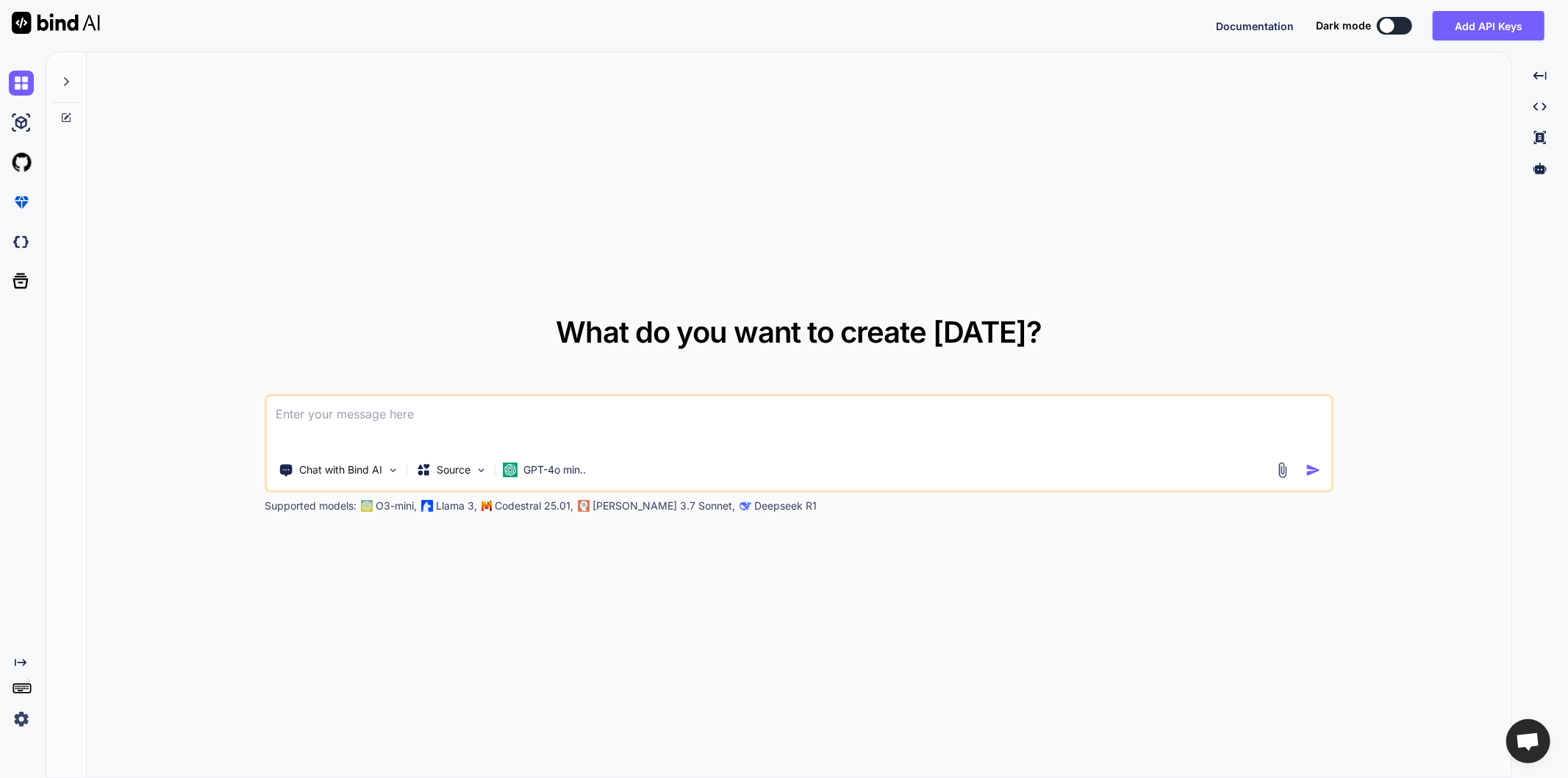 click at bounding box center (799, 424) 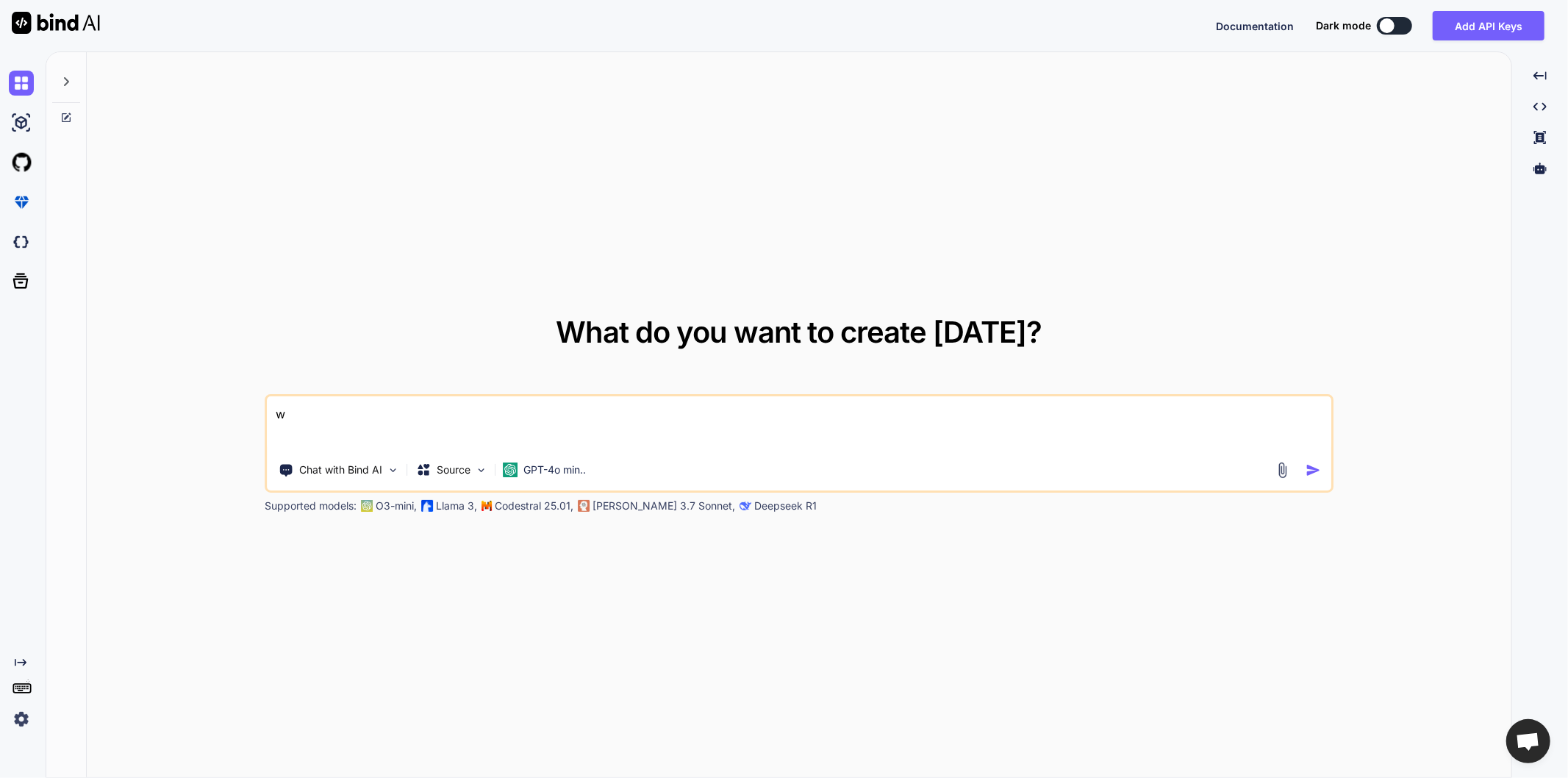 type on "x" 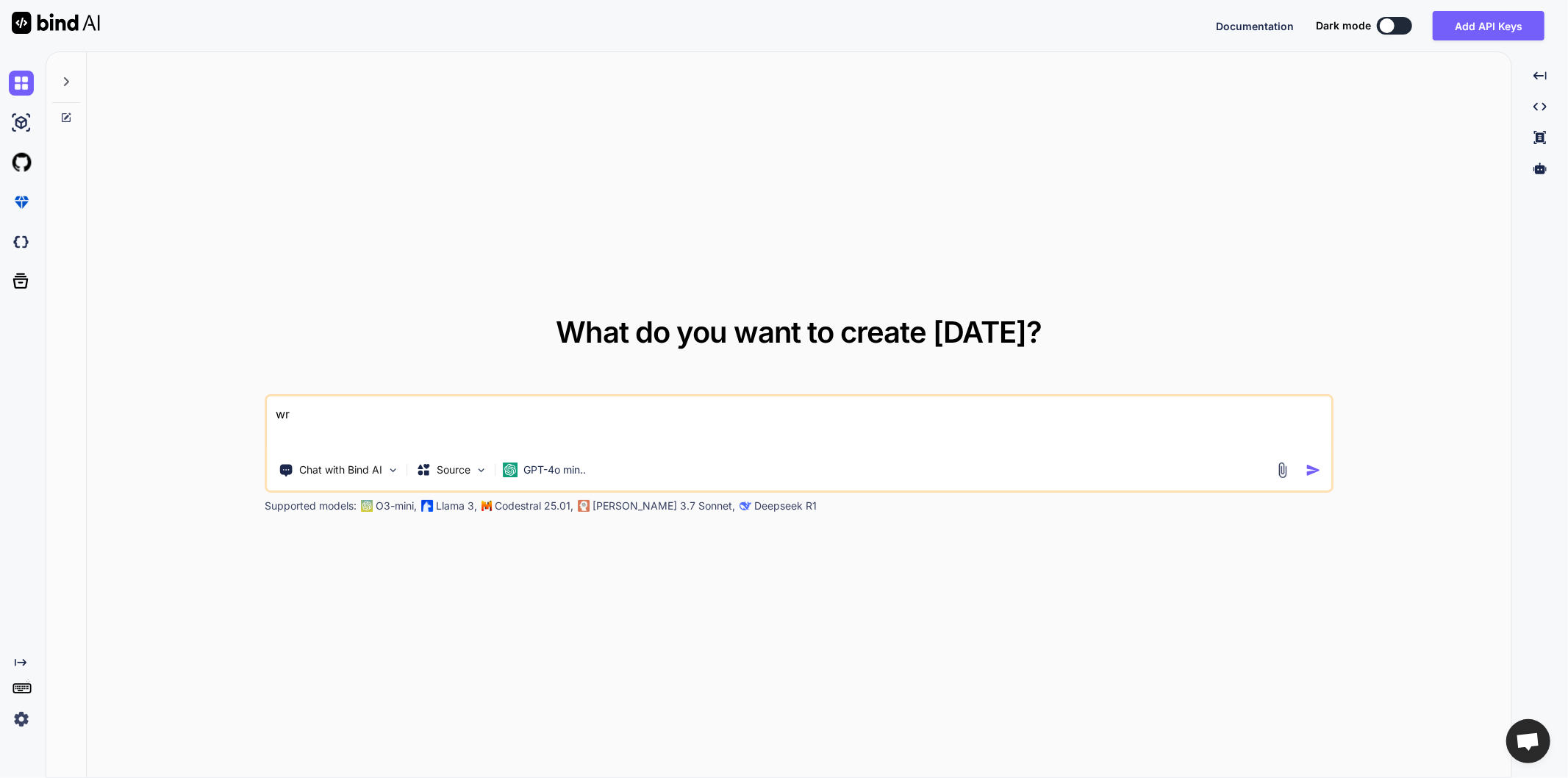 type on "x" 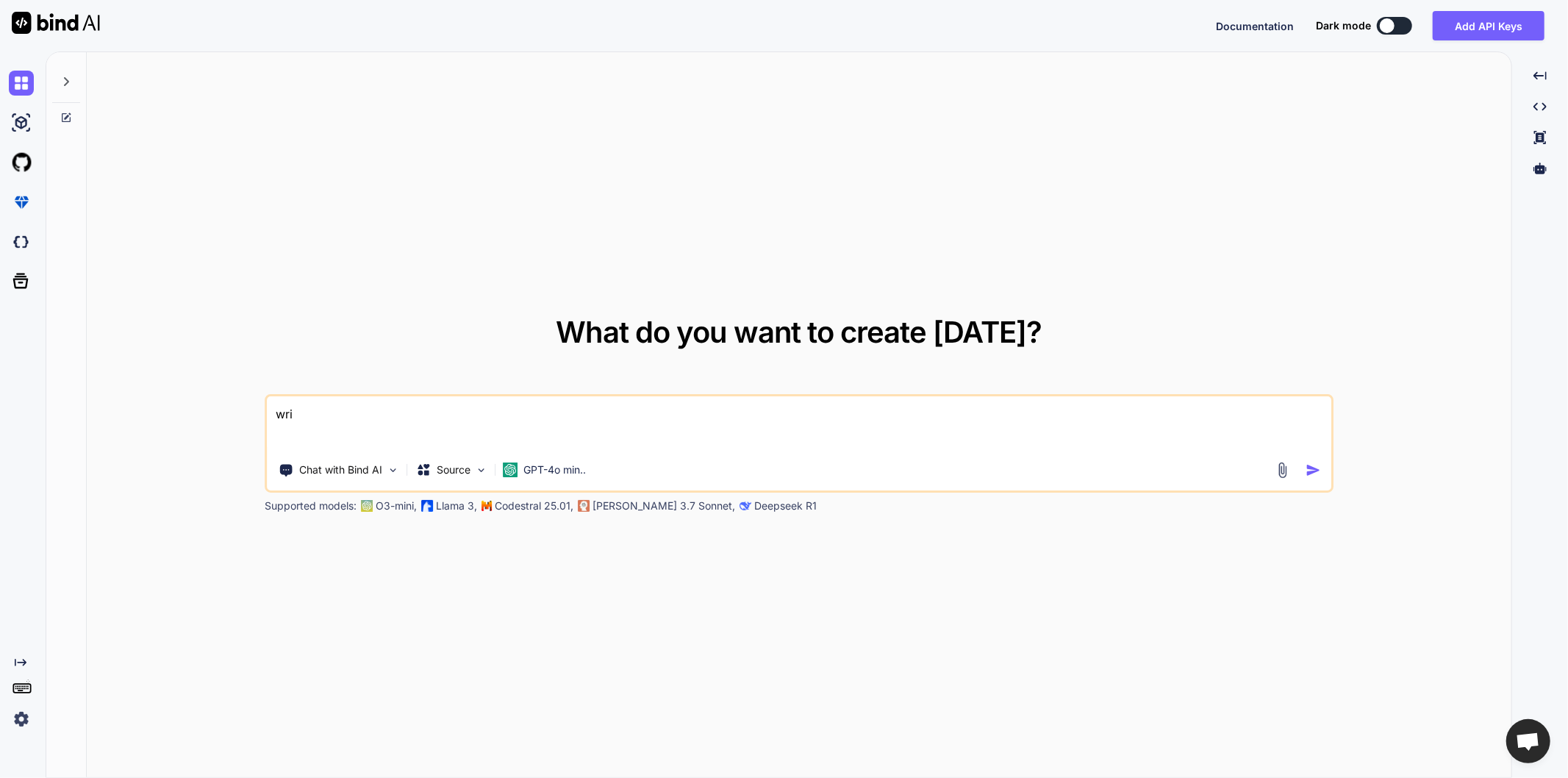 type on "x" 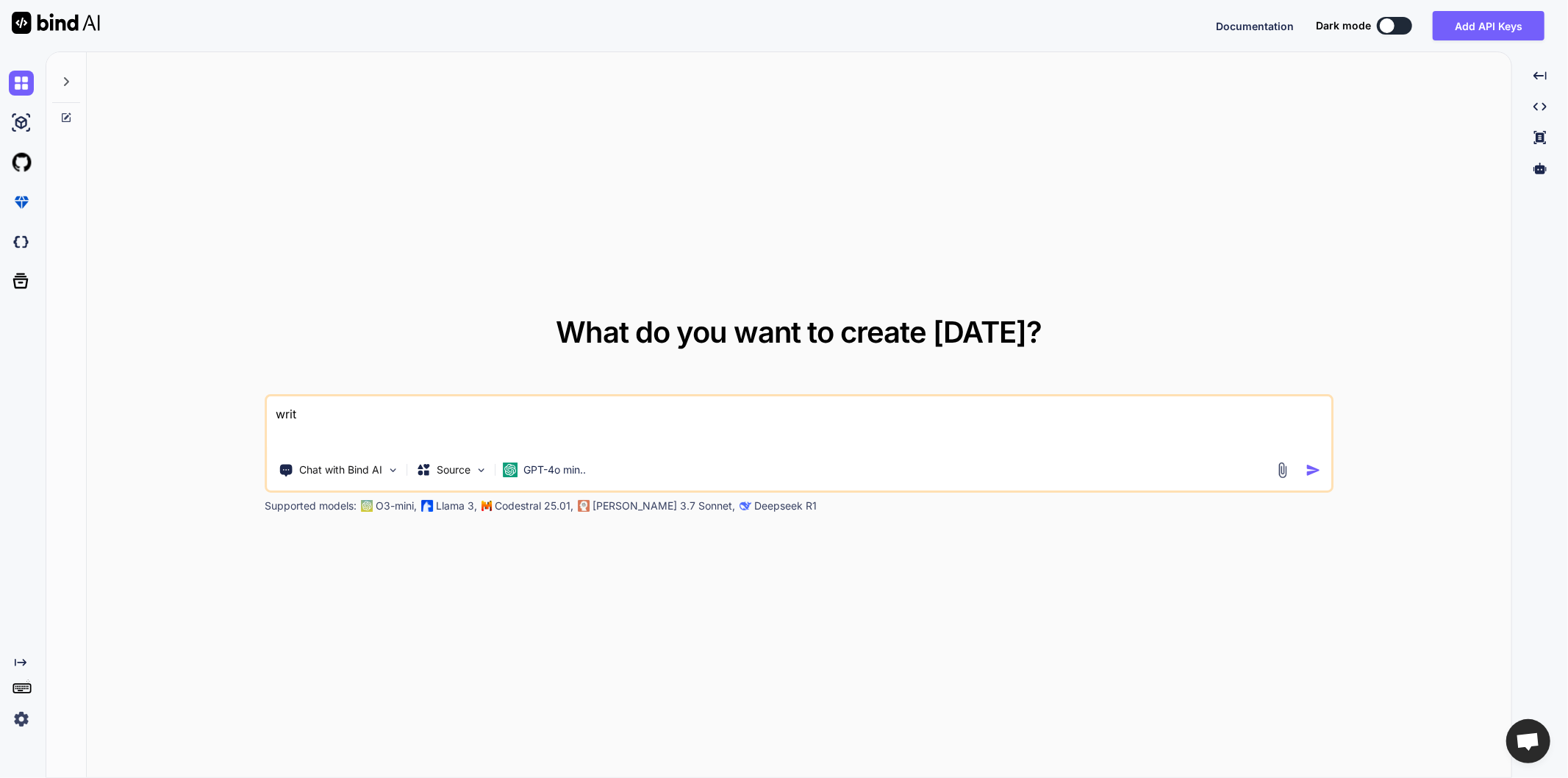 type on "x" 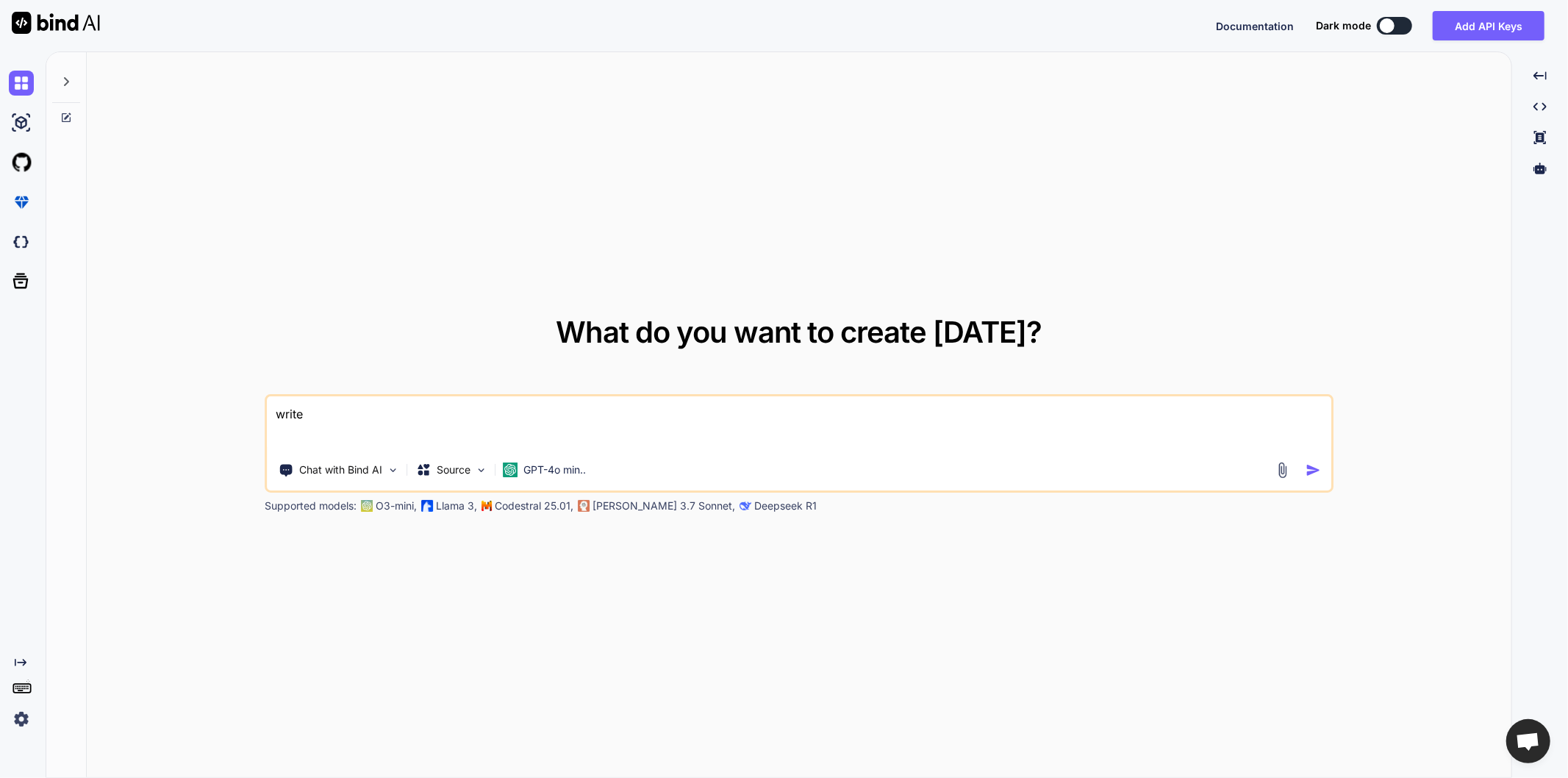 type on "x" 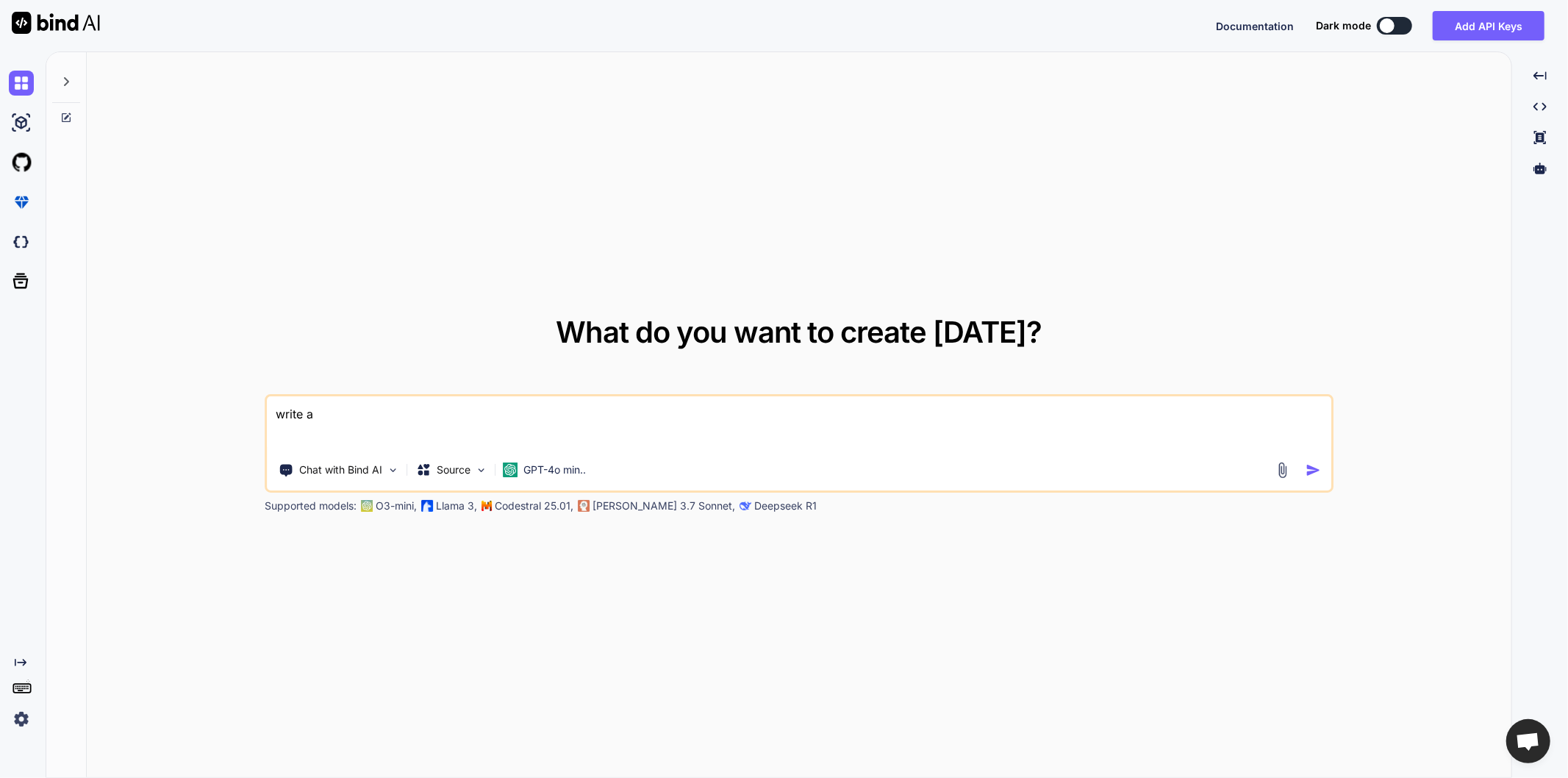 type on "x" 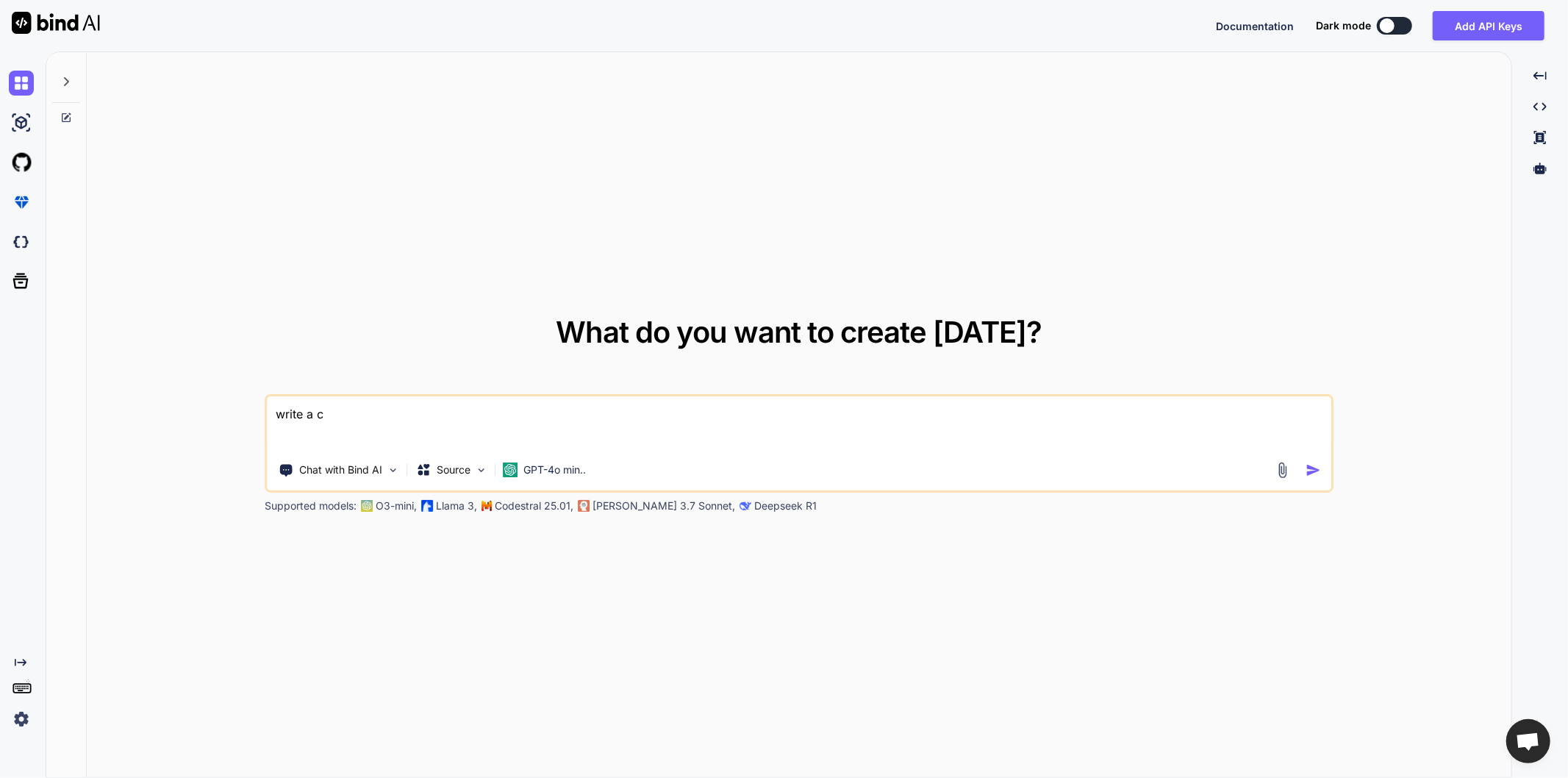type on "x" 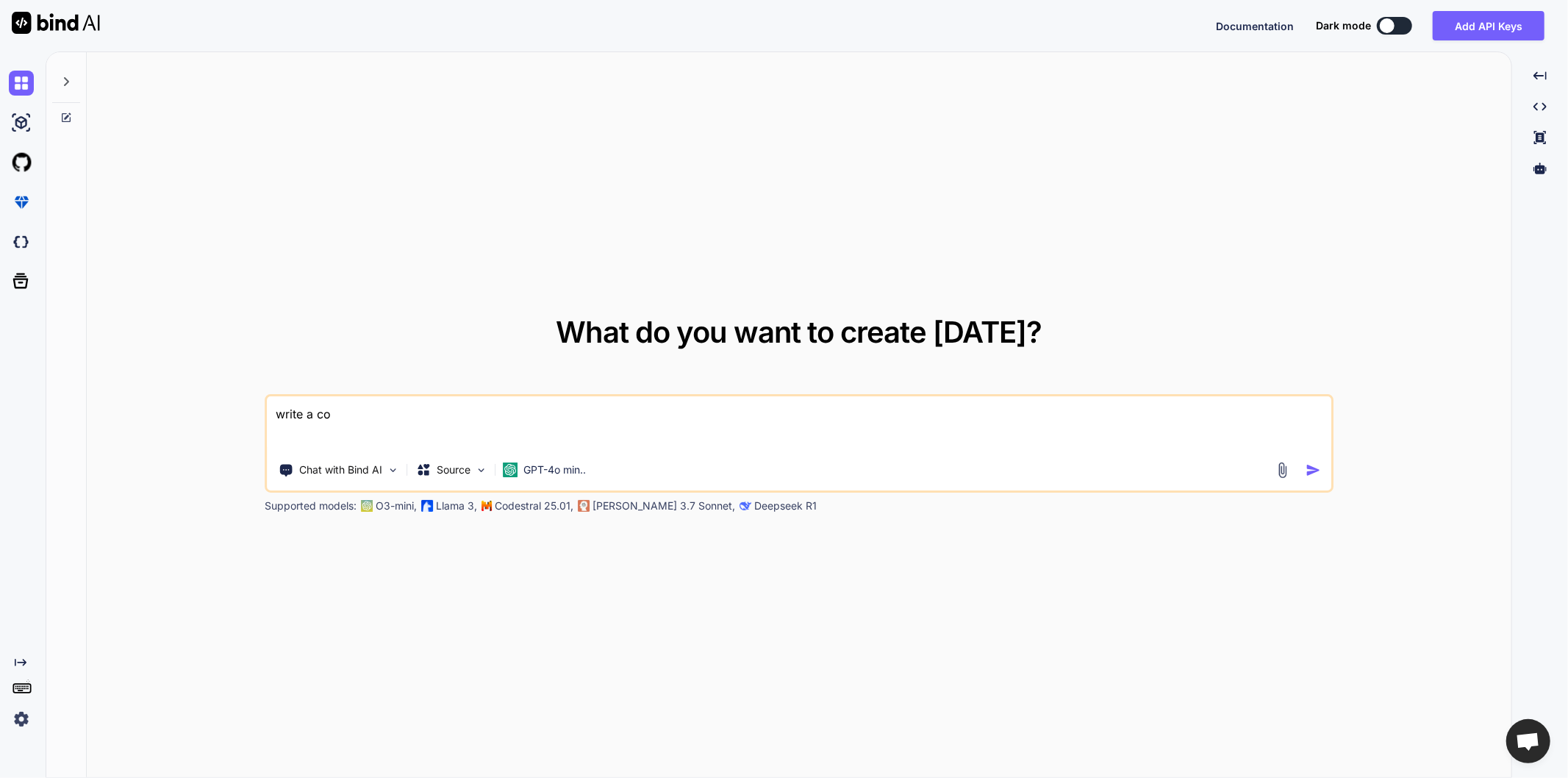 type on "x" 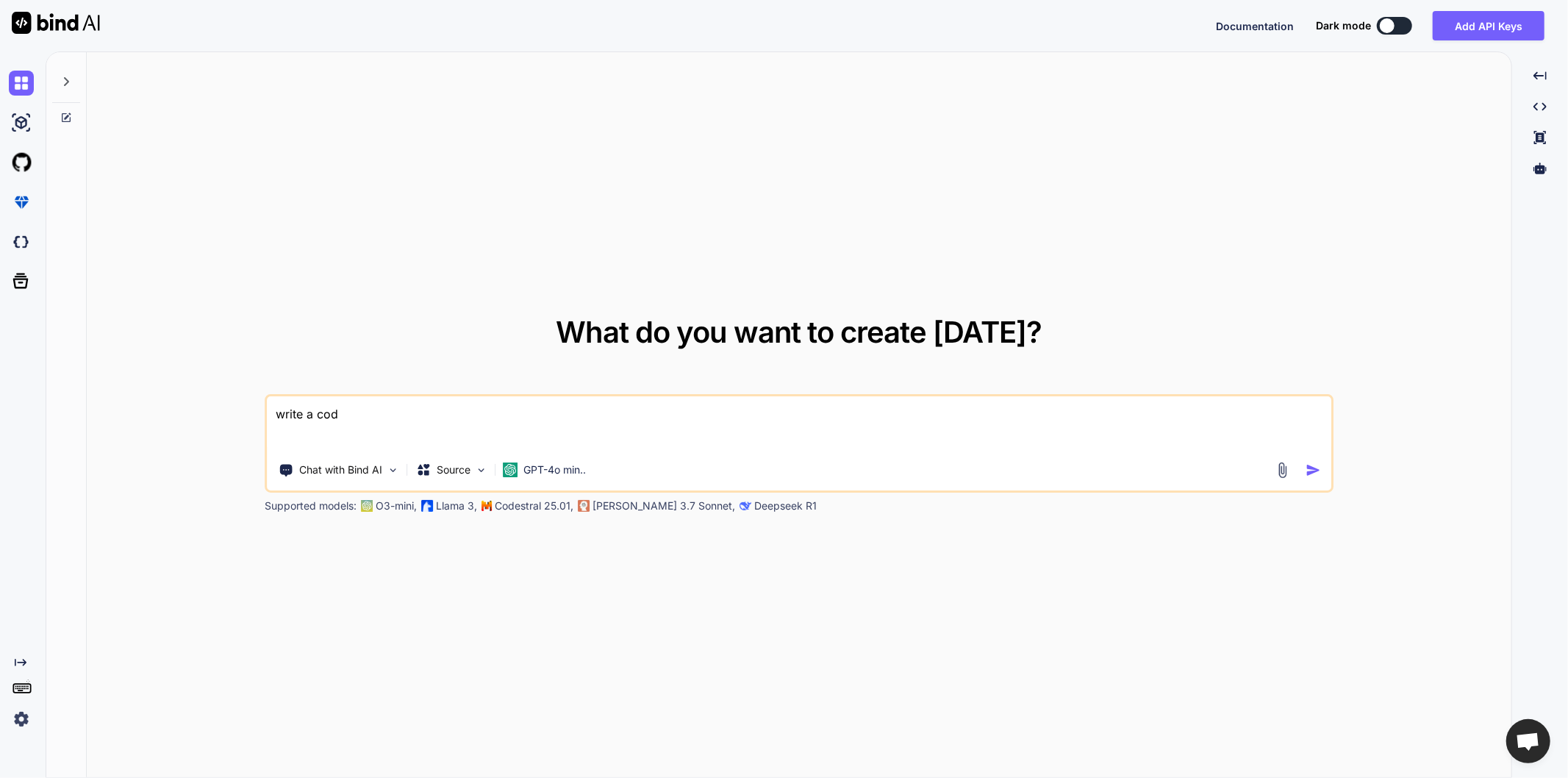 type on "x" 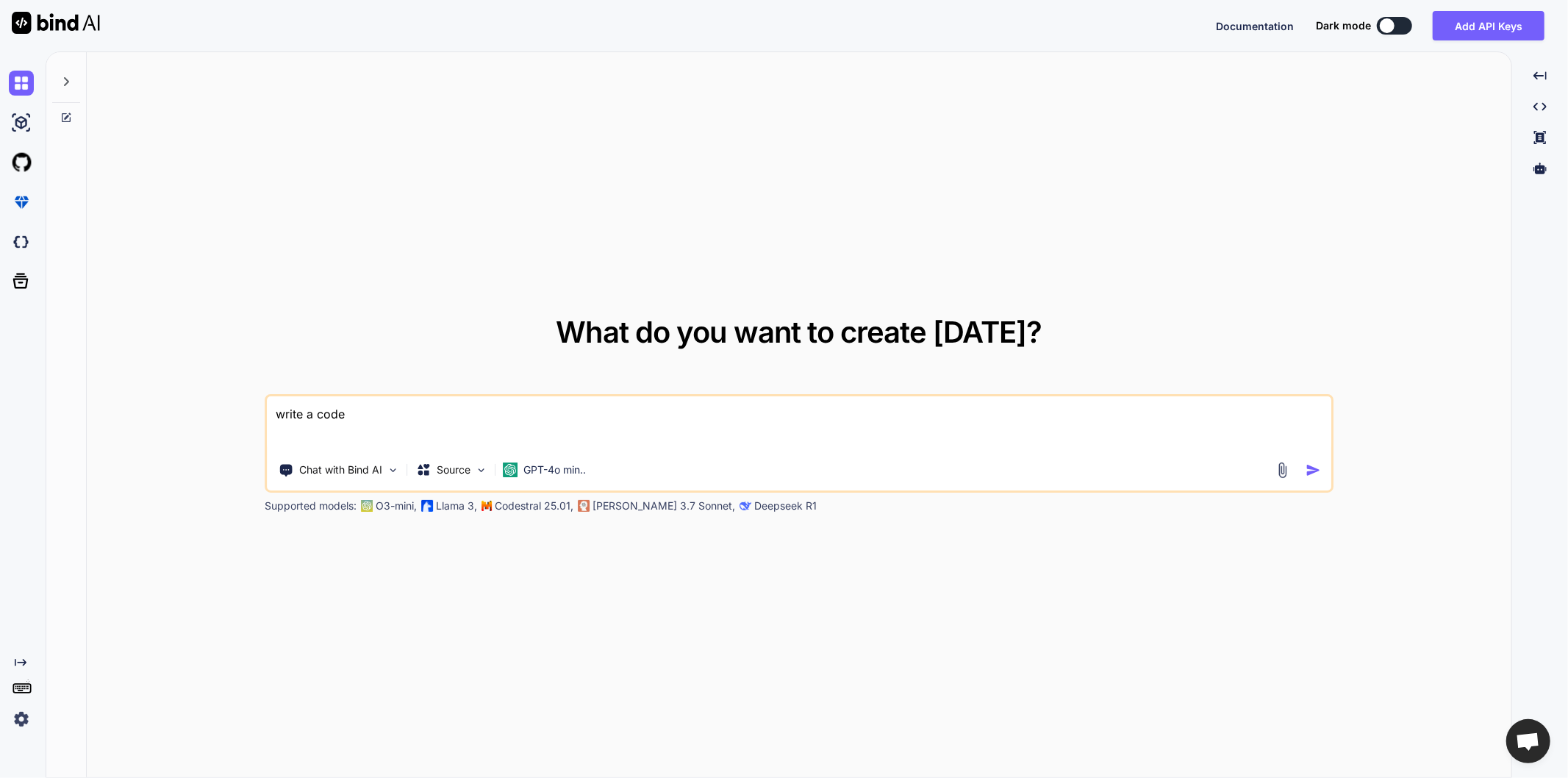 type on "x" 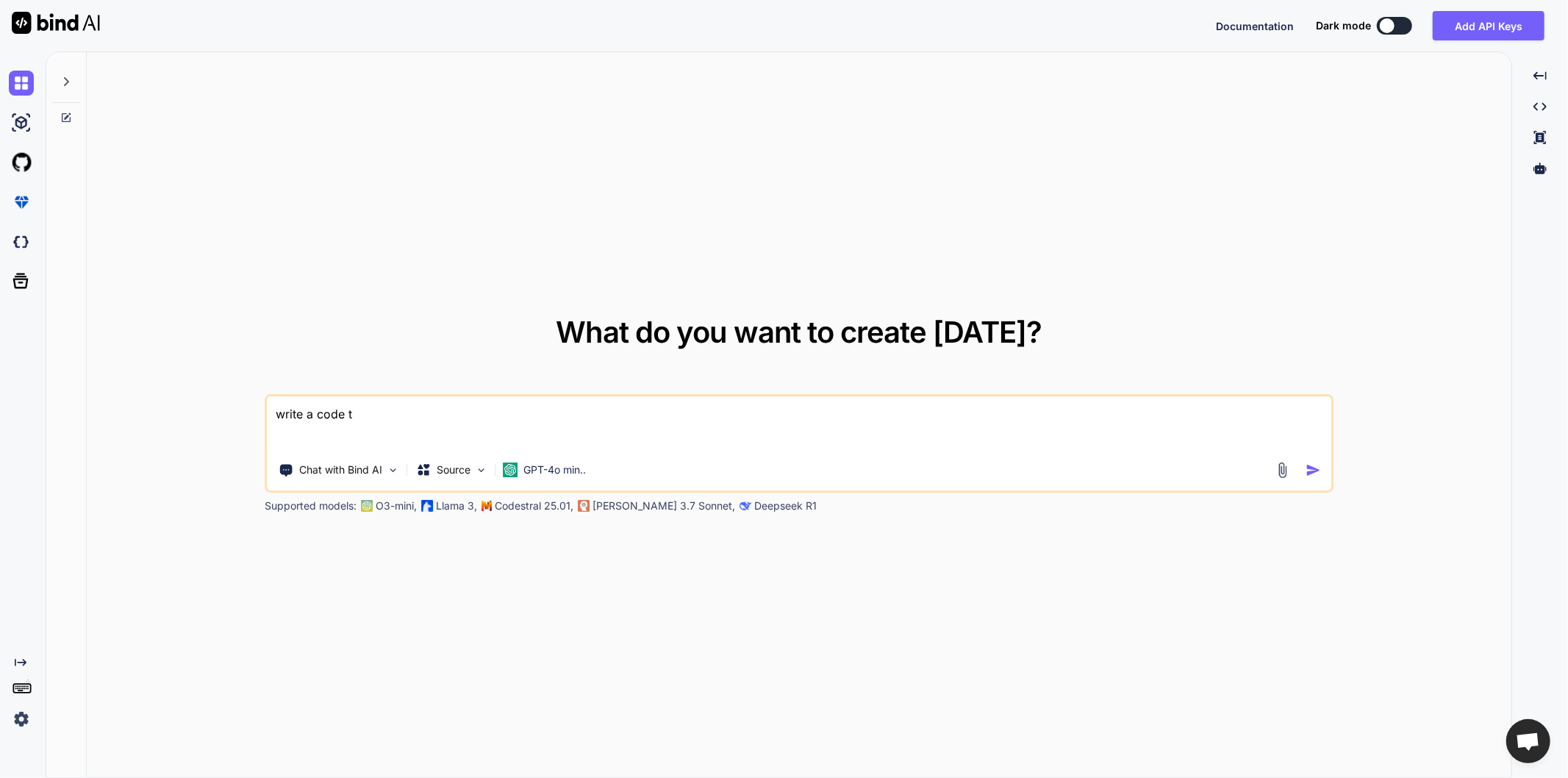 type on "x" 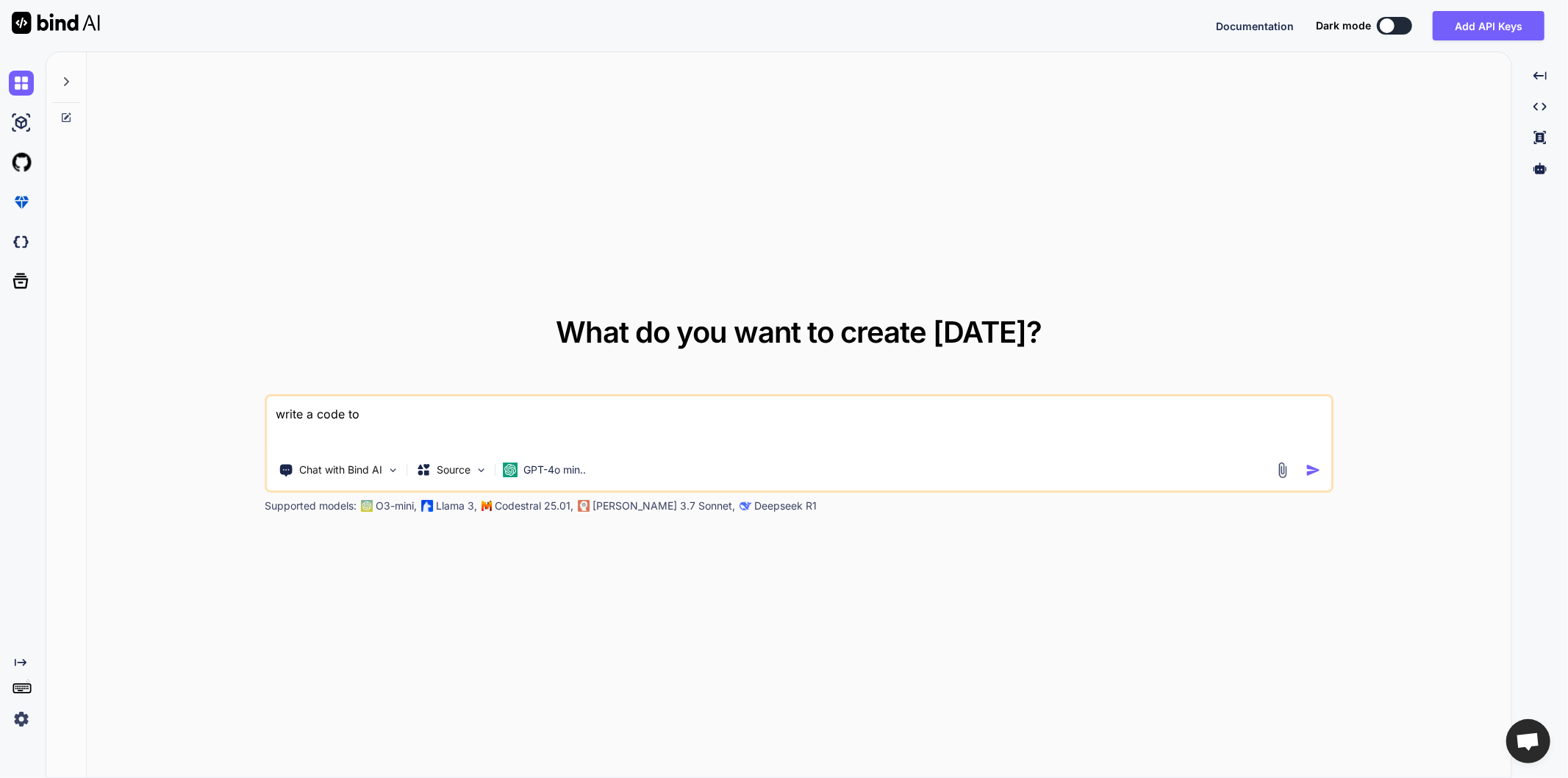 type on "x" 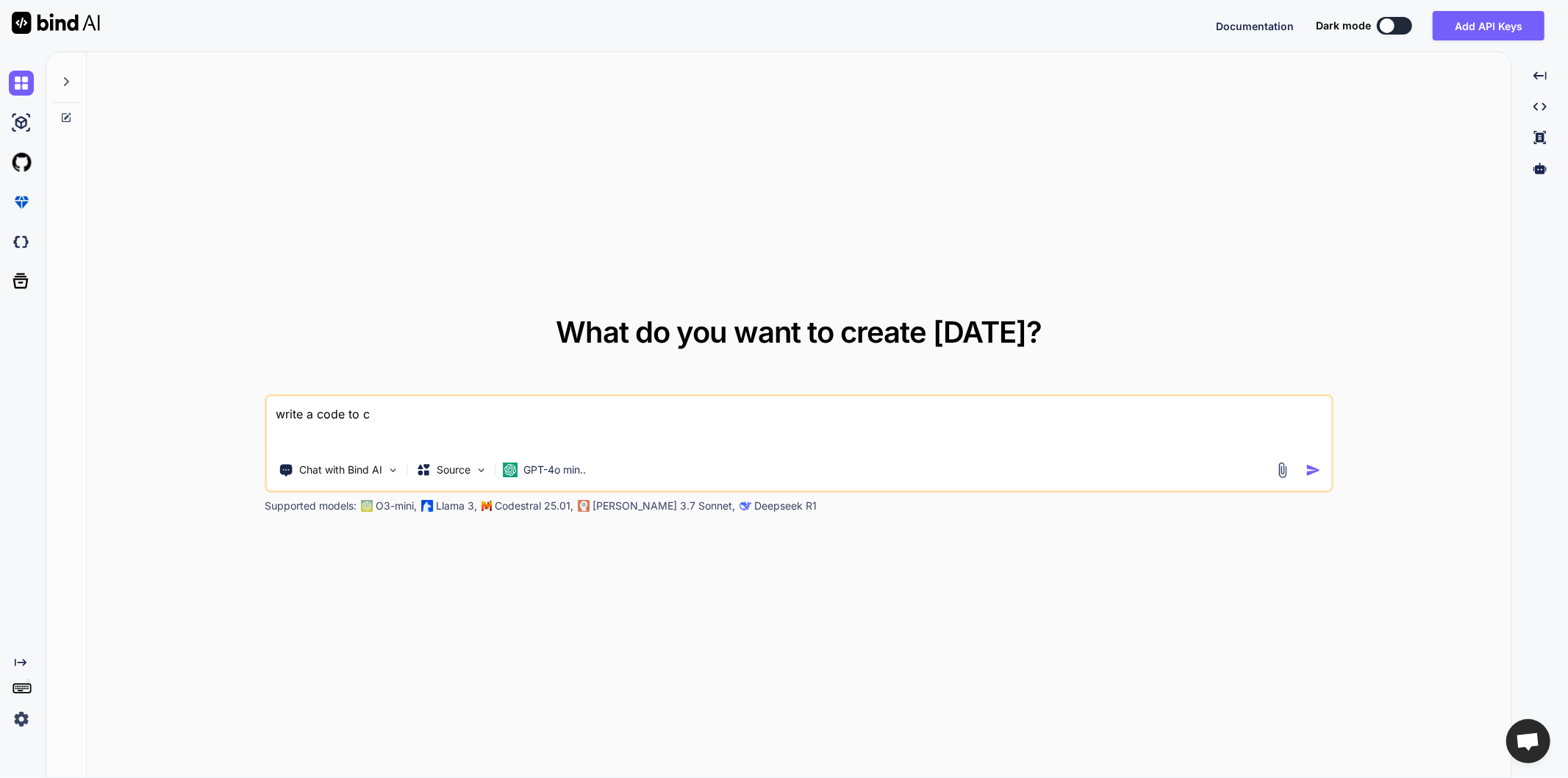 type on "x" 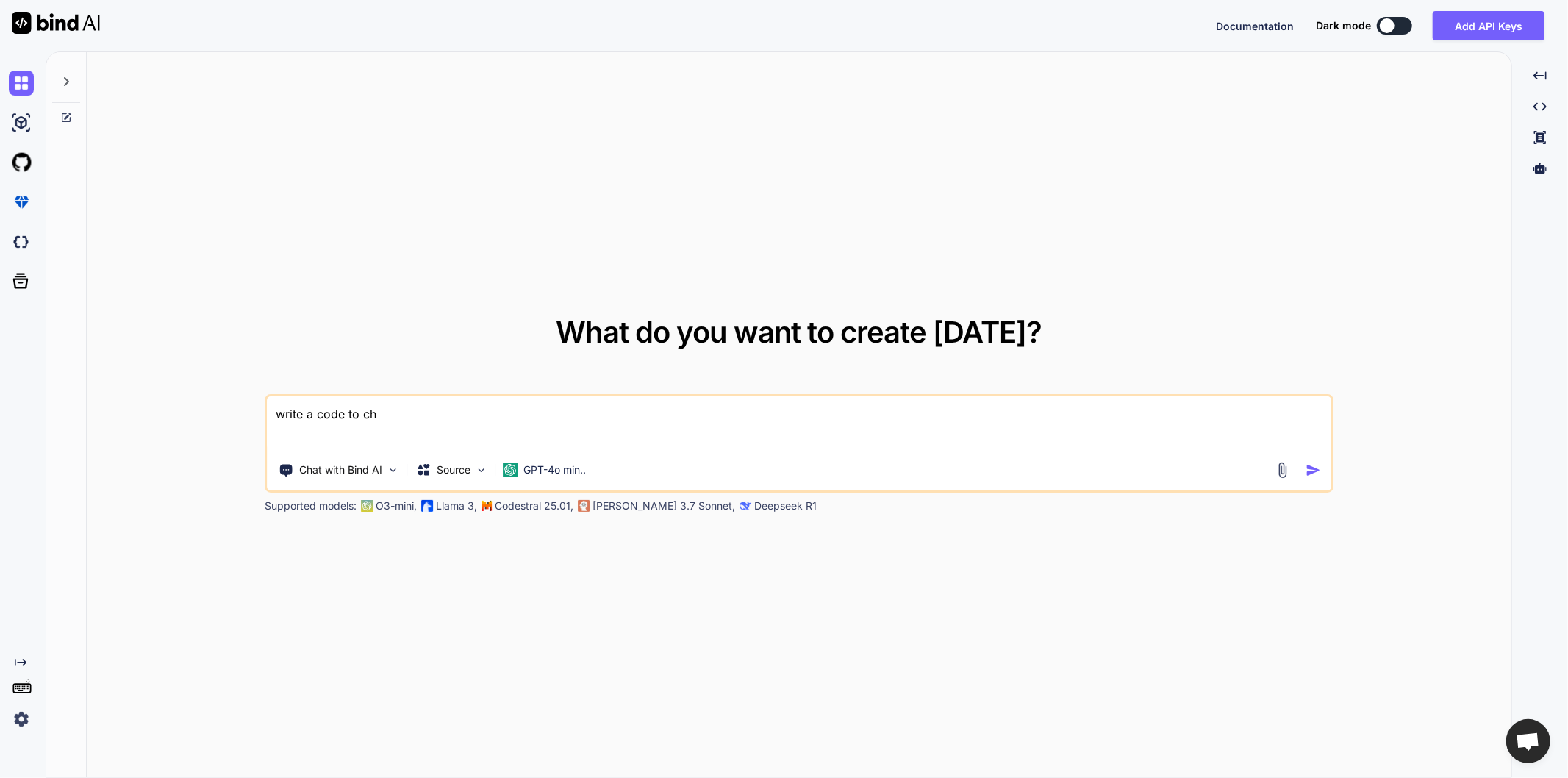 type on "x" 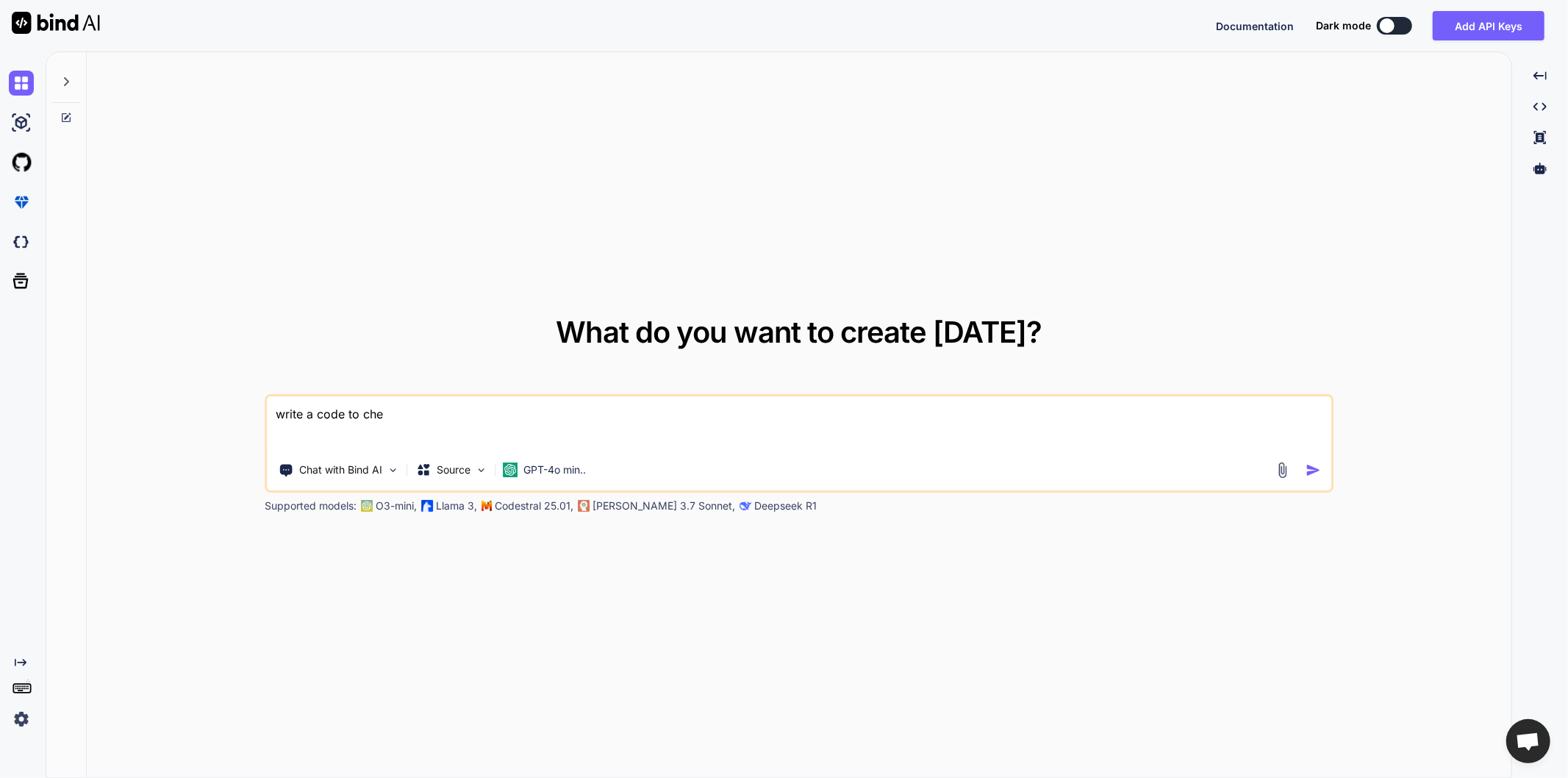 type on "x" 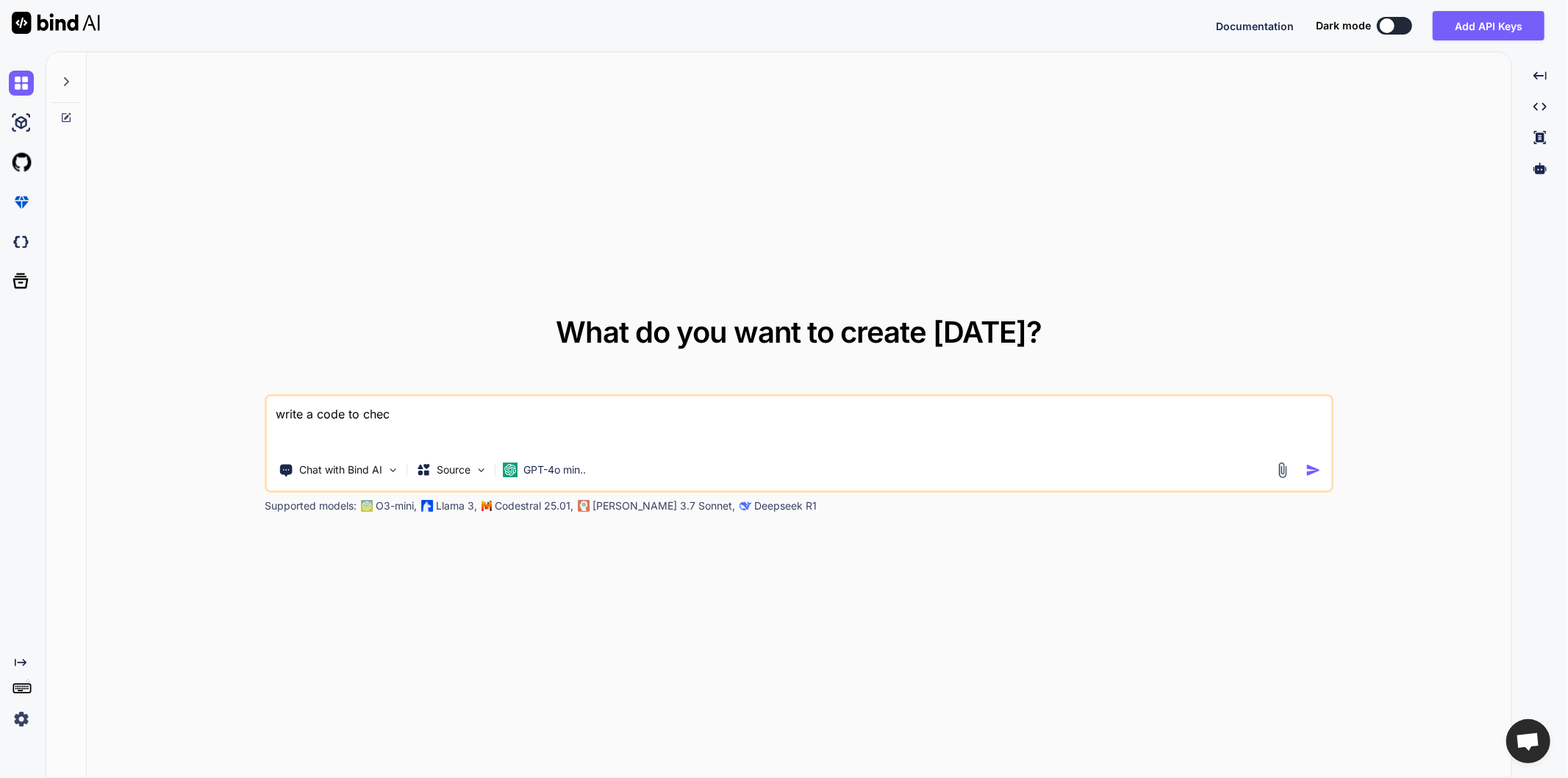 type on "x" 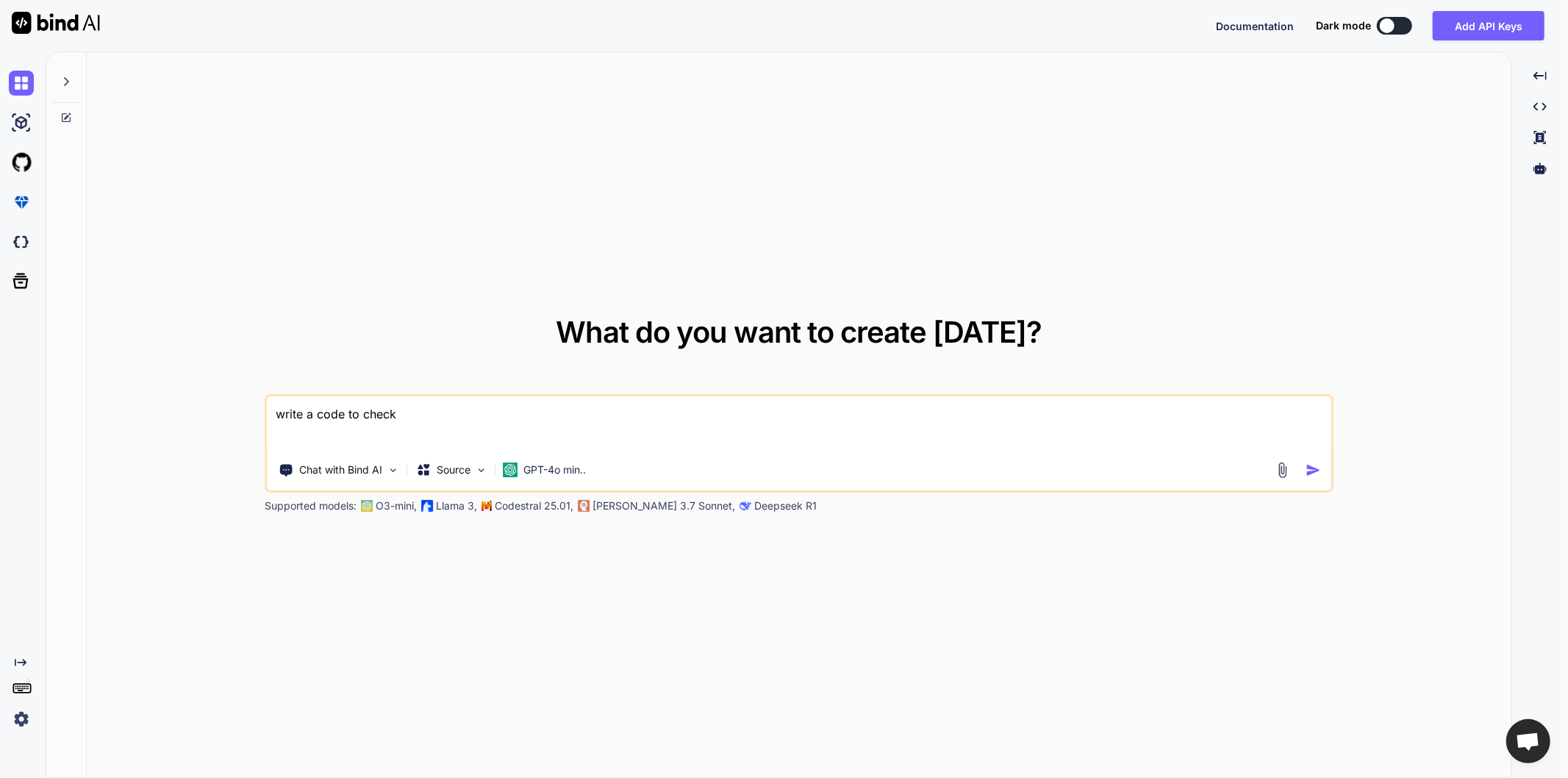 type on "x" 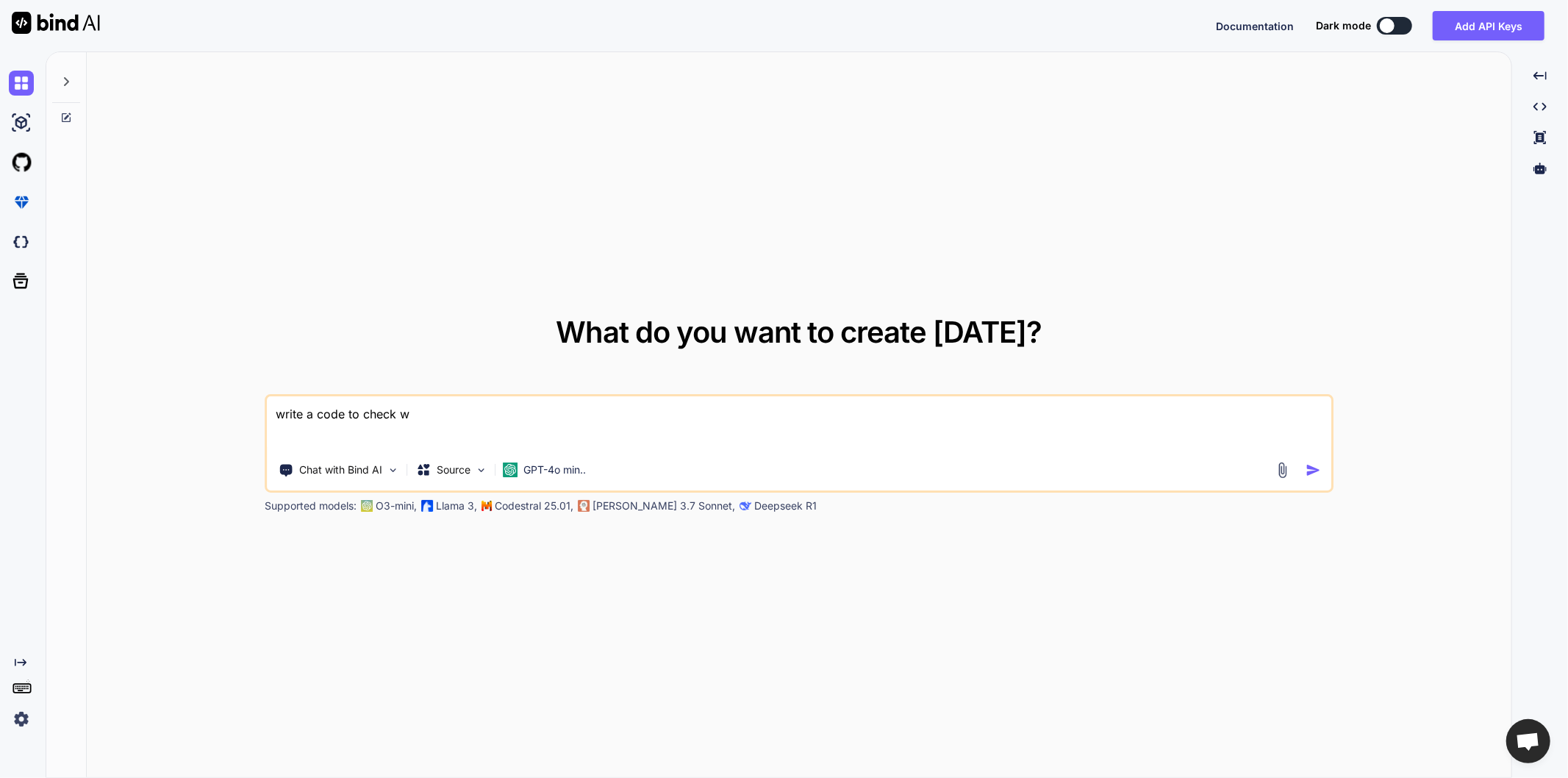 type on "x" 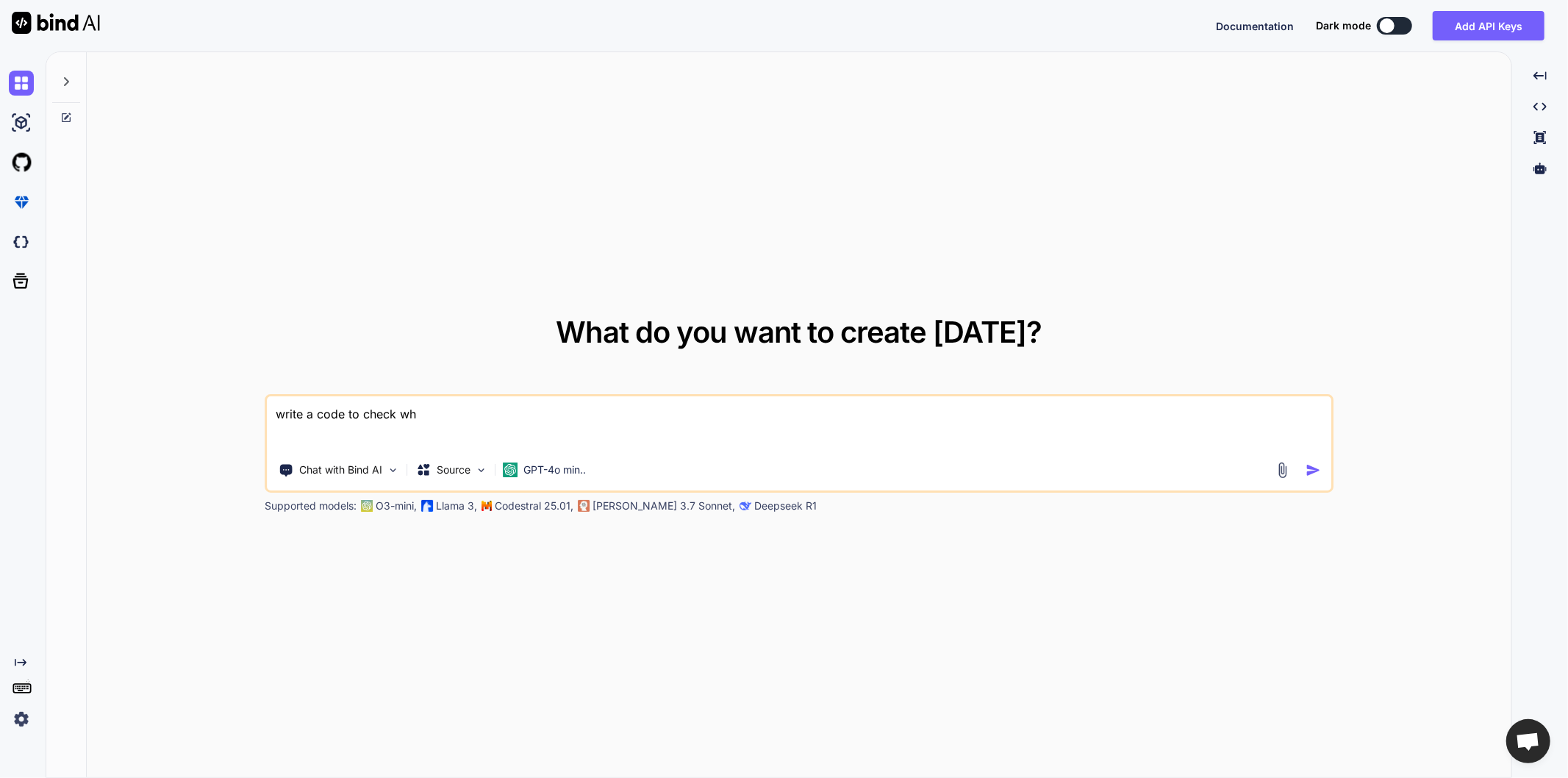 type on "x" 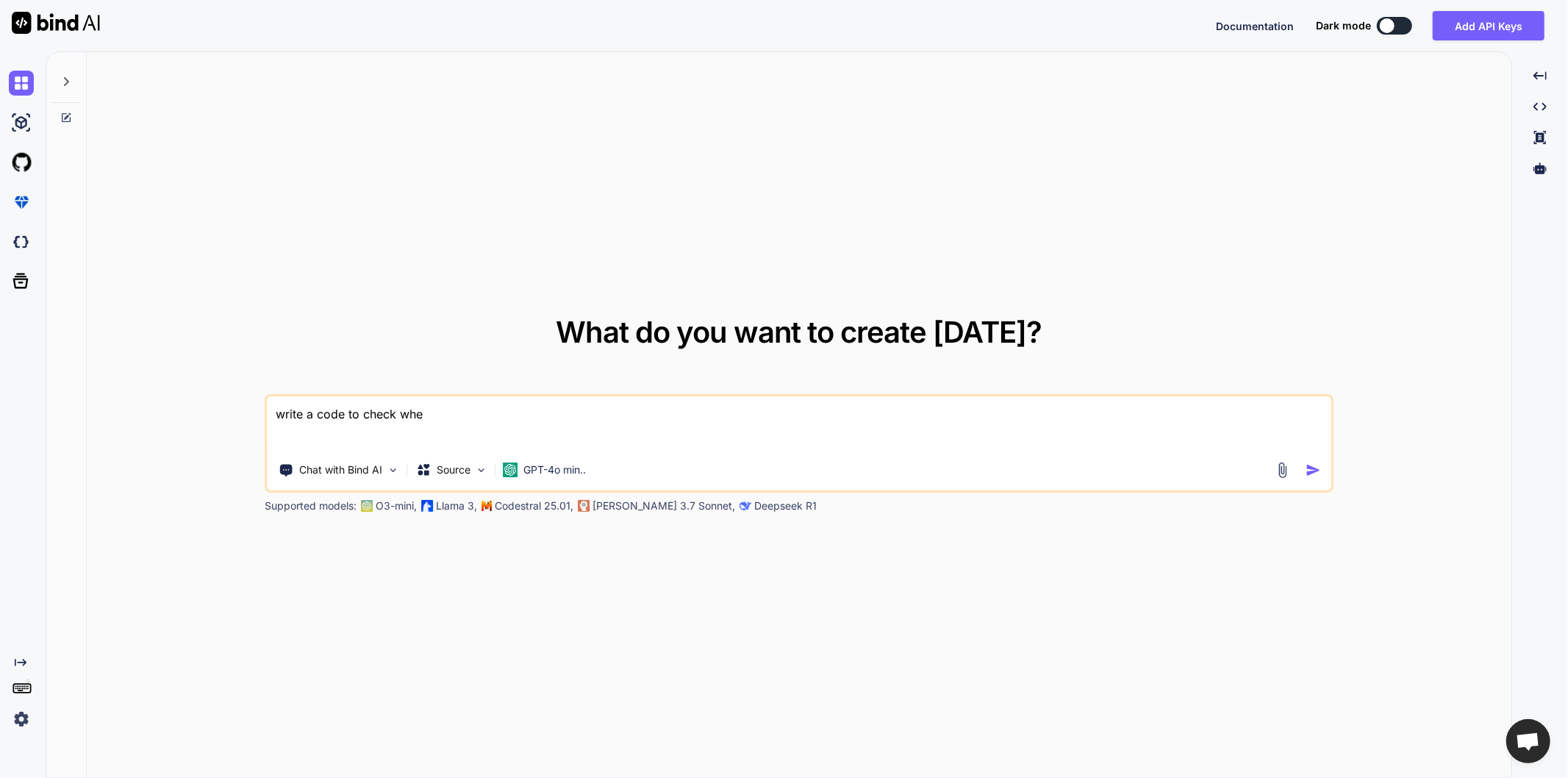 type on "x" 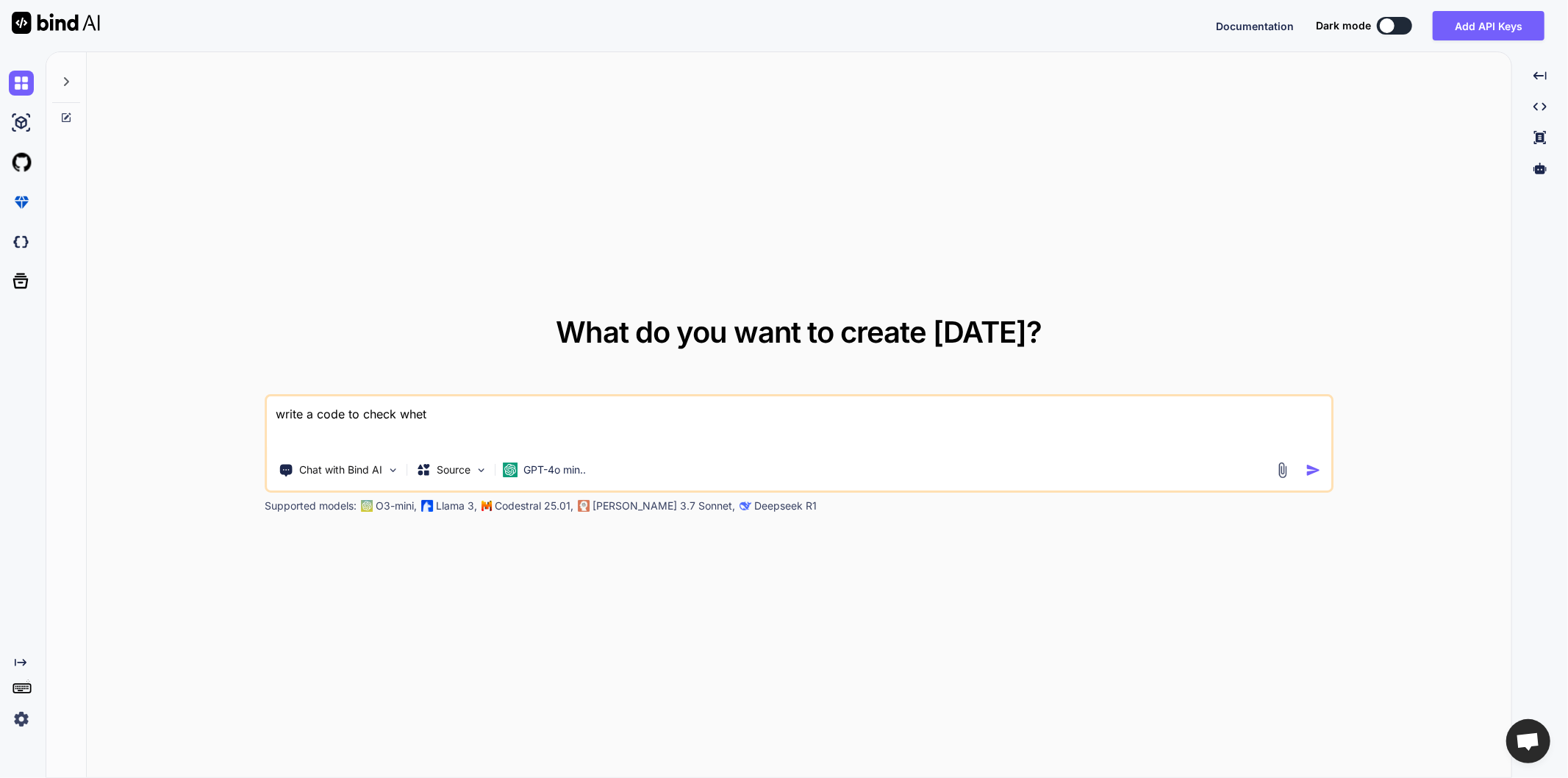 type on "x" 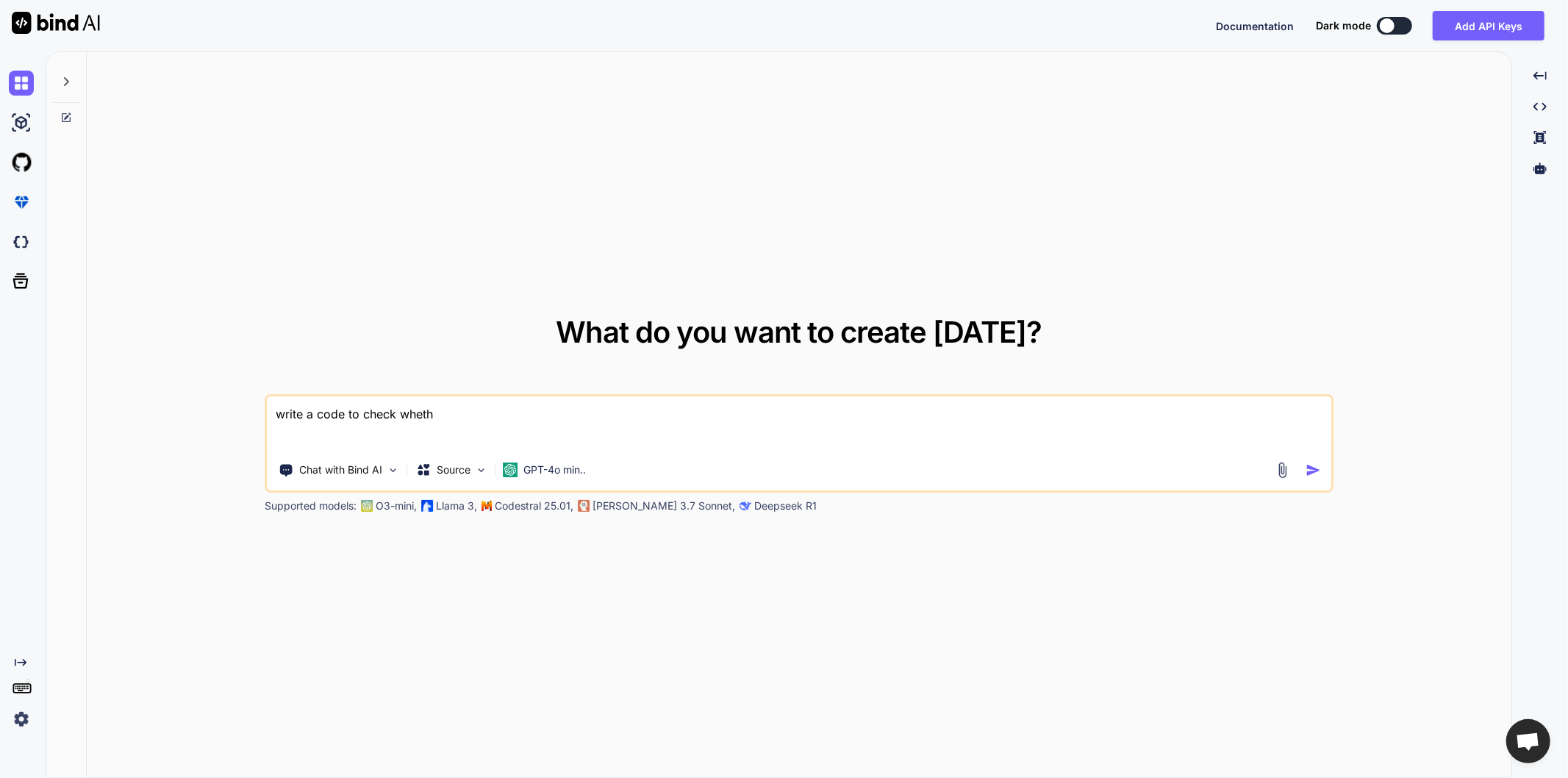 type 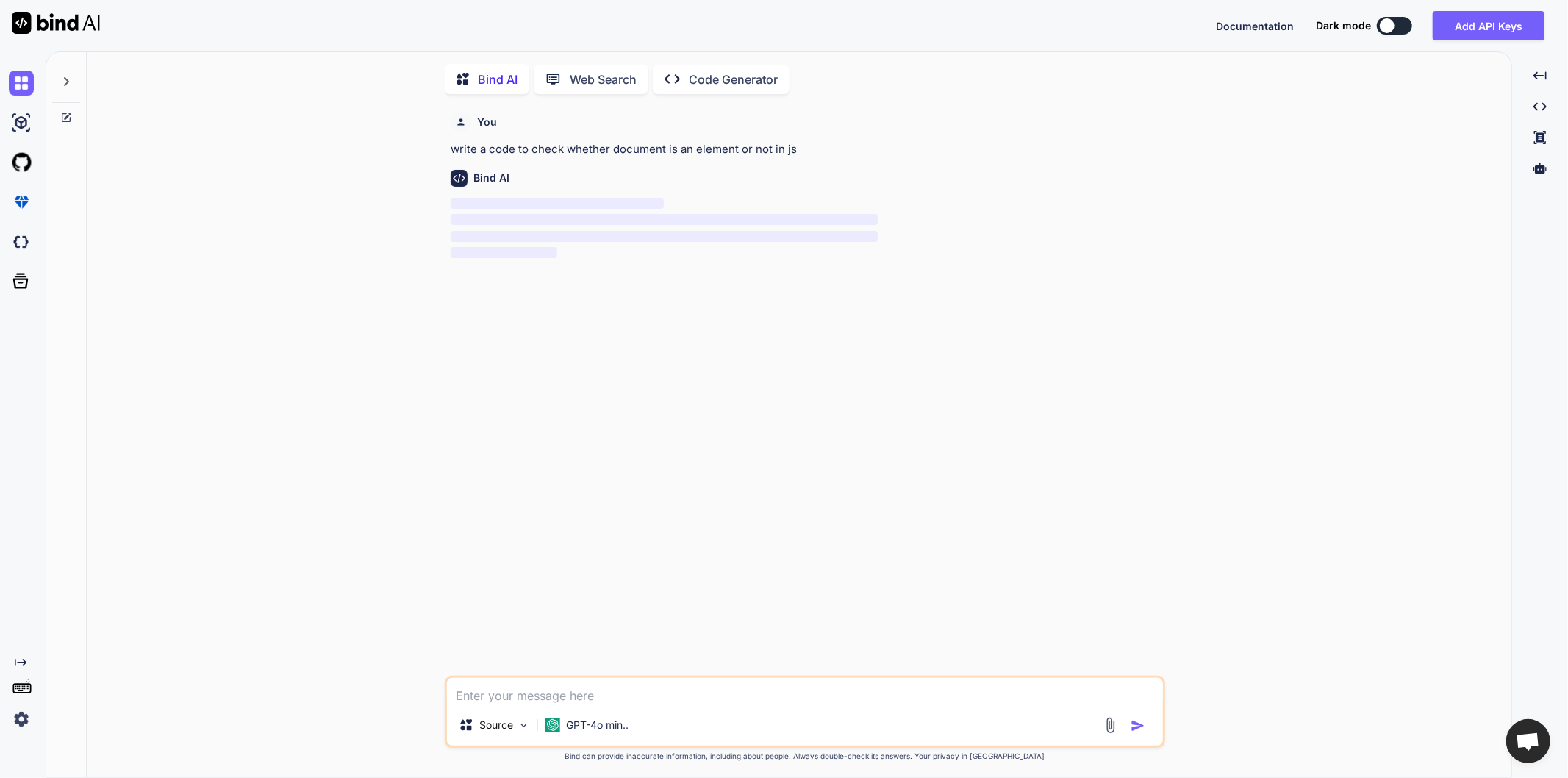 scroll, scrollTop: 5, scrollLeft: 0, axis: vertical 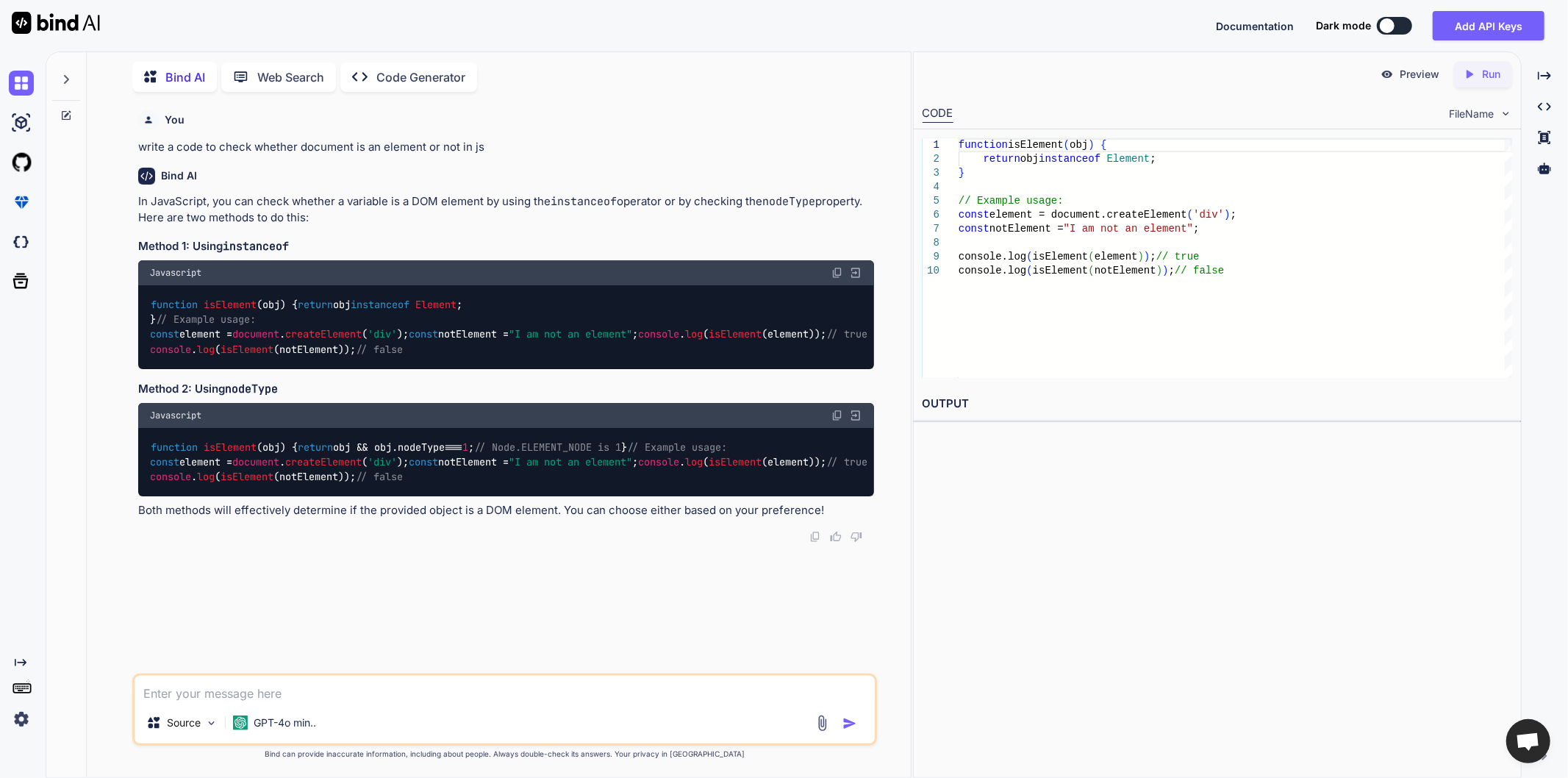 drag, startPoint x: 235, startPoint y: 508, endPoint x: 145, endPoint y: 469, distance: 98.0867 